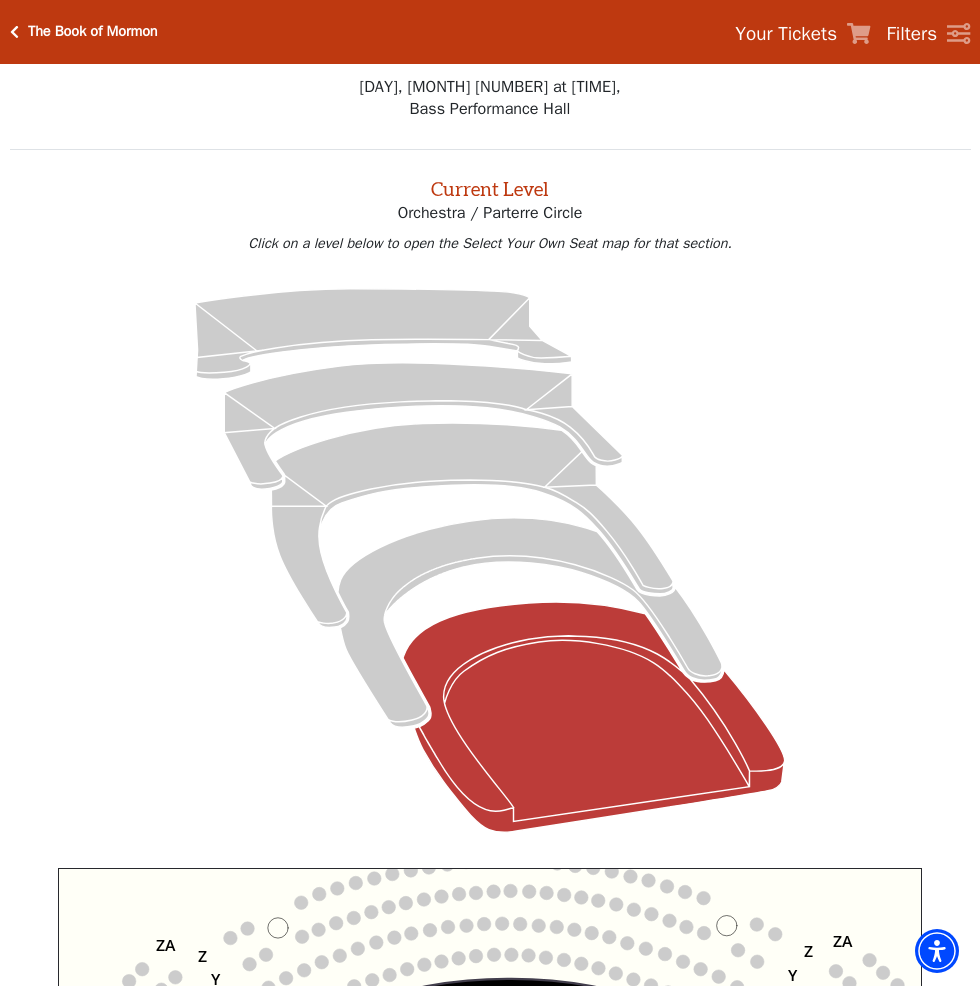 scroll, scrollTop: 317, scrollLeft: 0, axis: vertical 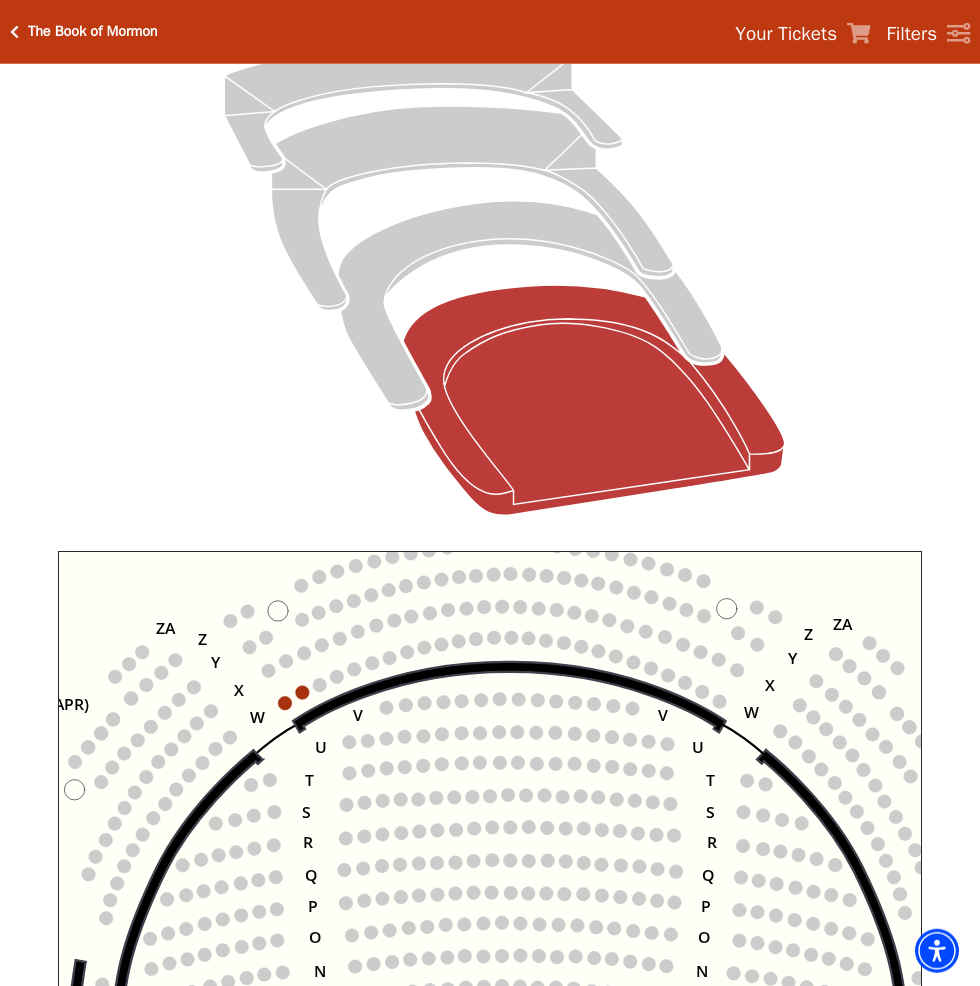 click 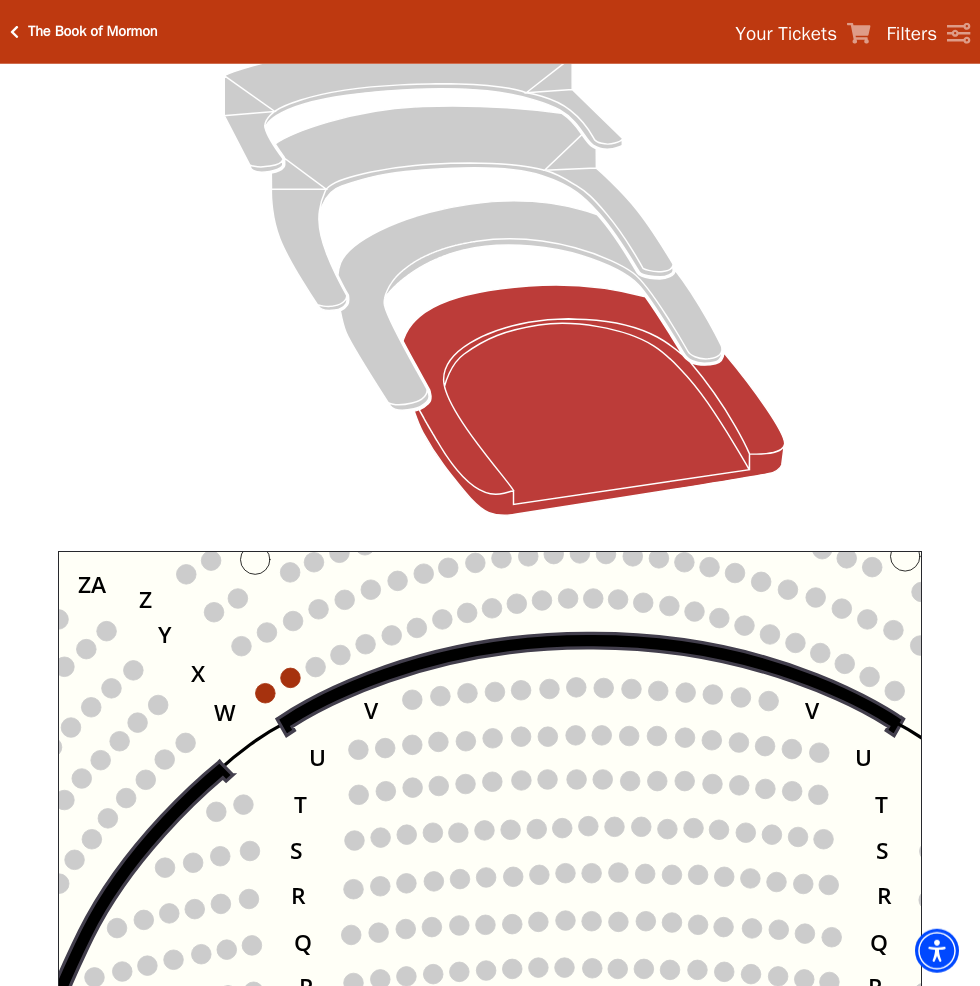 click 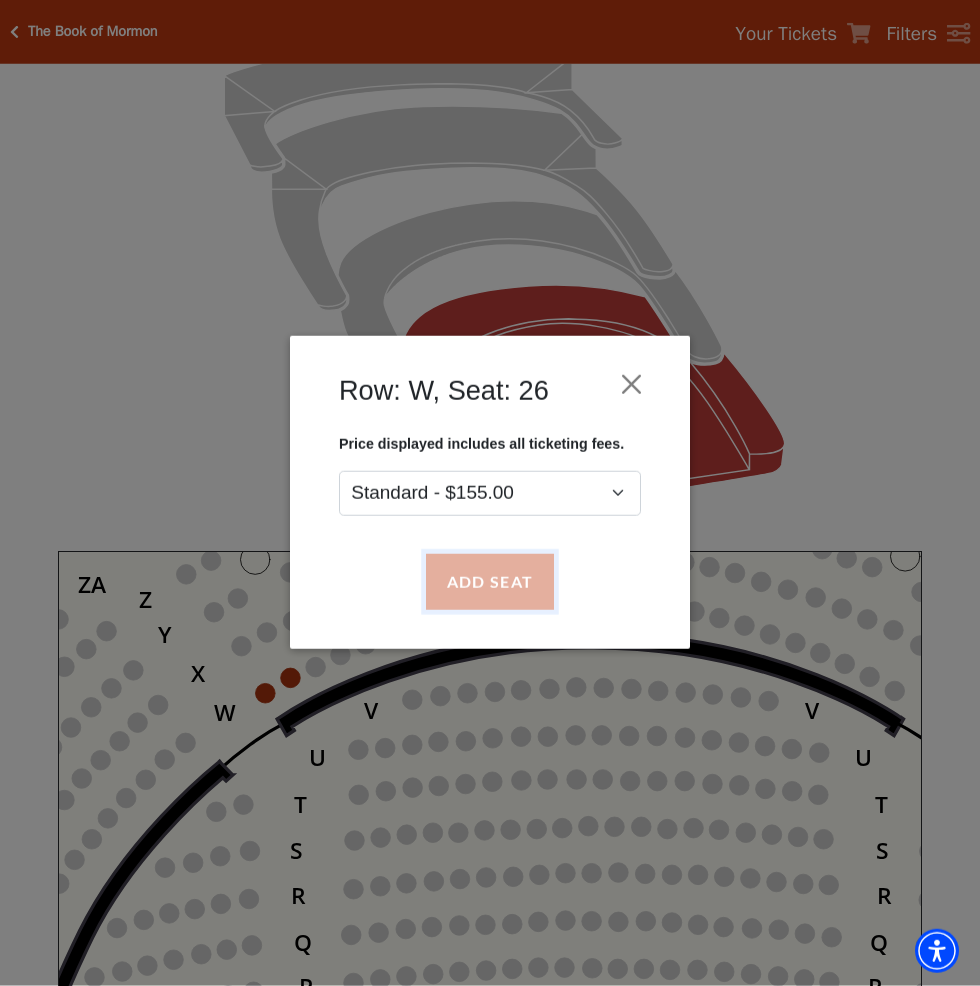 click on "Add Seat" at bounding box center (490, 582) 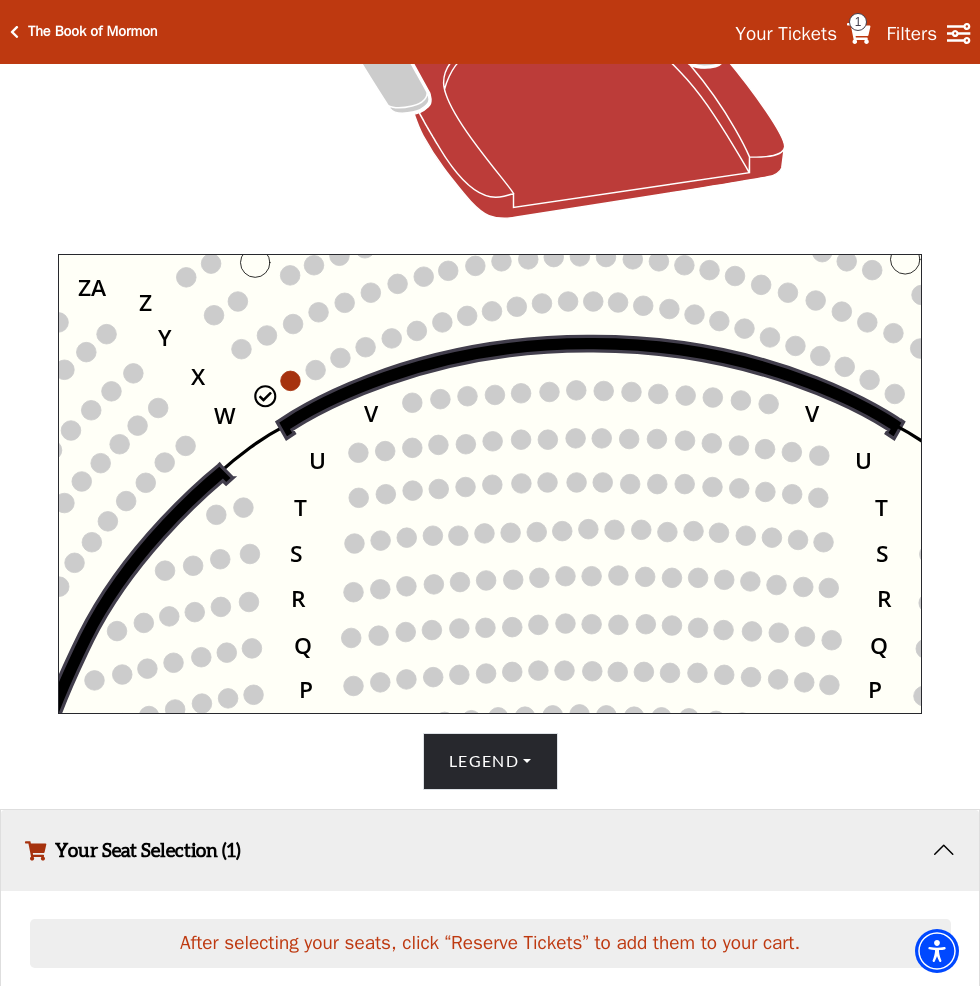 scroll, scrollTop: 605, scrollLeft: 0, axis: vertical 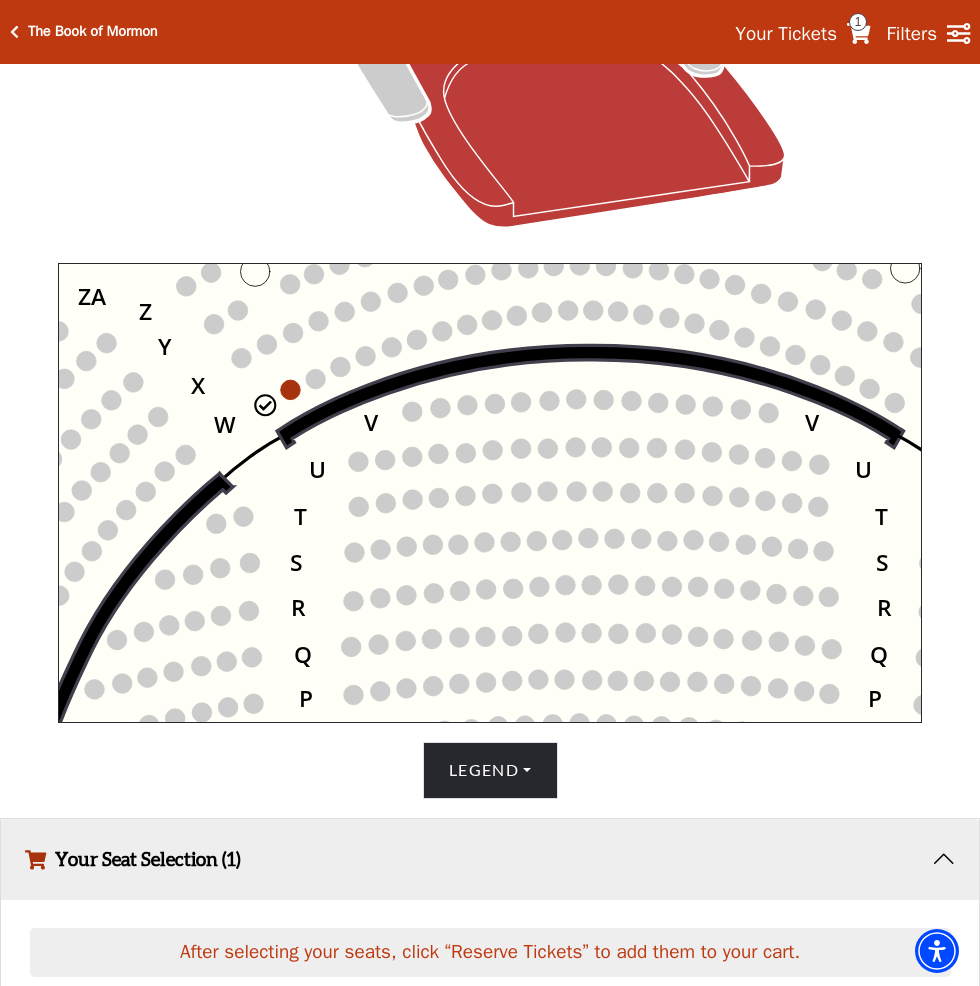 click 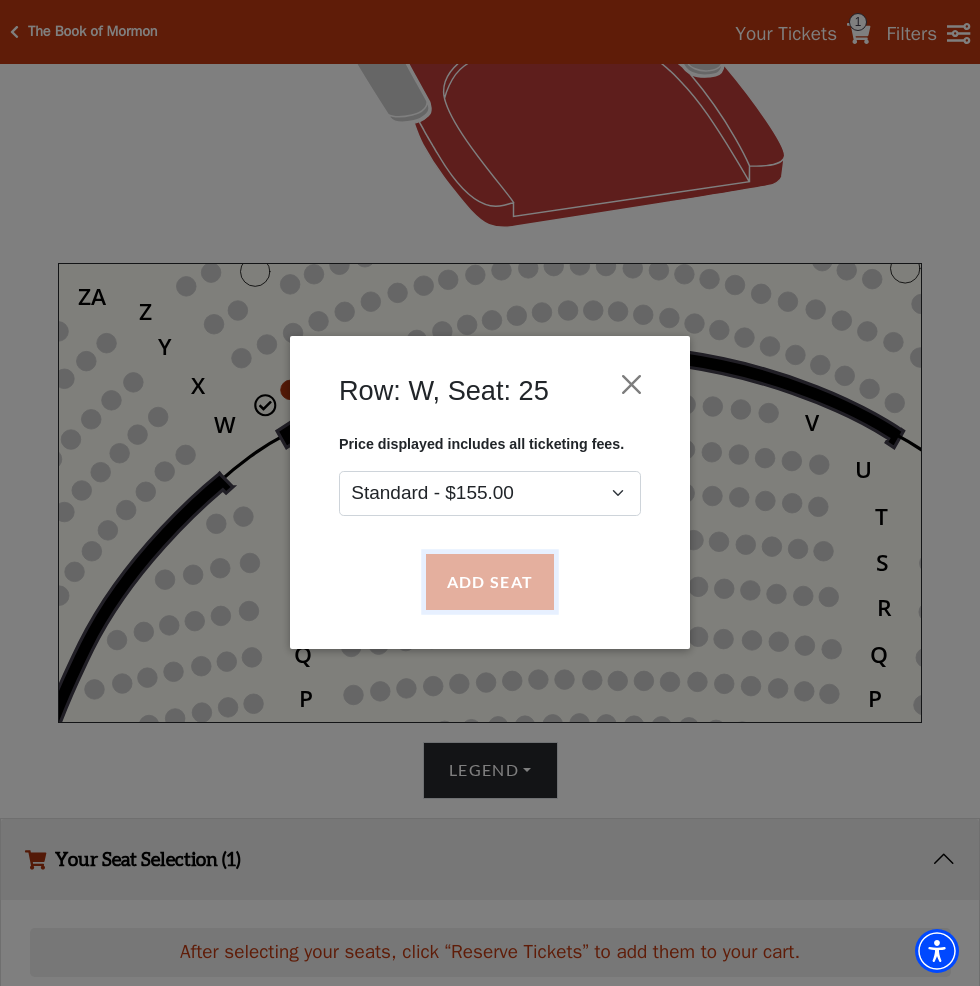 click on "Add Seat" at bounding box center [490, 582] 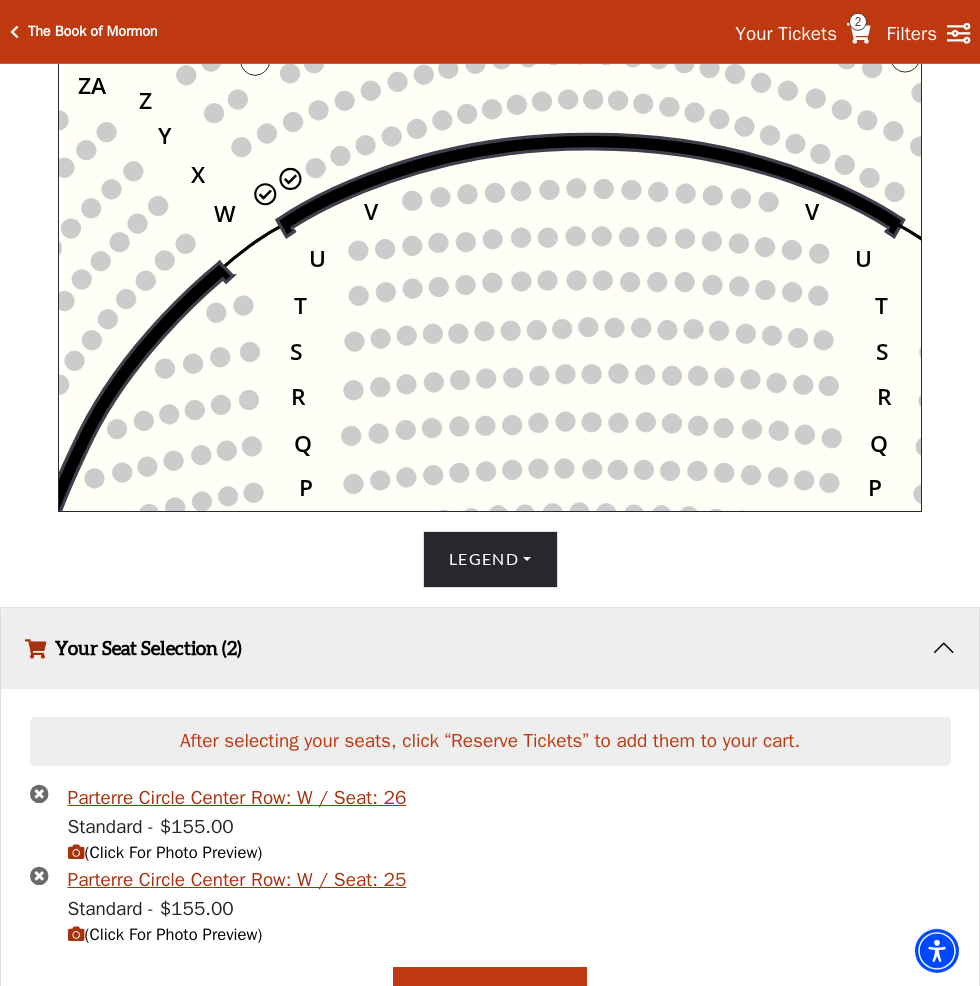 scroll, scrollTop: 858, scrollLeft: 0, axis: vertical 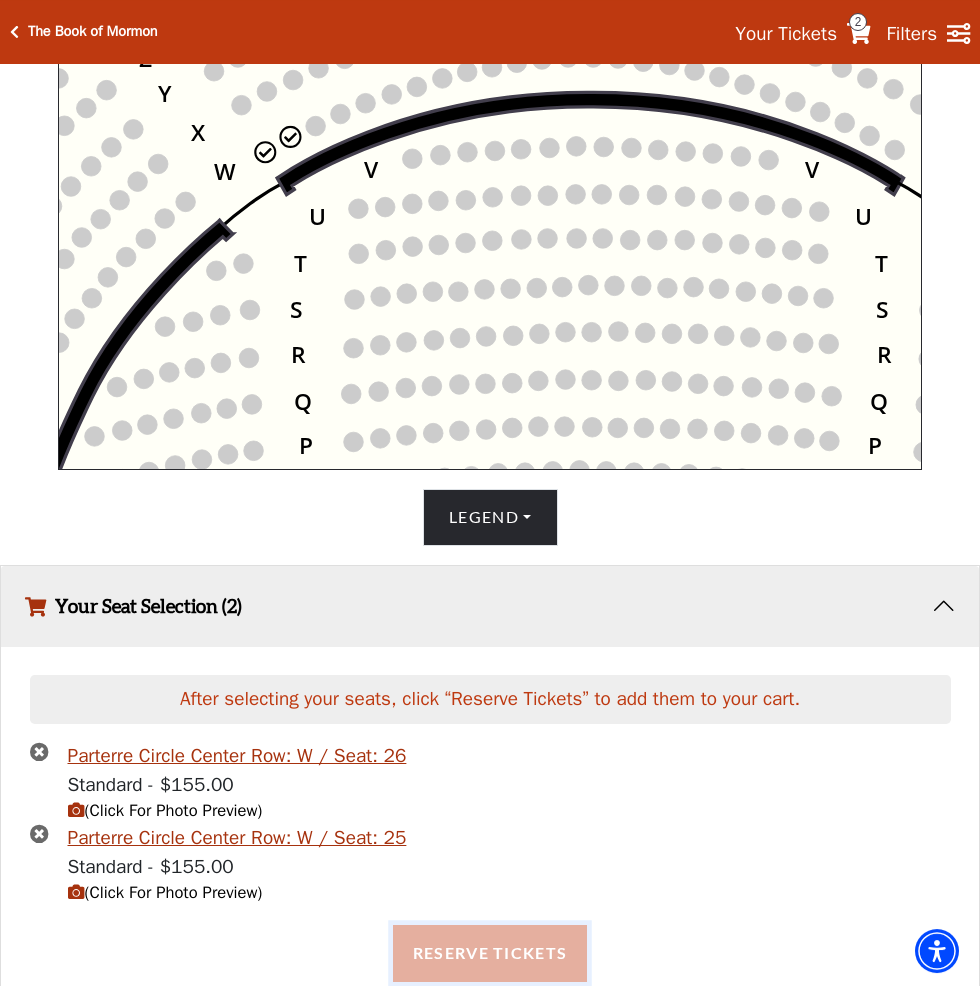 click on "Reserve Tickets" at bounding box center (490, 953) 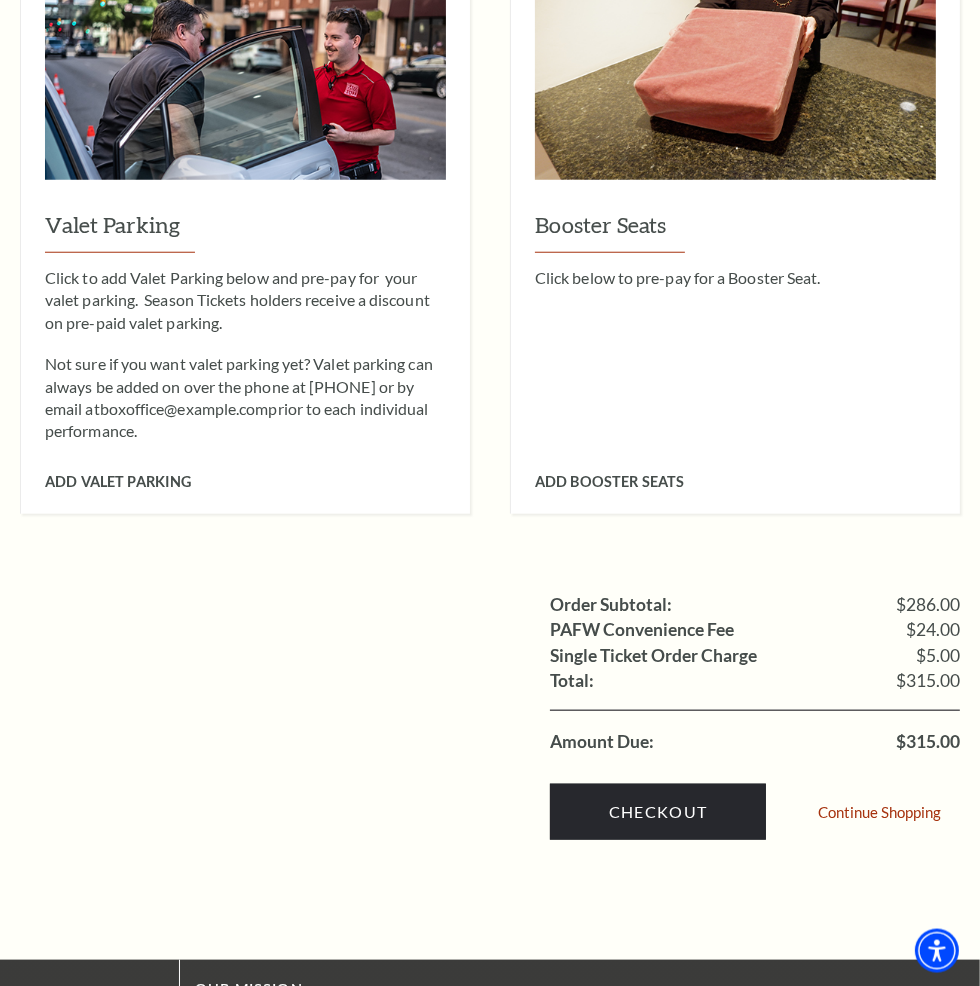scroll, scrollTop: 1200, scrollLeft: 0, axis: vertical 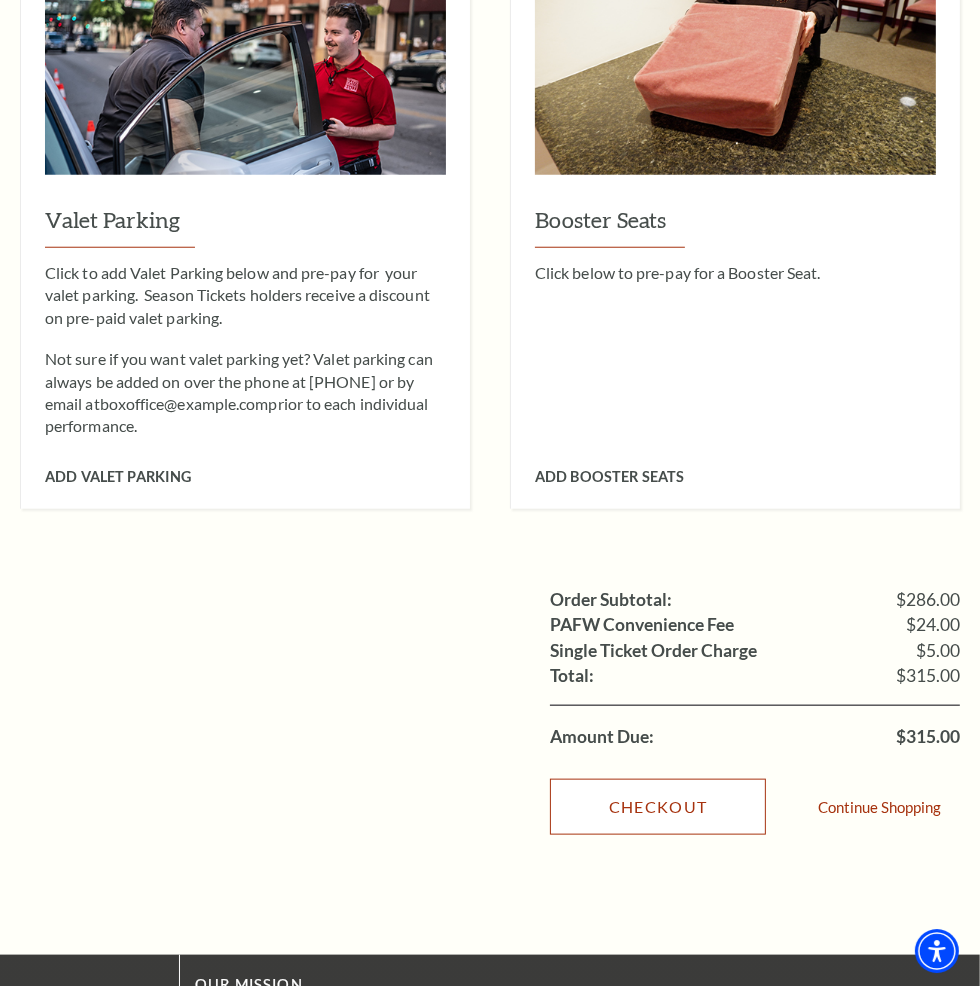 click on "Checkout" at bounding box center (658, 807) 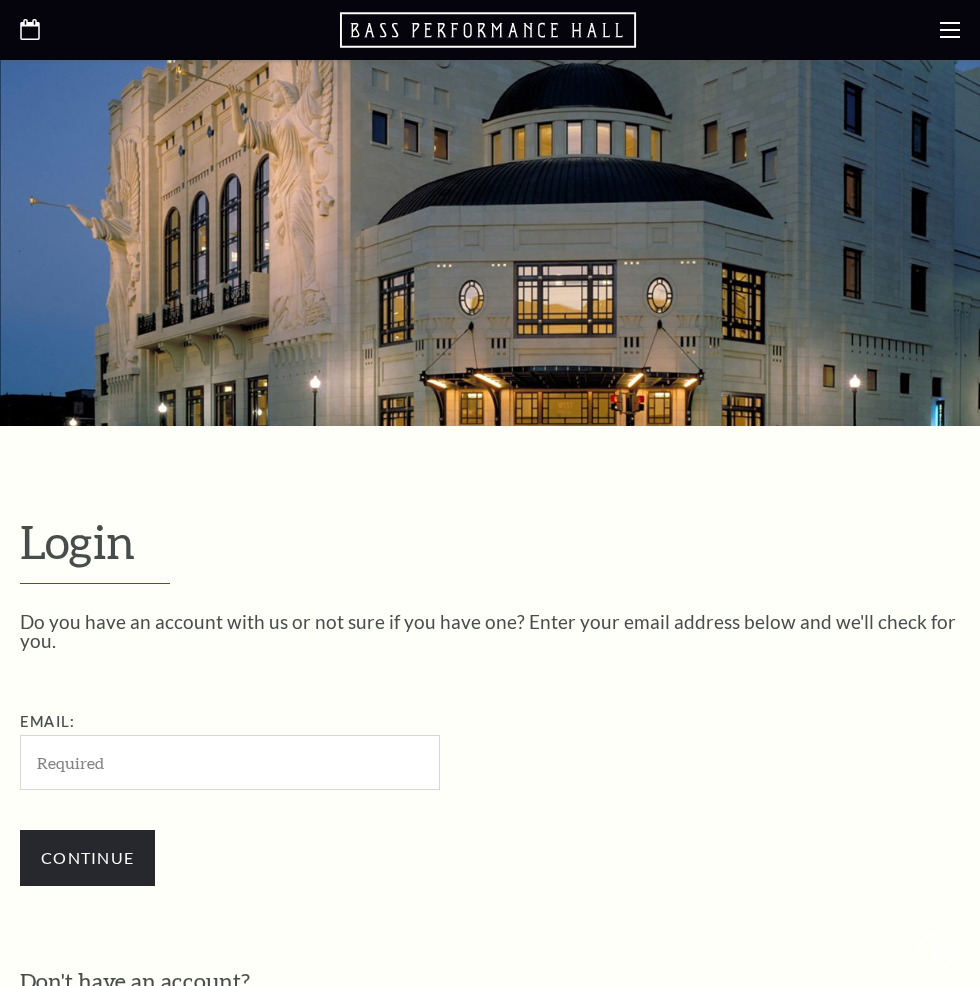 scroll, scrollTop: 516, scrollLeft: 0, axis: vertical 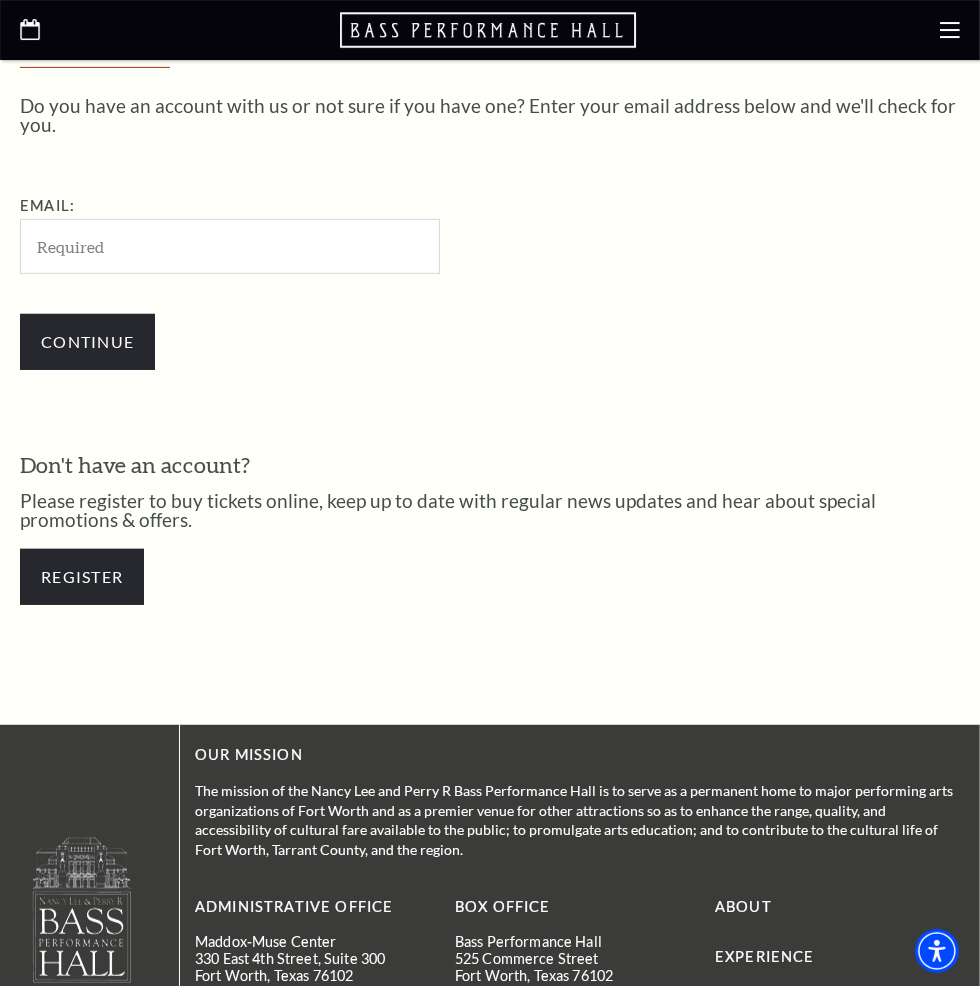 click on "Email:" at bounding box center (230, 246) 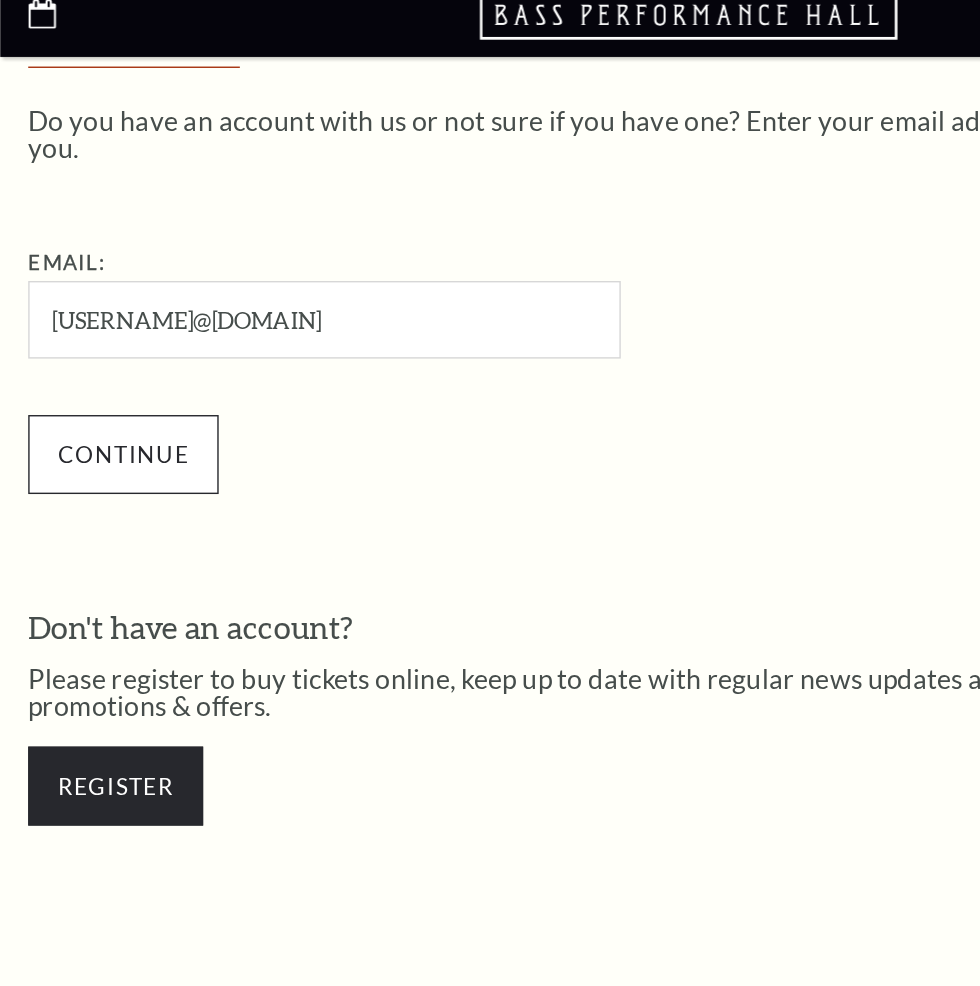 type on "[EMAIL]" 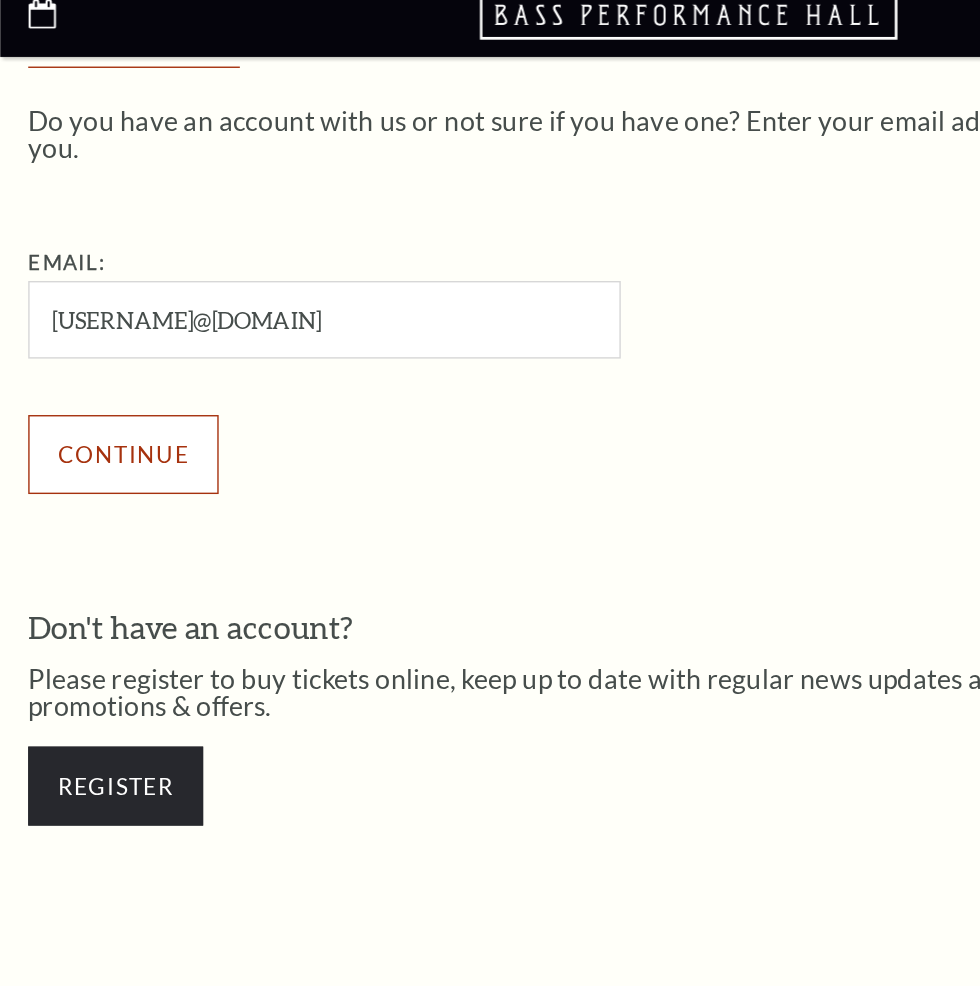 click on "Continue" at bounding box center [87, 342] 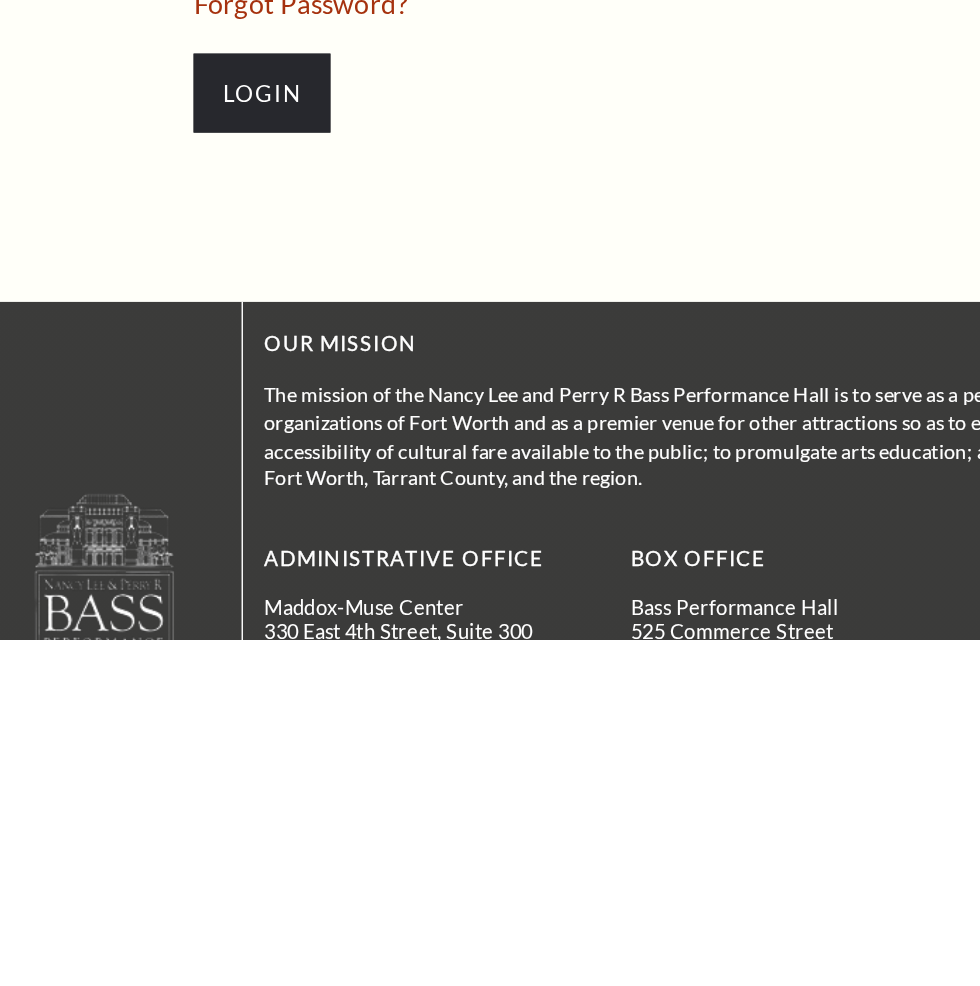 scroll, scrollTop: 623, scrollLeft: 0, axis: vertical 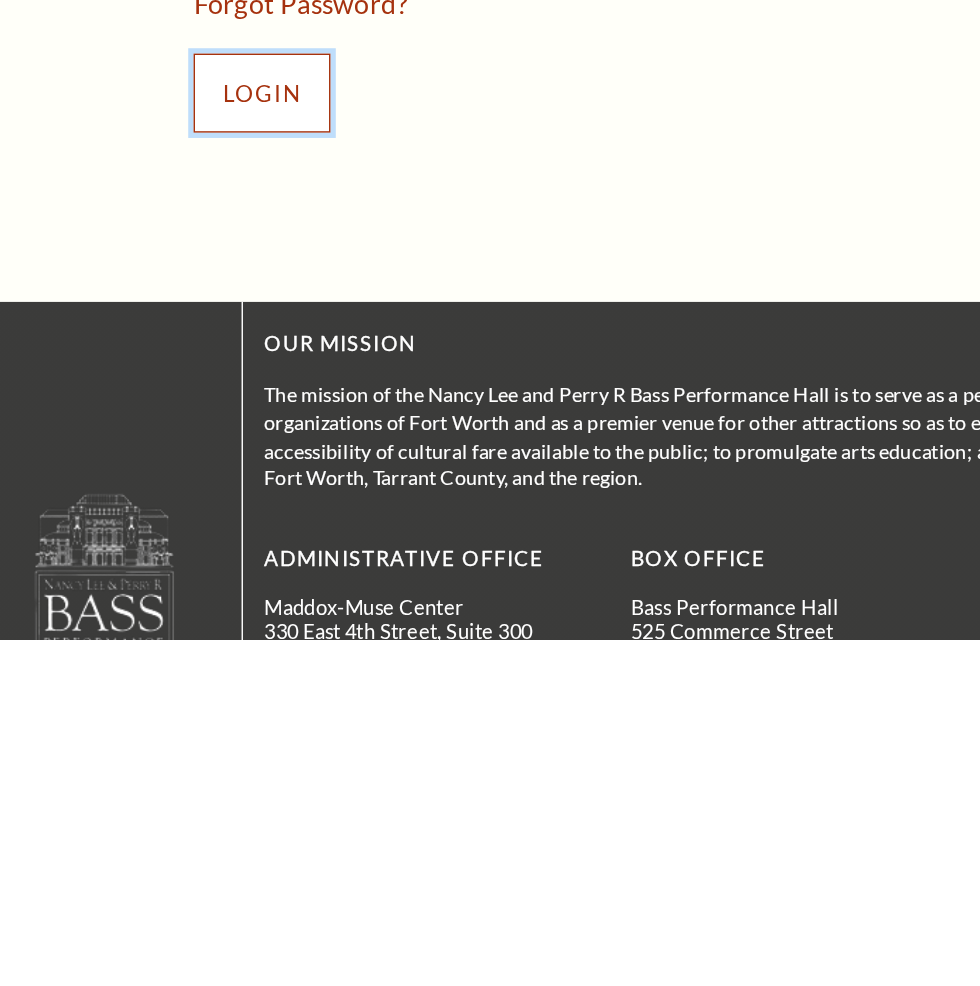 click on "Login" at bounding box center (193, 599) 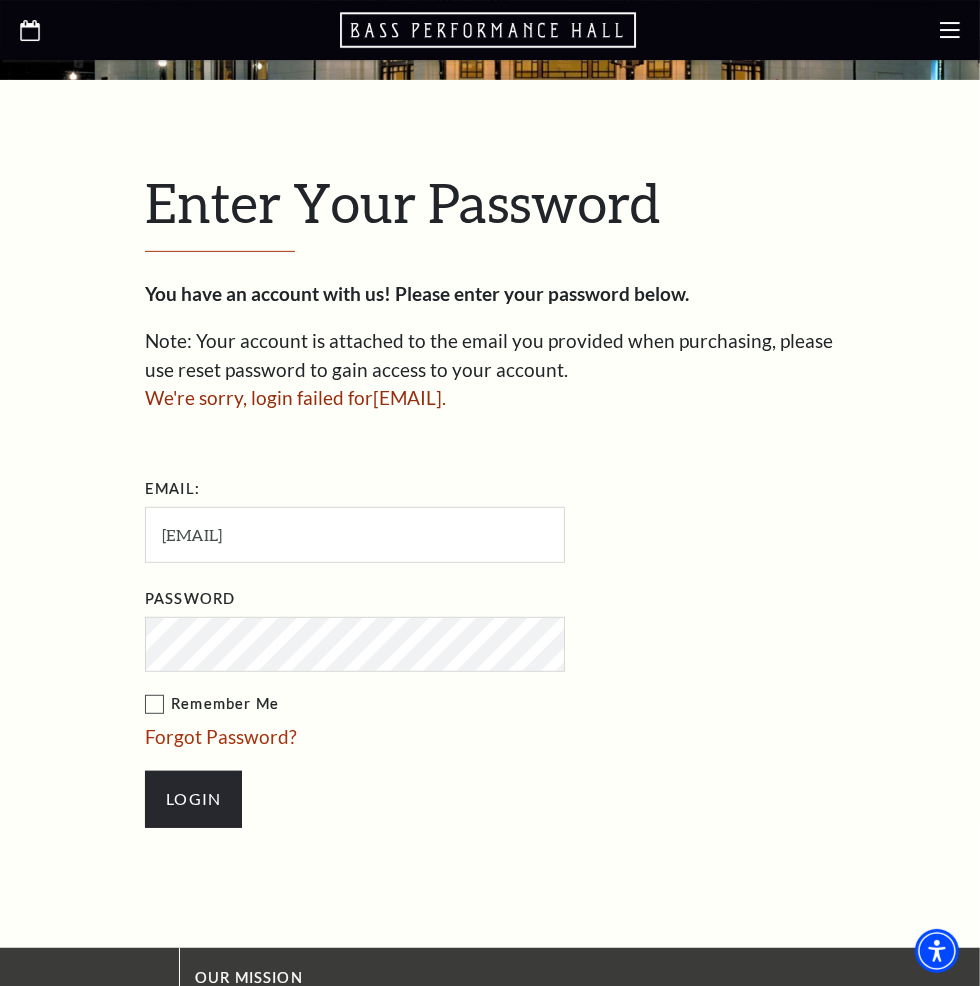 scroll, scrollTop: 460, scrollLeft: 0, axis: vertical 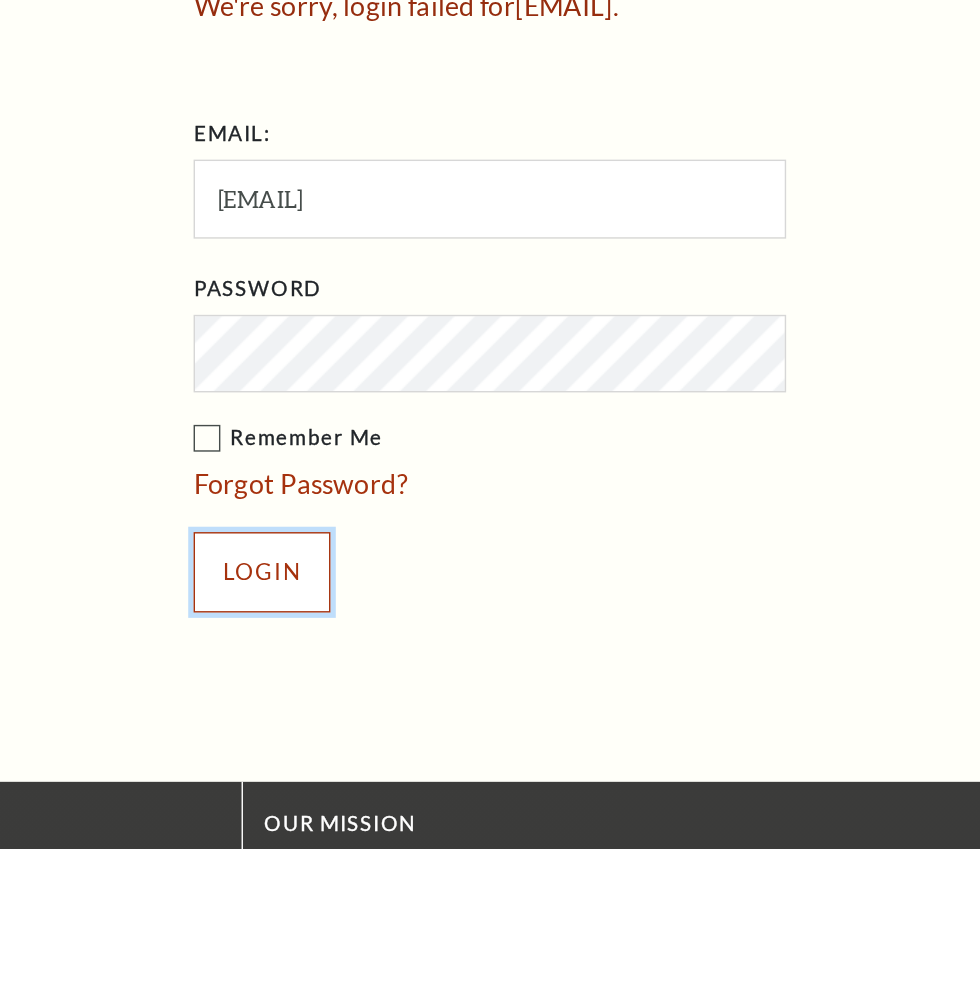click on "Login" at bounding box center (193, 790) 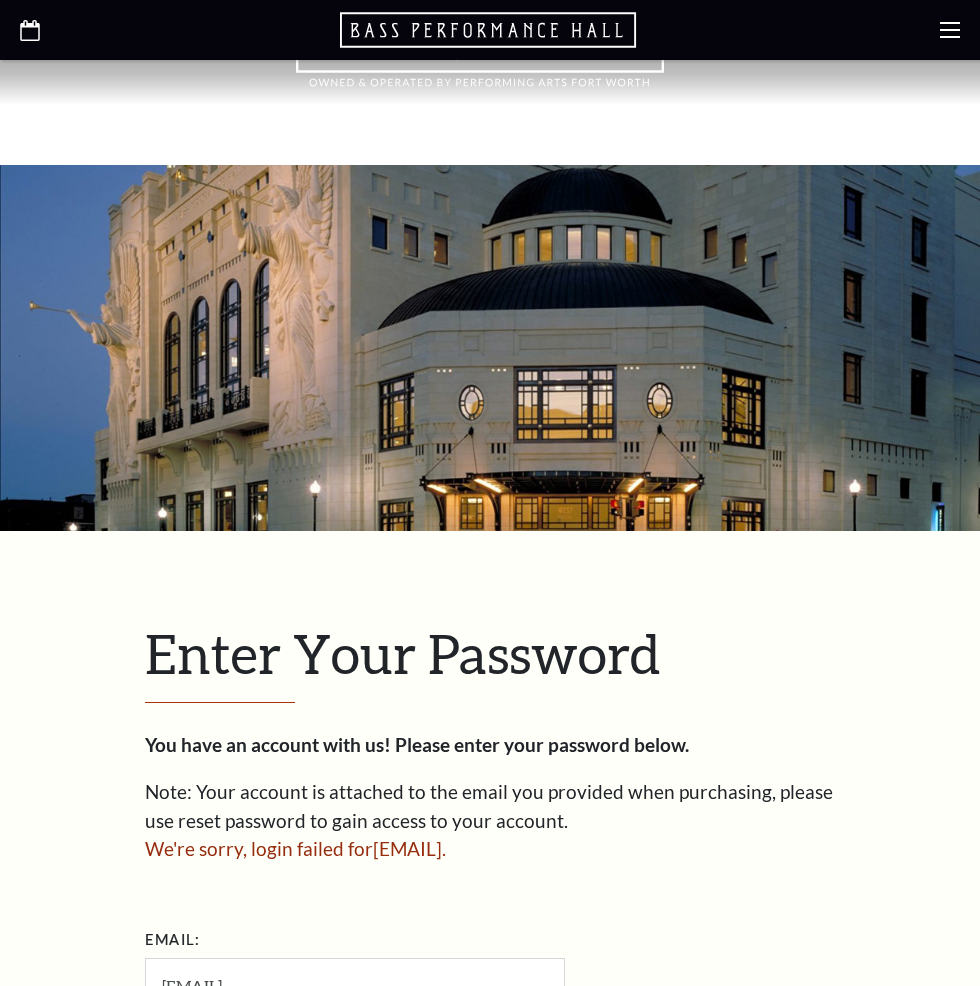 scroll, scrollTop: 594, scrollLeft: 0, axis: vertical 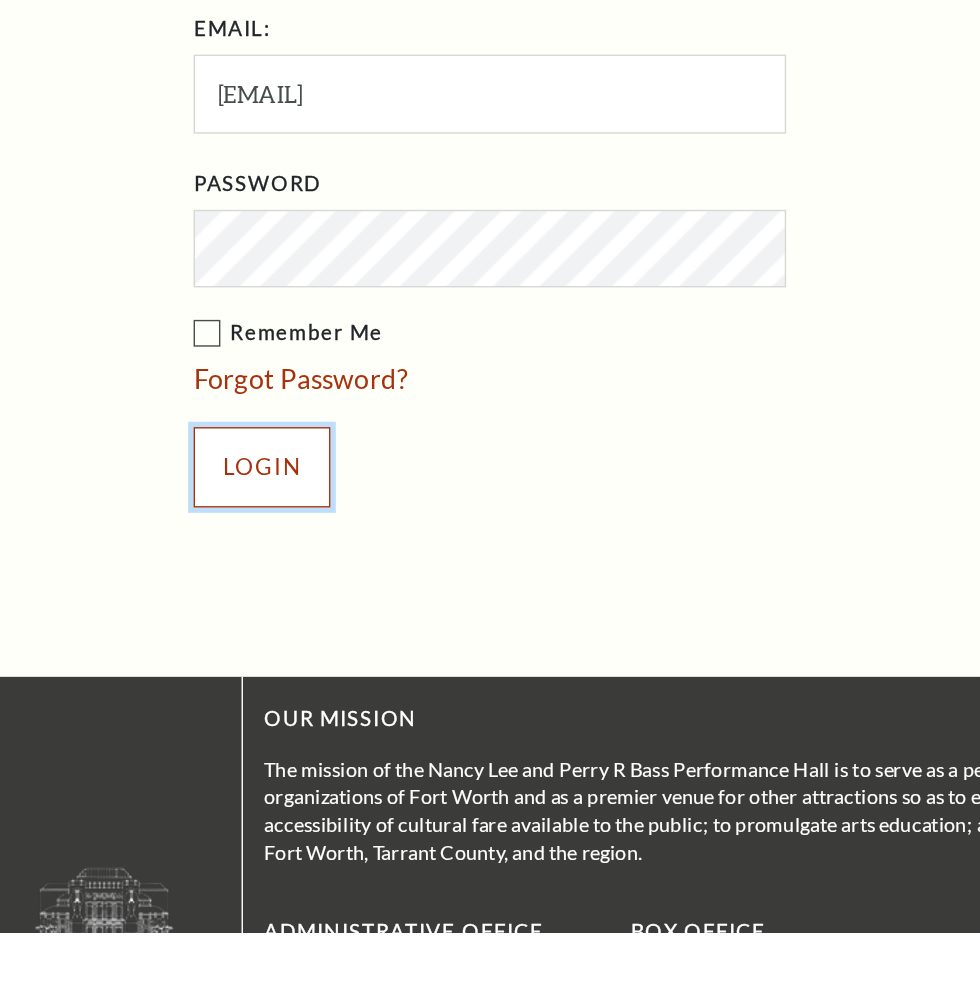 click on "Login" at bounding box center [193, 656] 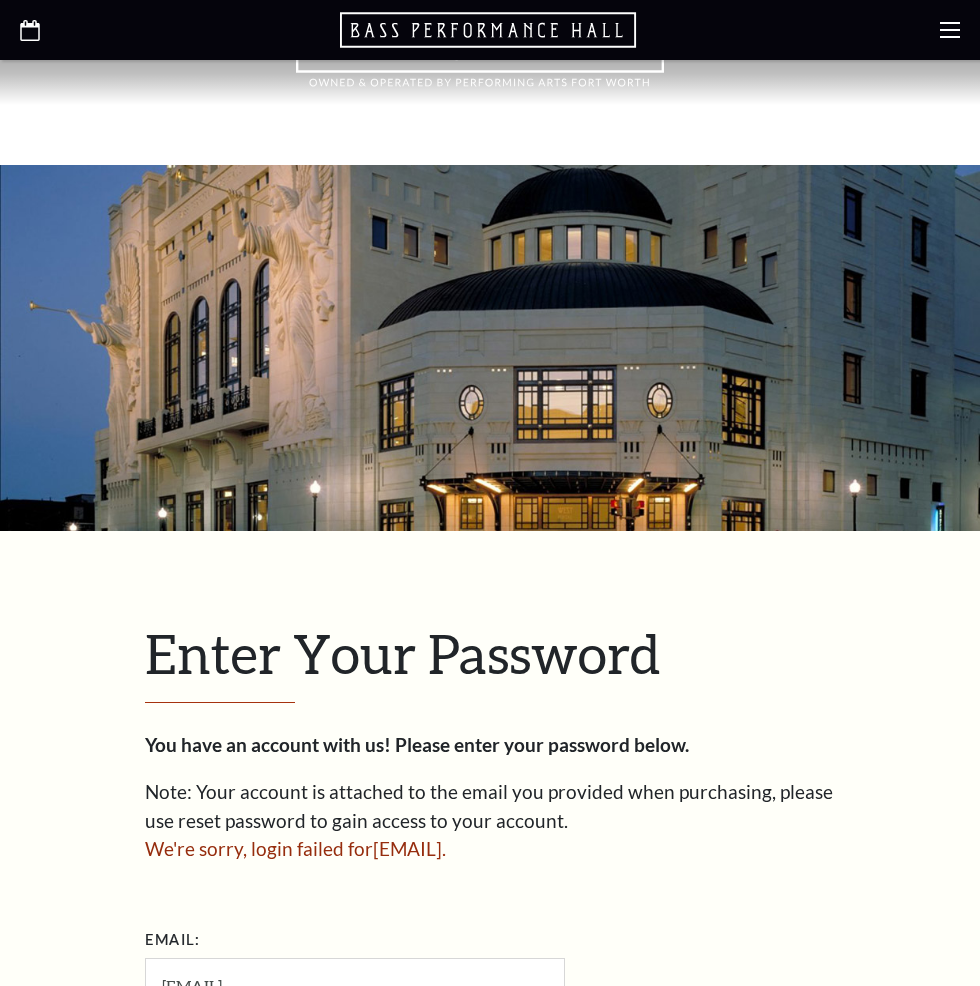 scroll, scrollTop: 594, scrollLeft: 0, axis: vertical 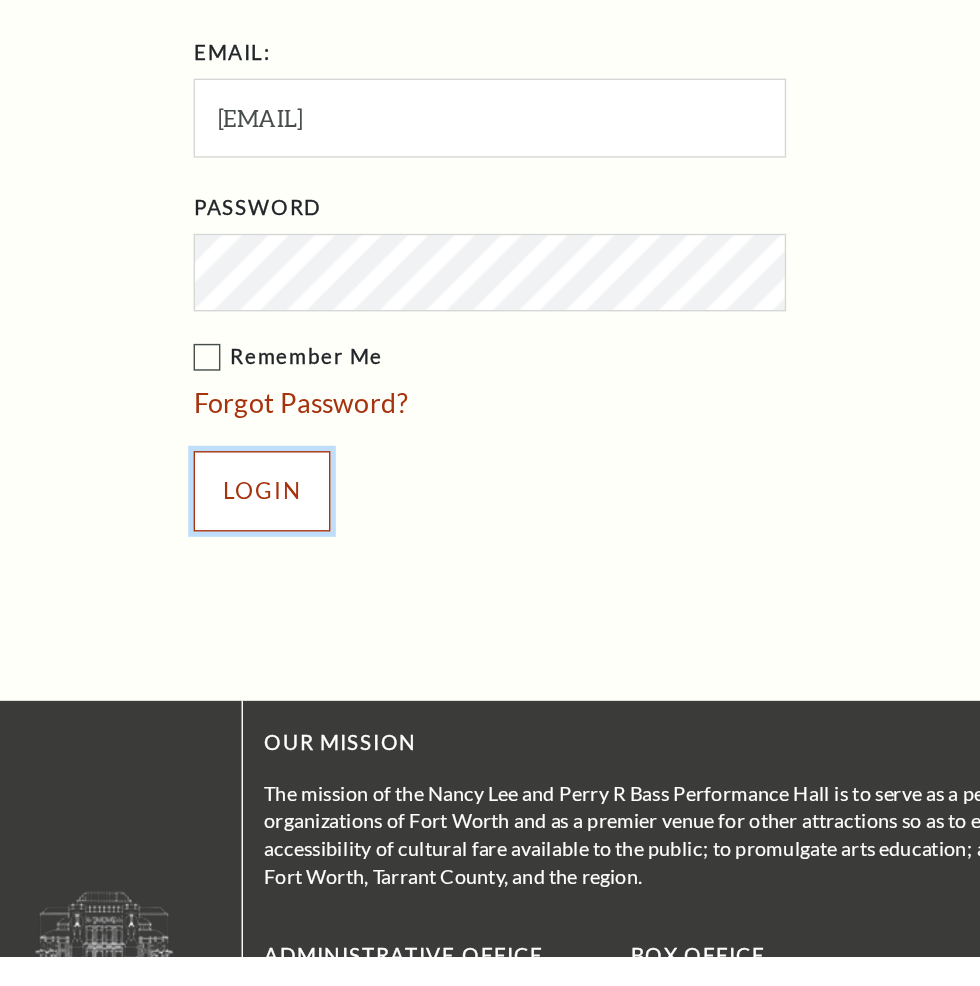 click on "Login" at bounding box center [193, 656] 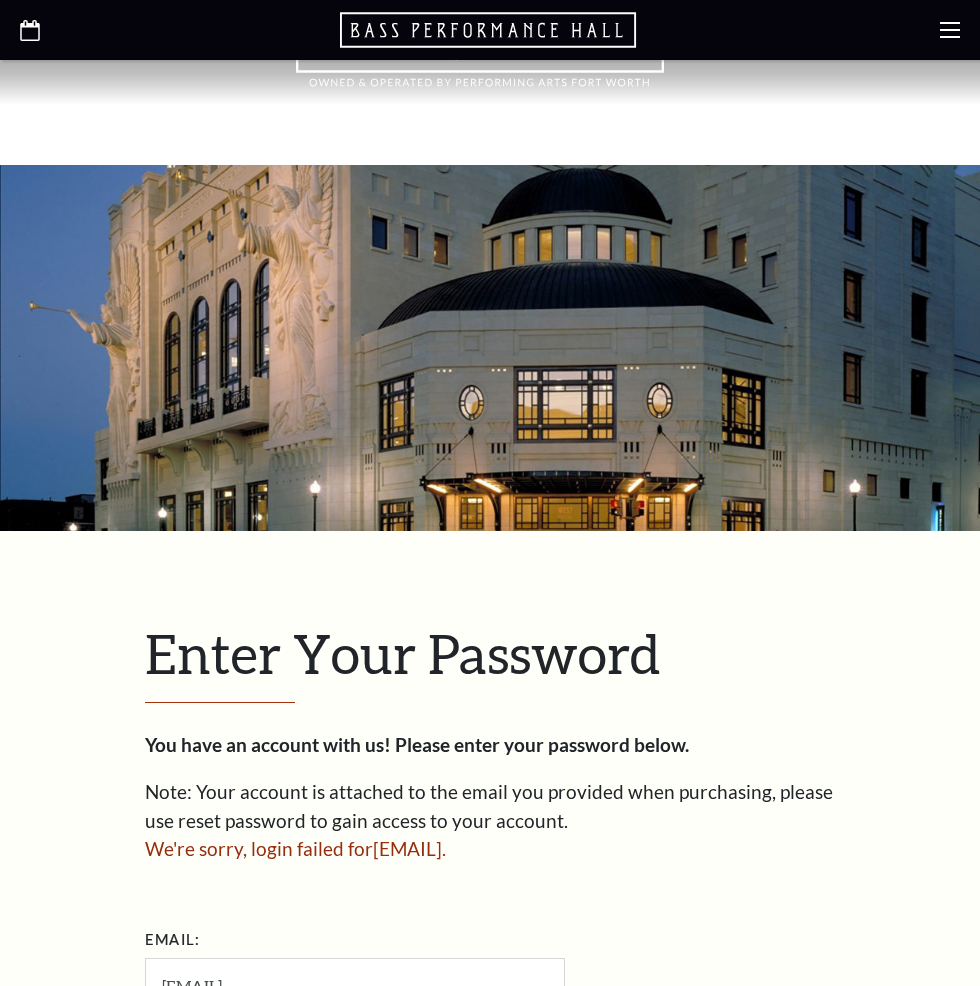 scroll, scrollTop: 594, scrollLeft: 0, axis: vertical 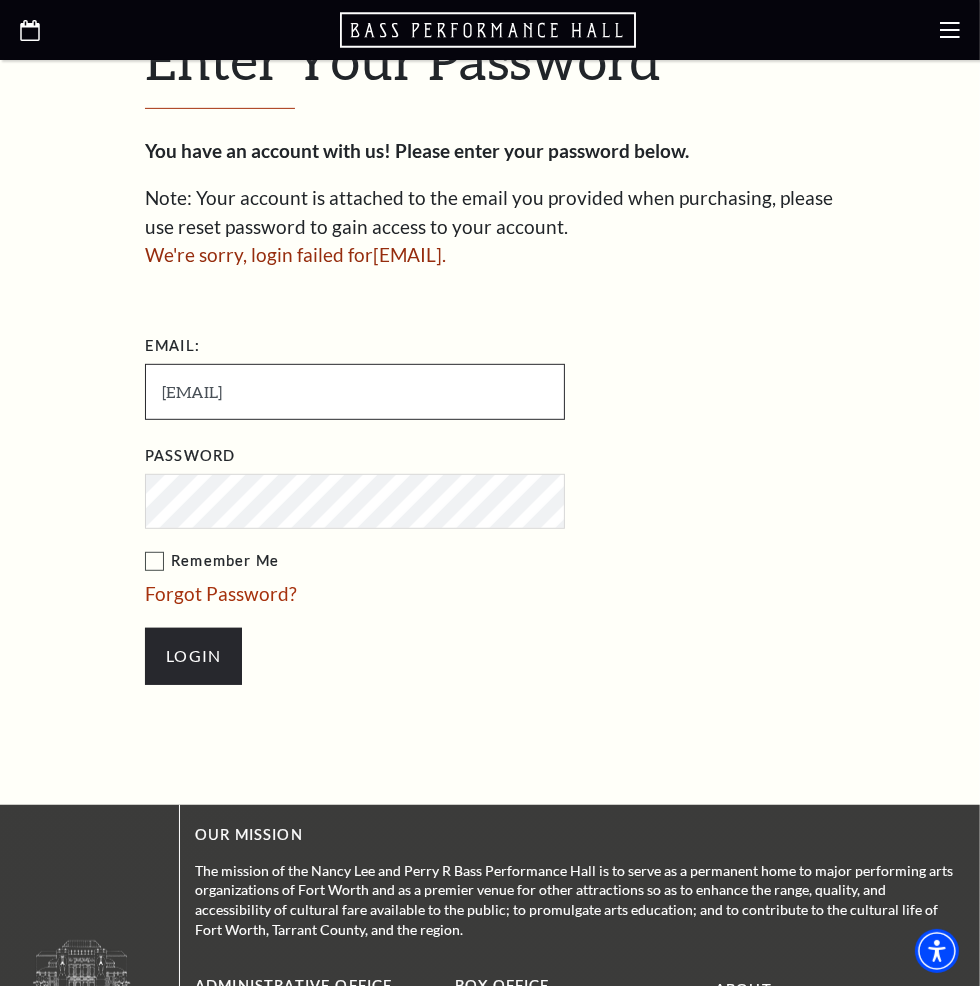 click on "[EMAIL]" at bounding box center (355, 391) 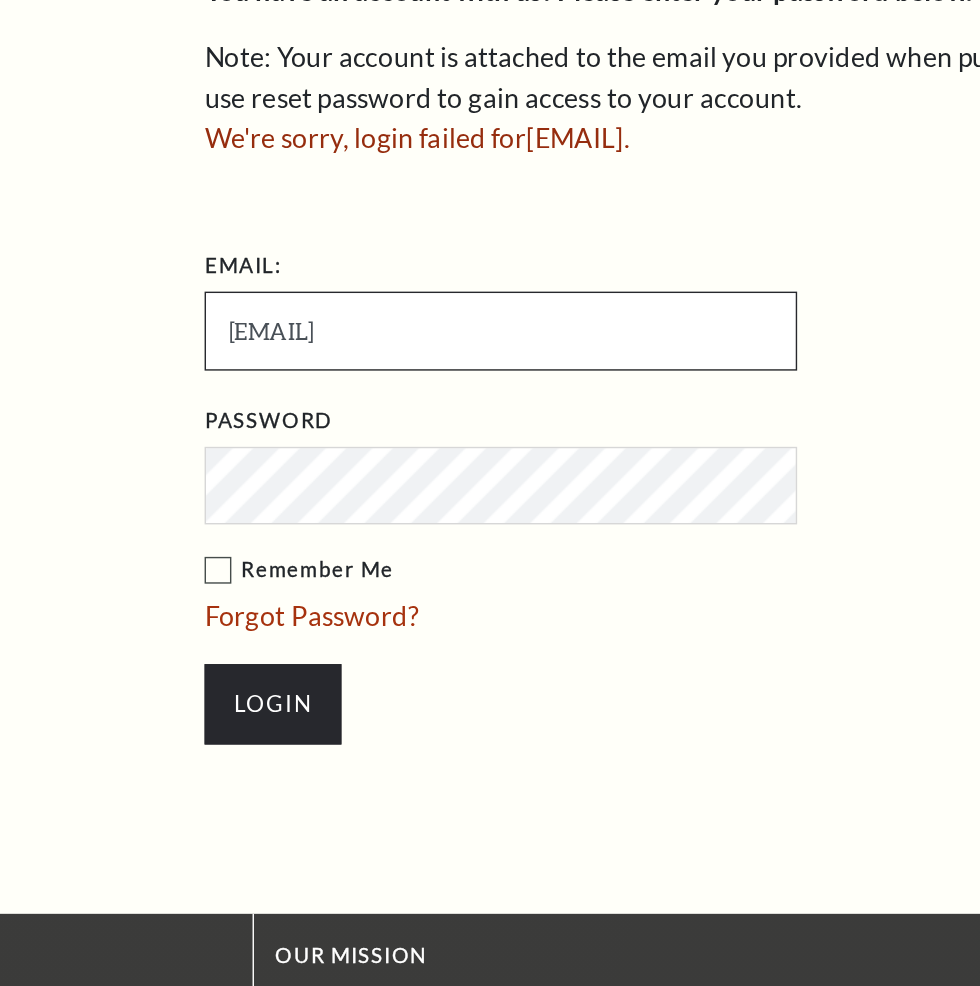 type on "[EMAIL]" 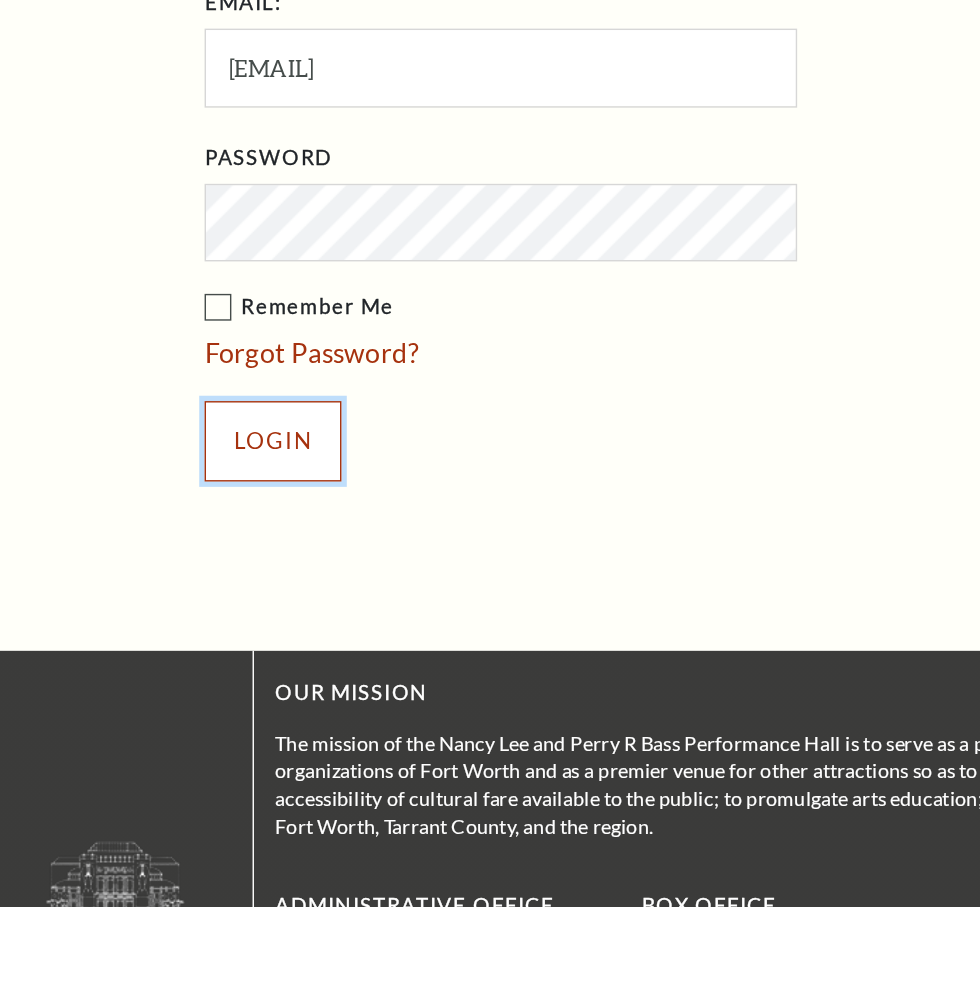 click on "Login" at bounding box center (193, 656) 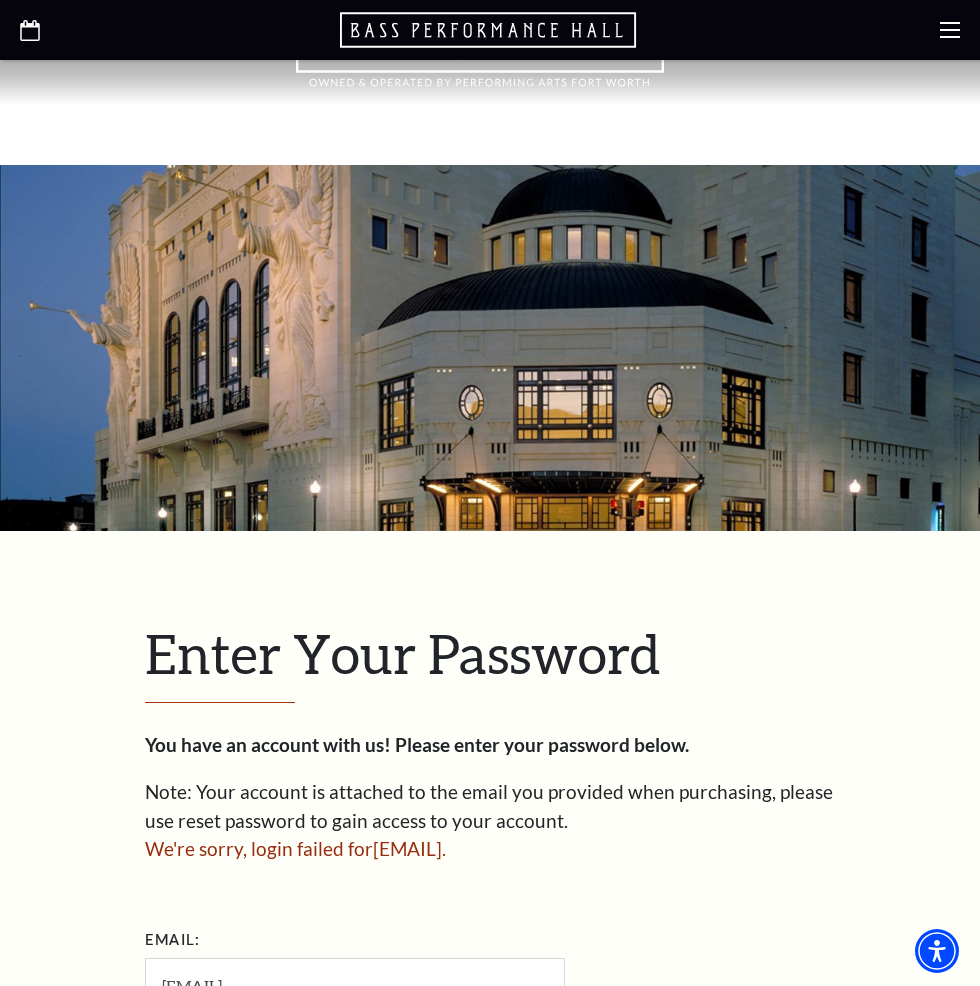 scroll, scrollTop: 594, scrollLeft: 0, axis: vertical 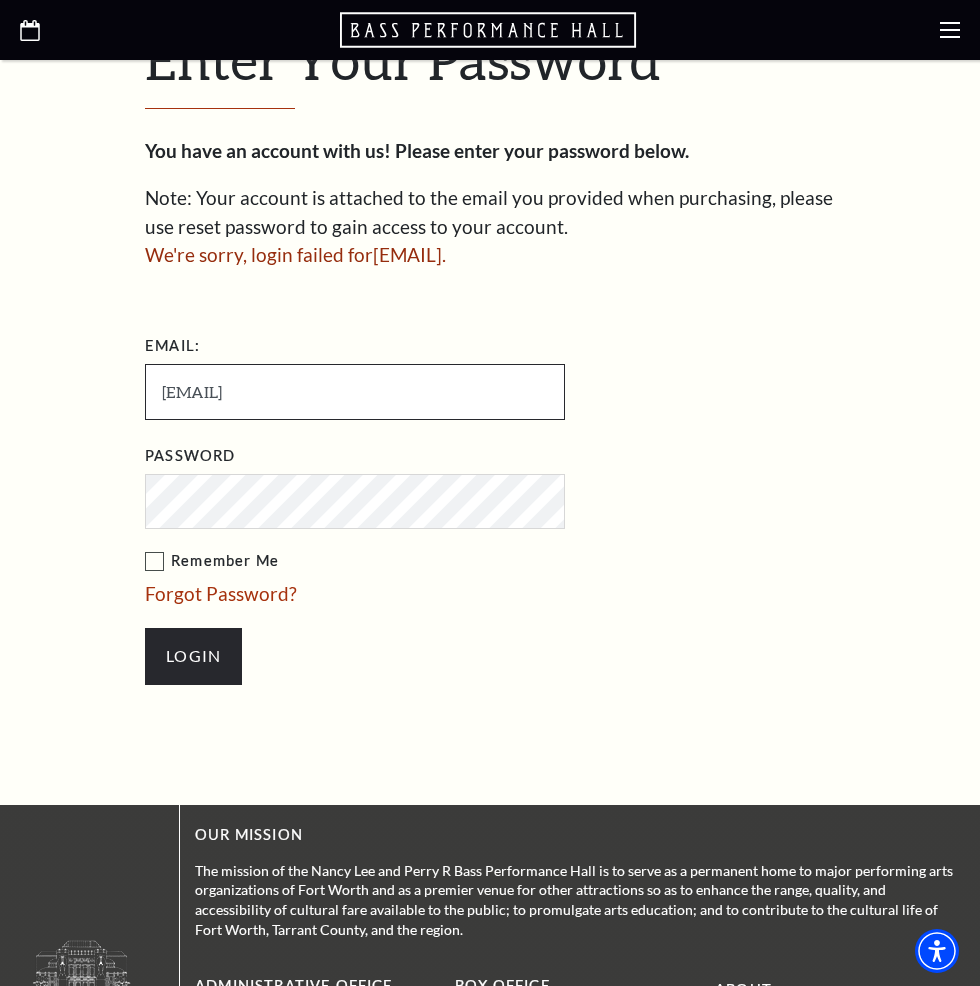 click on "huntercharles42@yahoo.com" at bounding box center [355, 391] 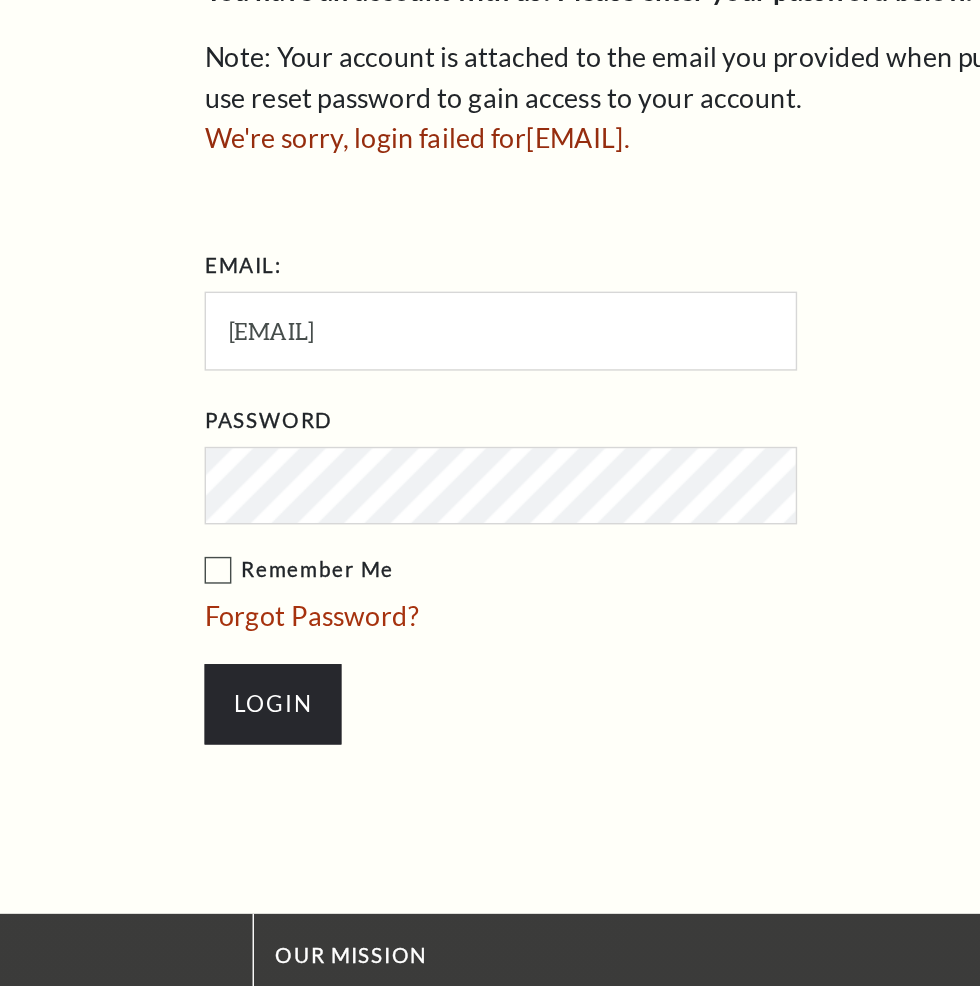 click on "Password" at bounding box center (190, 456) 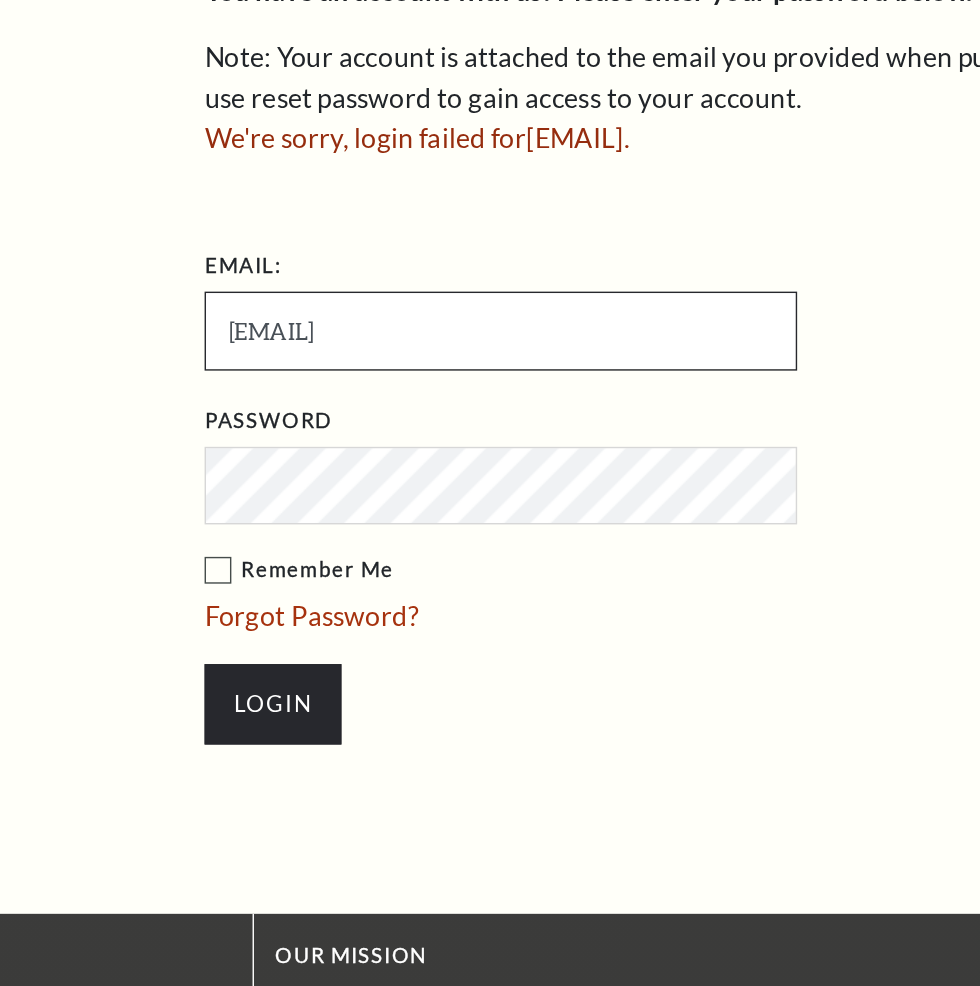 click on "huntercharles42@yahoo.com" at bounding box center [355, 391] 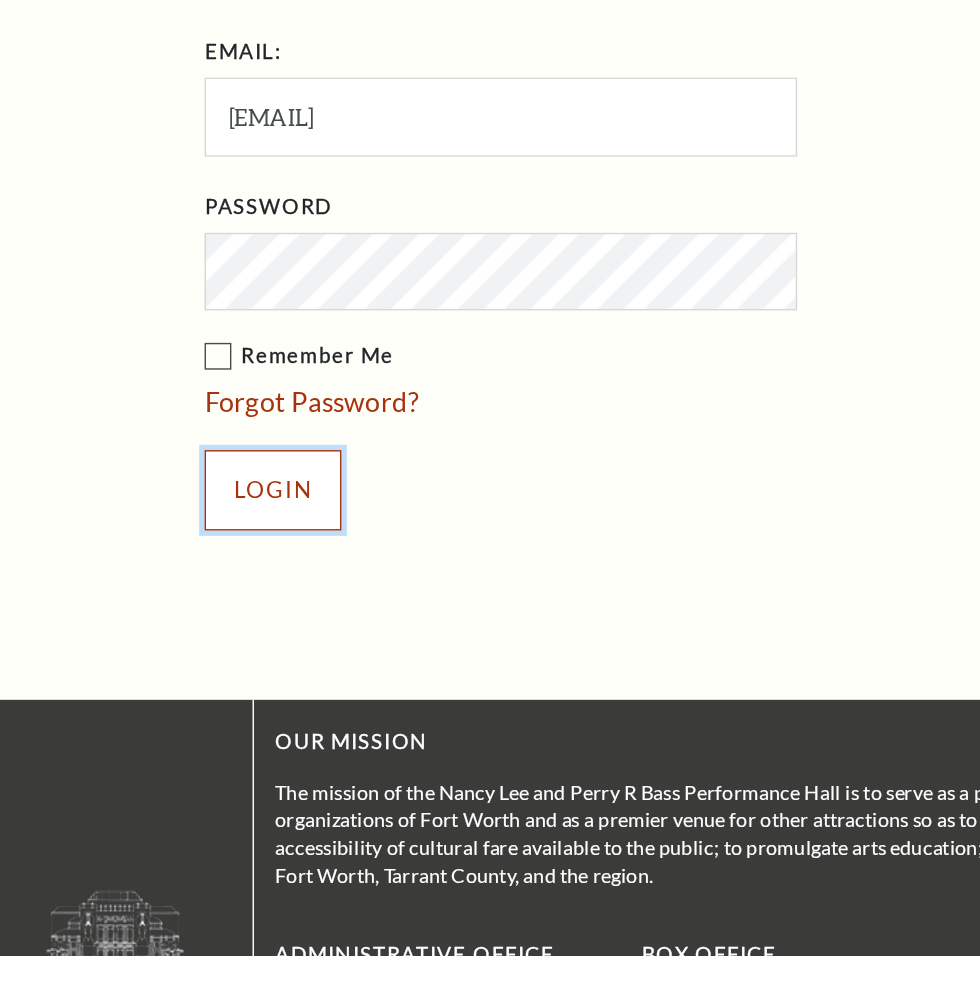 click on "Login" at bounding box center (193, 656) 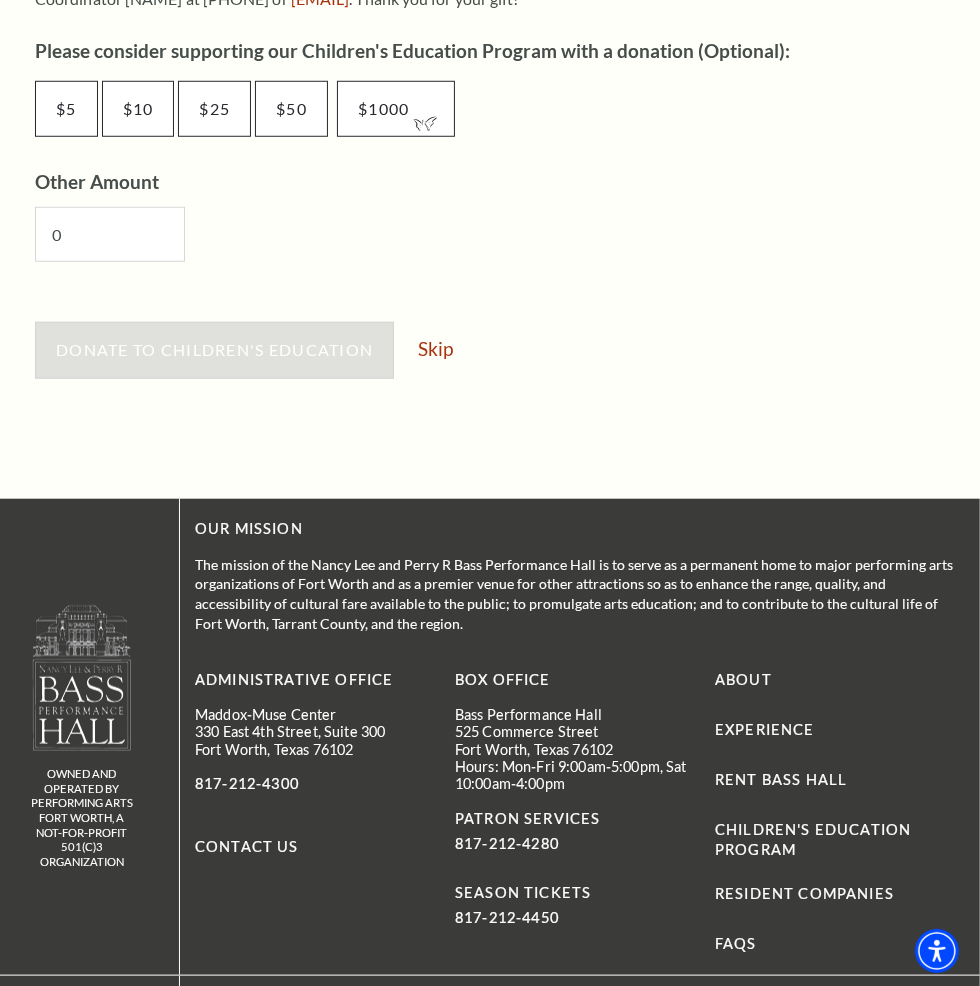 scroll, scrollTop: 1127, scrollLeft: 0, axis: vertical 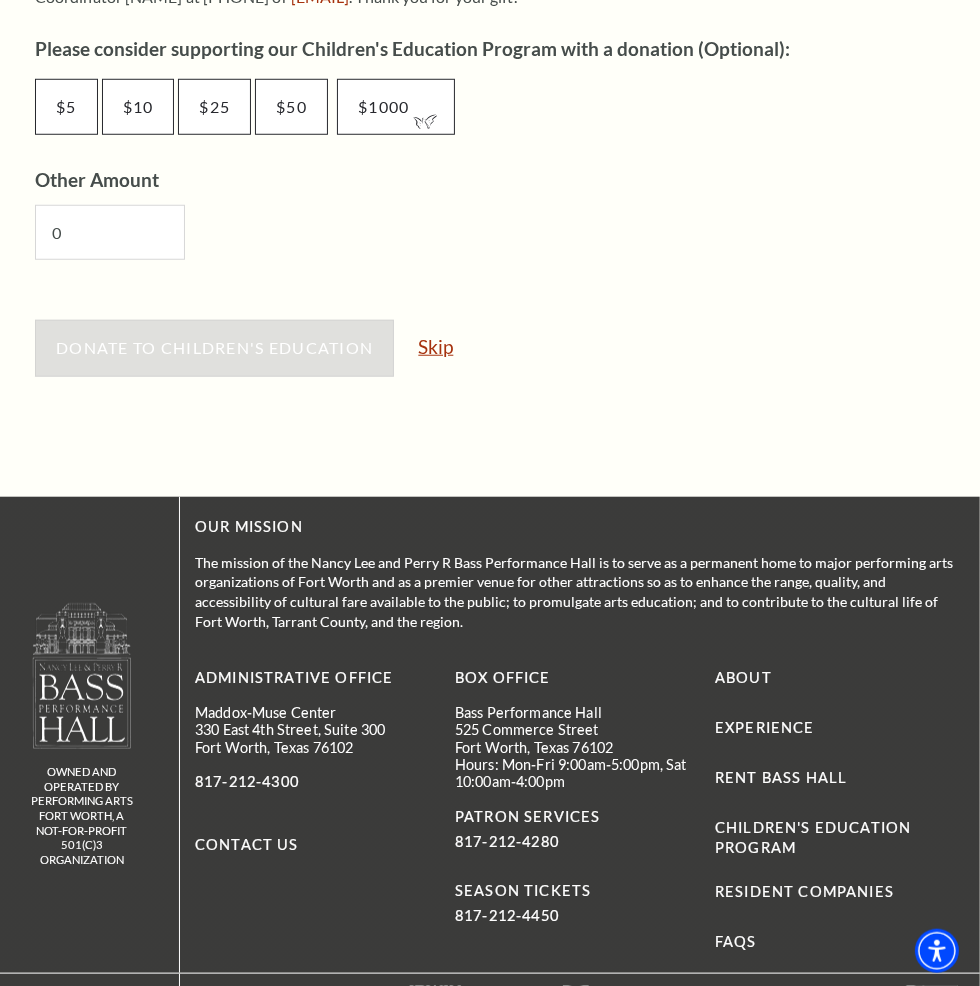 click on "Skip" at bounding box center (435, 346) 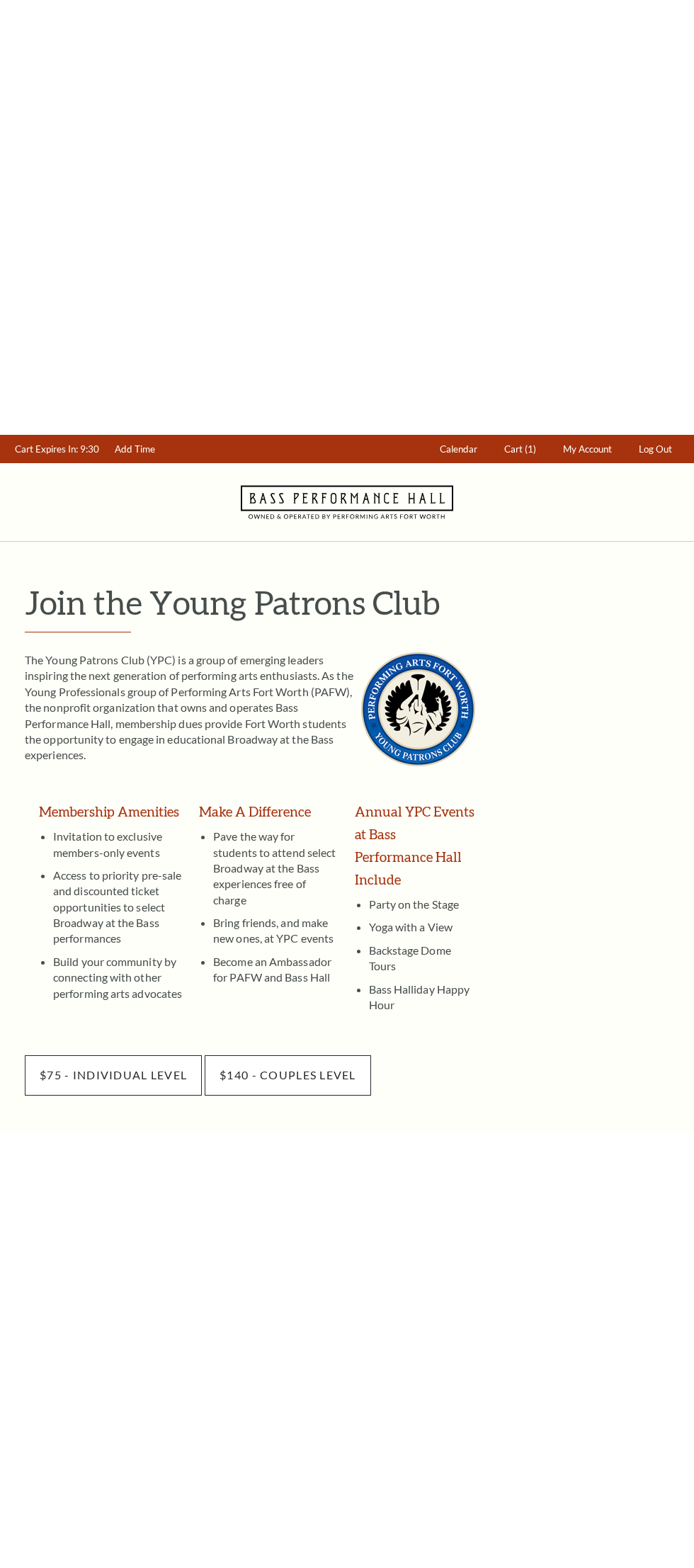 scroll, scrollTop: 0, scrollLeft: 0, axis: both 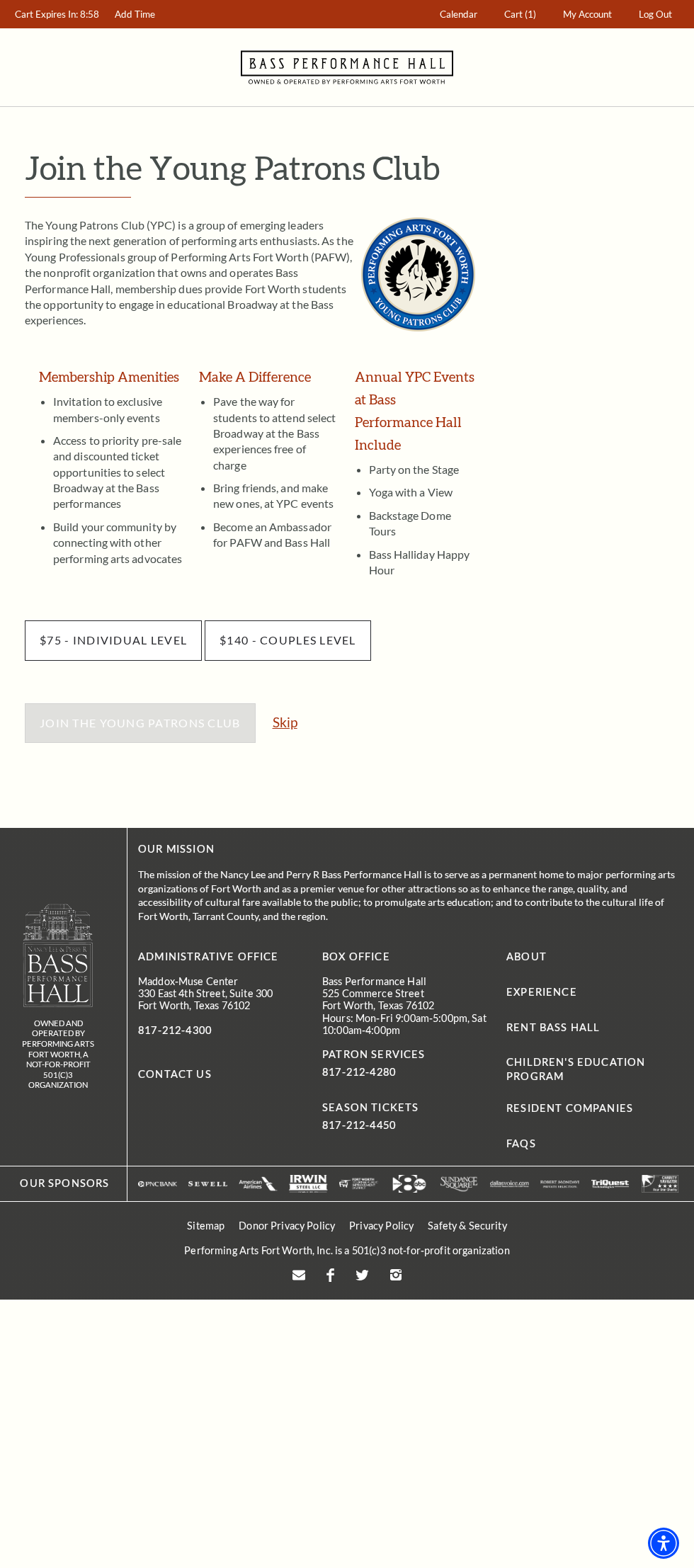 click on "Skip" at bounding box center [285, 722] 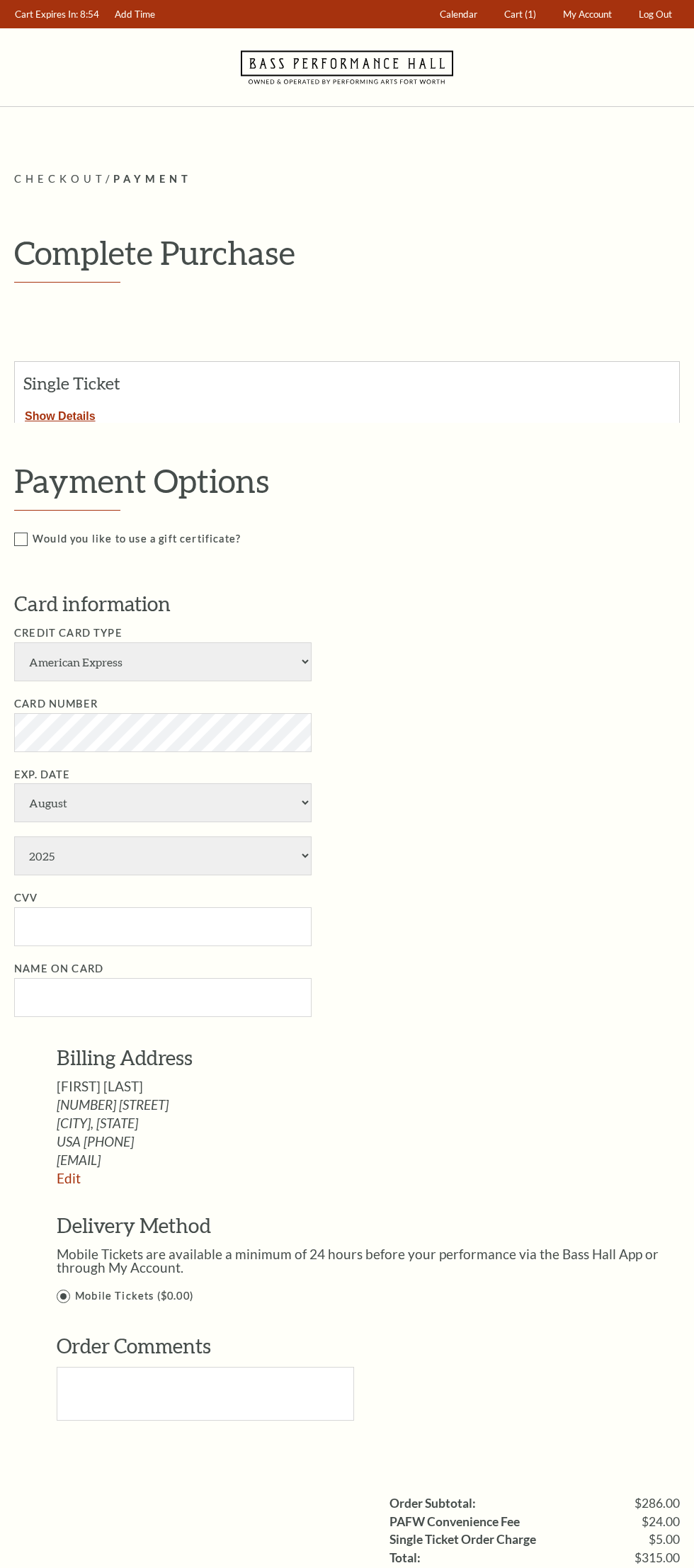 scroll, scrollTop: 0, scrollLeft: 0, axis: both 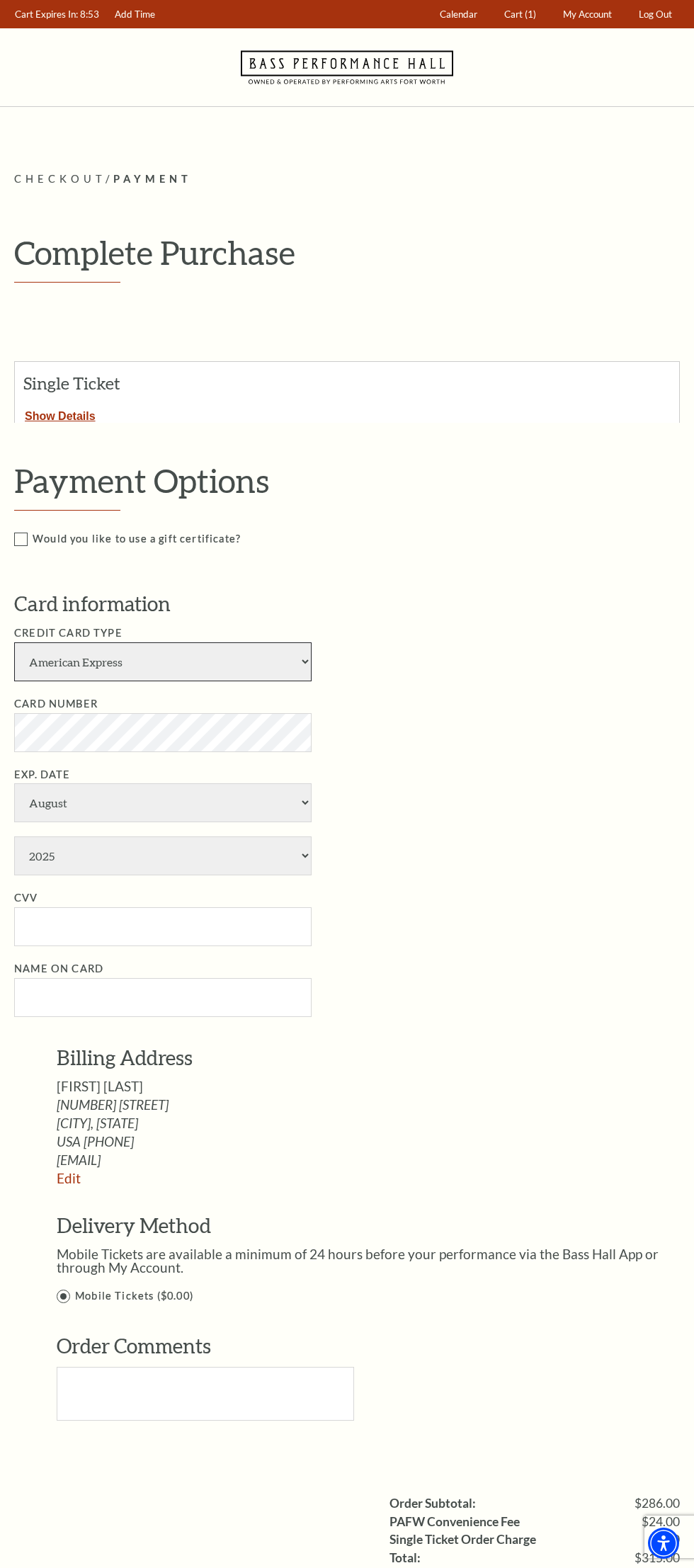 click on "American Express
Visa
Master Card
Discover" at bounding box center [163, 661] 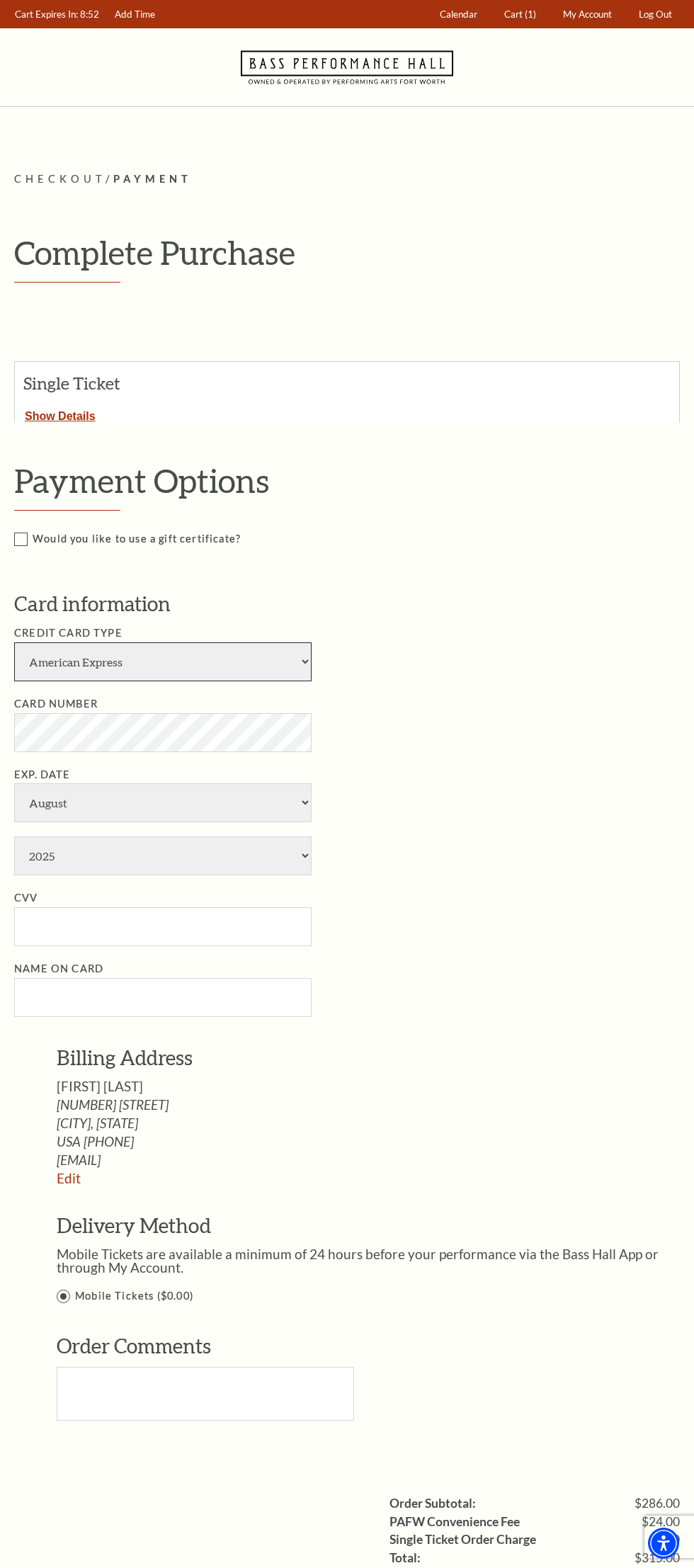 select on "24" 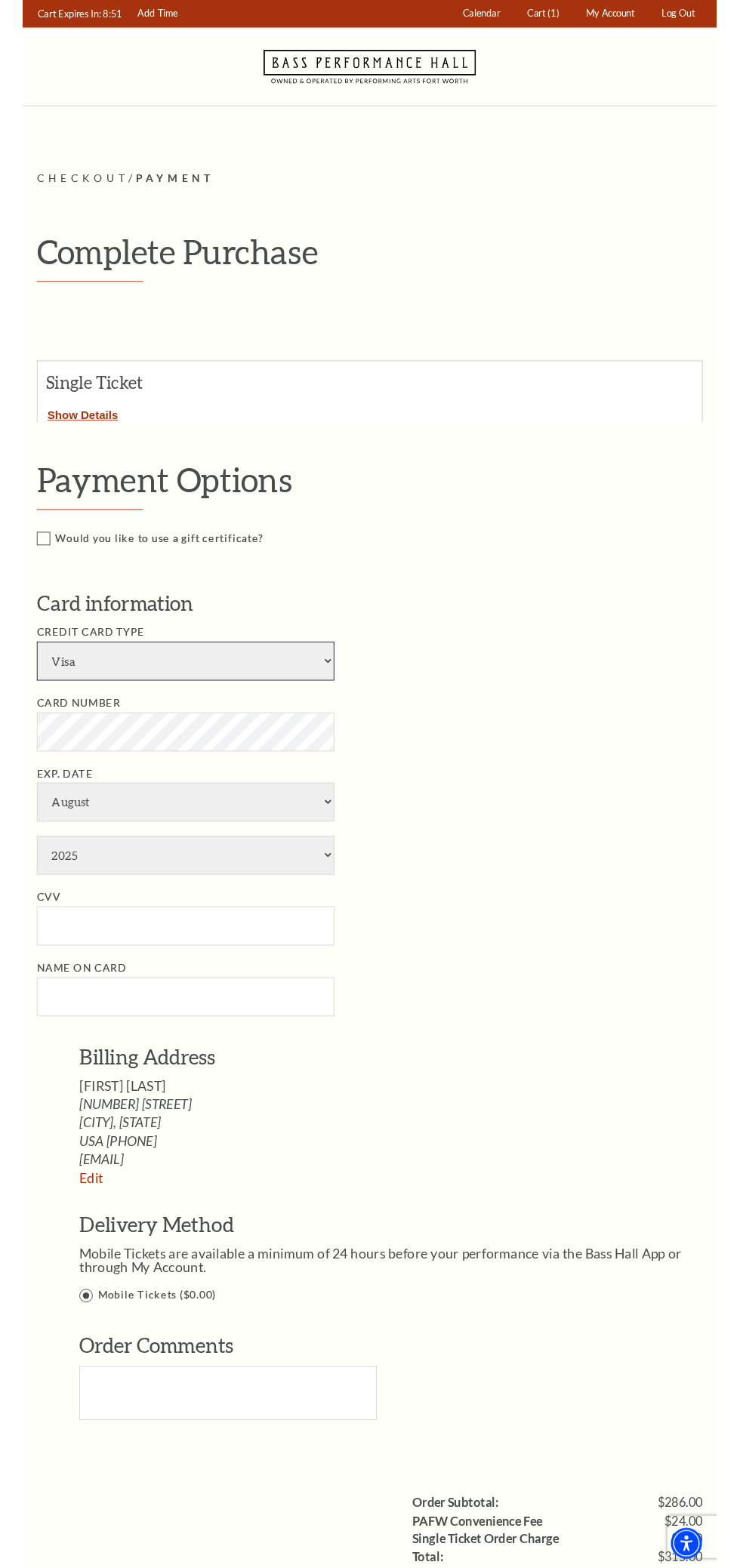scroll, scrollTop: 0, scrollLeft: 0, axis: both 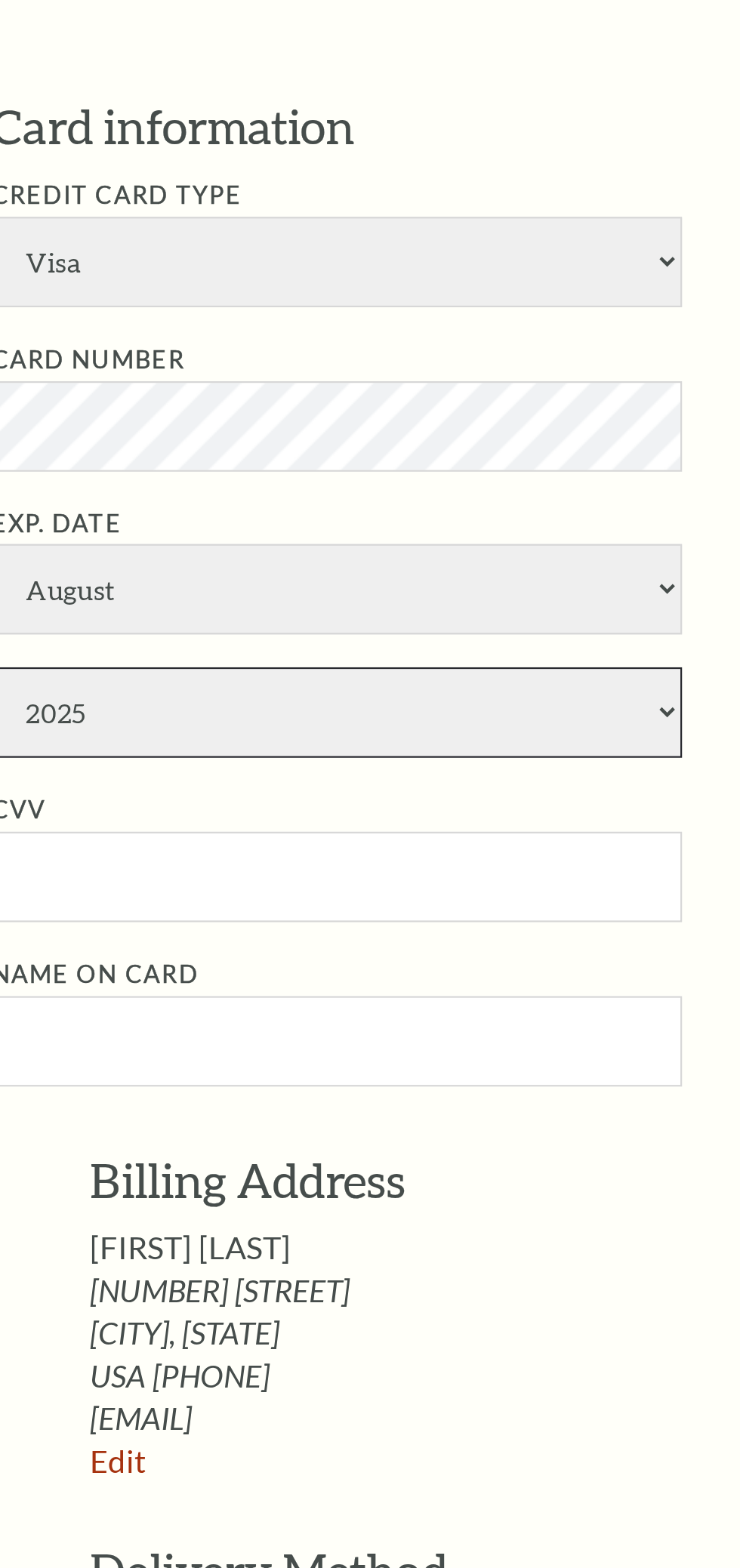 click on "2025
2026
2027
2028
2029
2030
2031
2032
2033
2034" at bounding box center [174, 912] 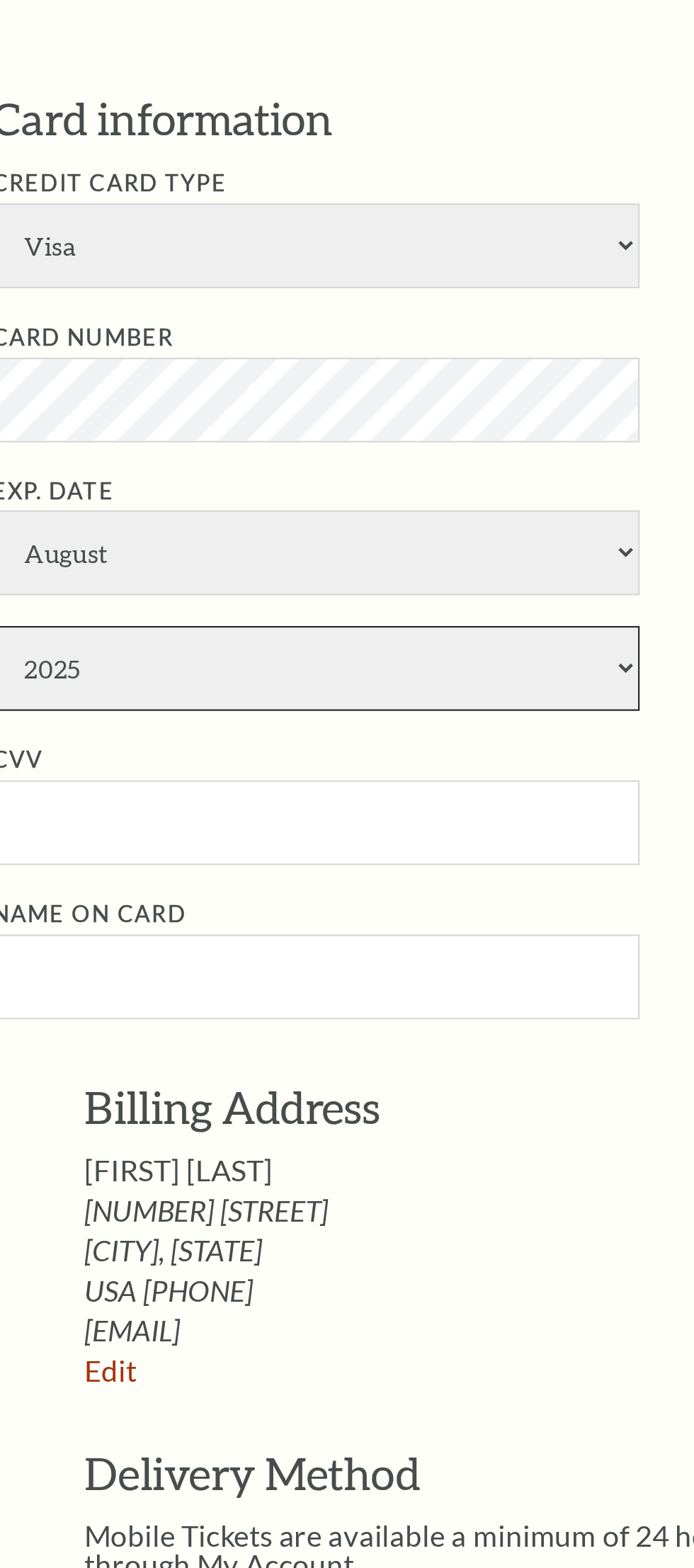 select on "2029" 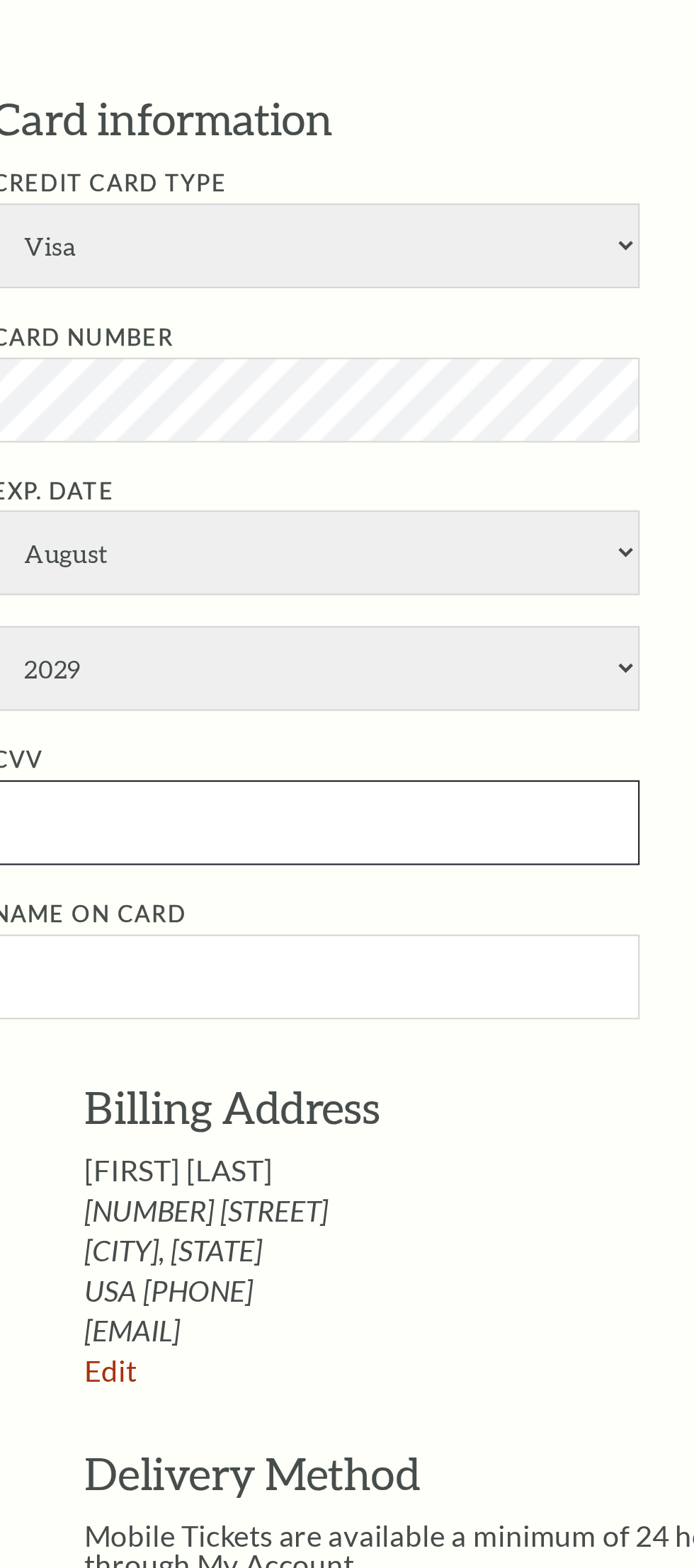 click on "CVV" at bounding box center [163, 926] 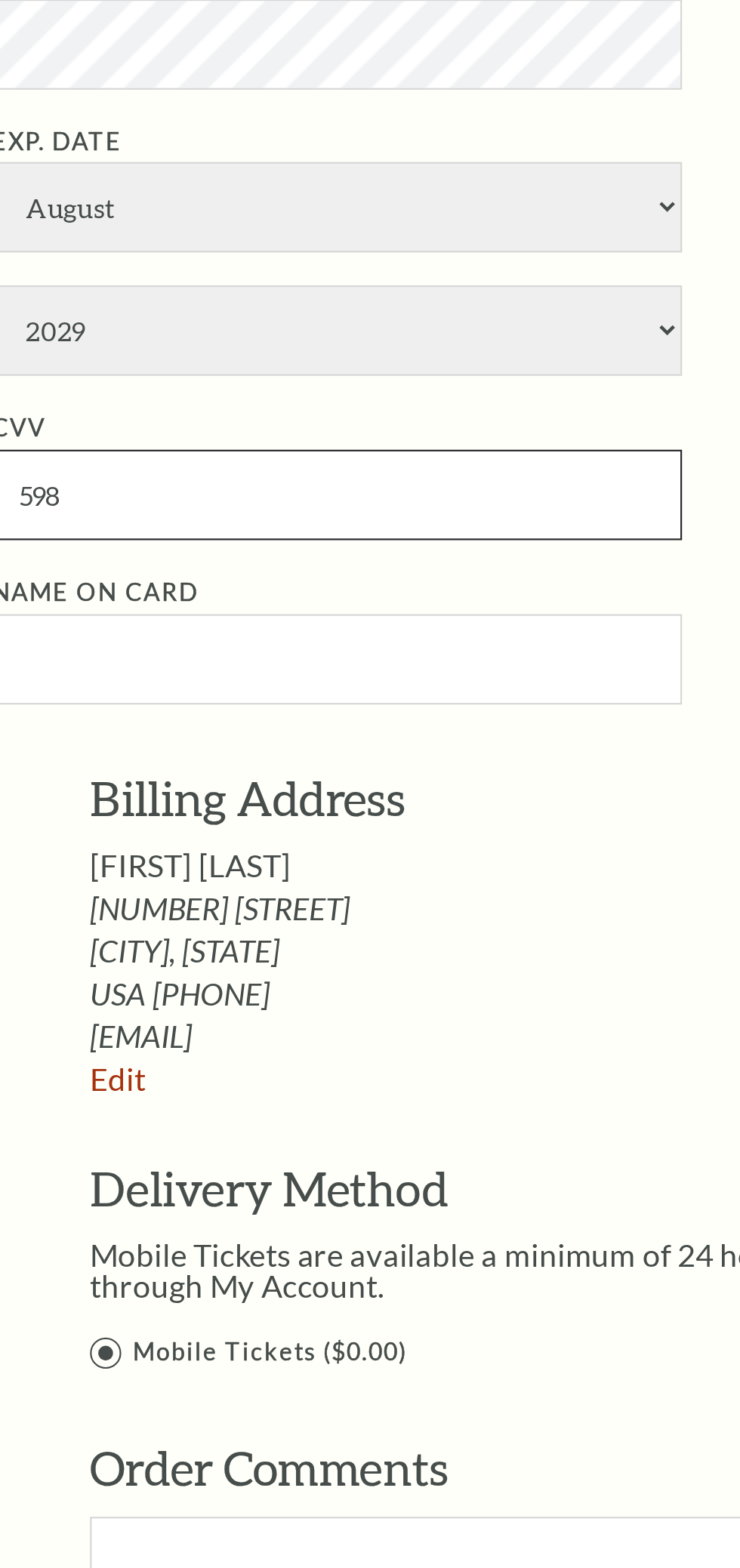type on "598" 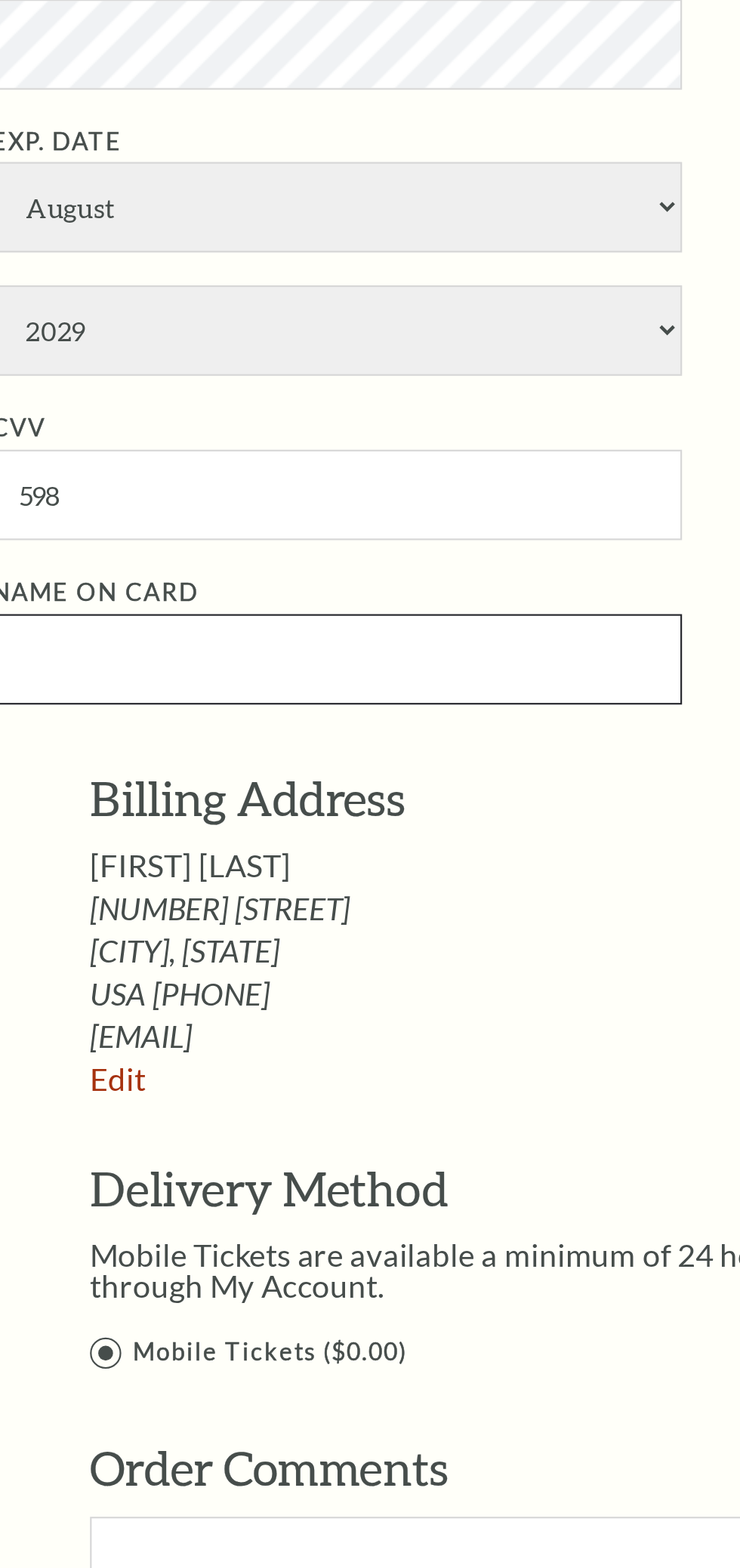 click on "Name on Card" at bounding box center (174, 1063) 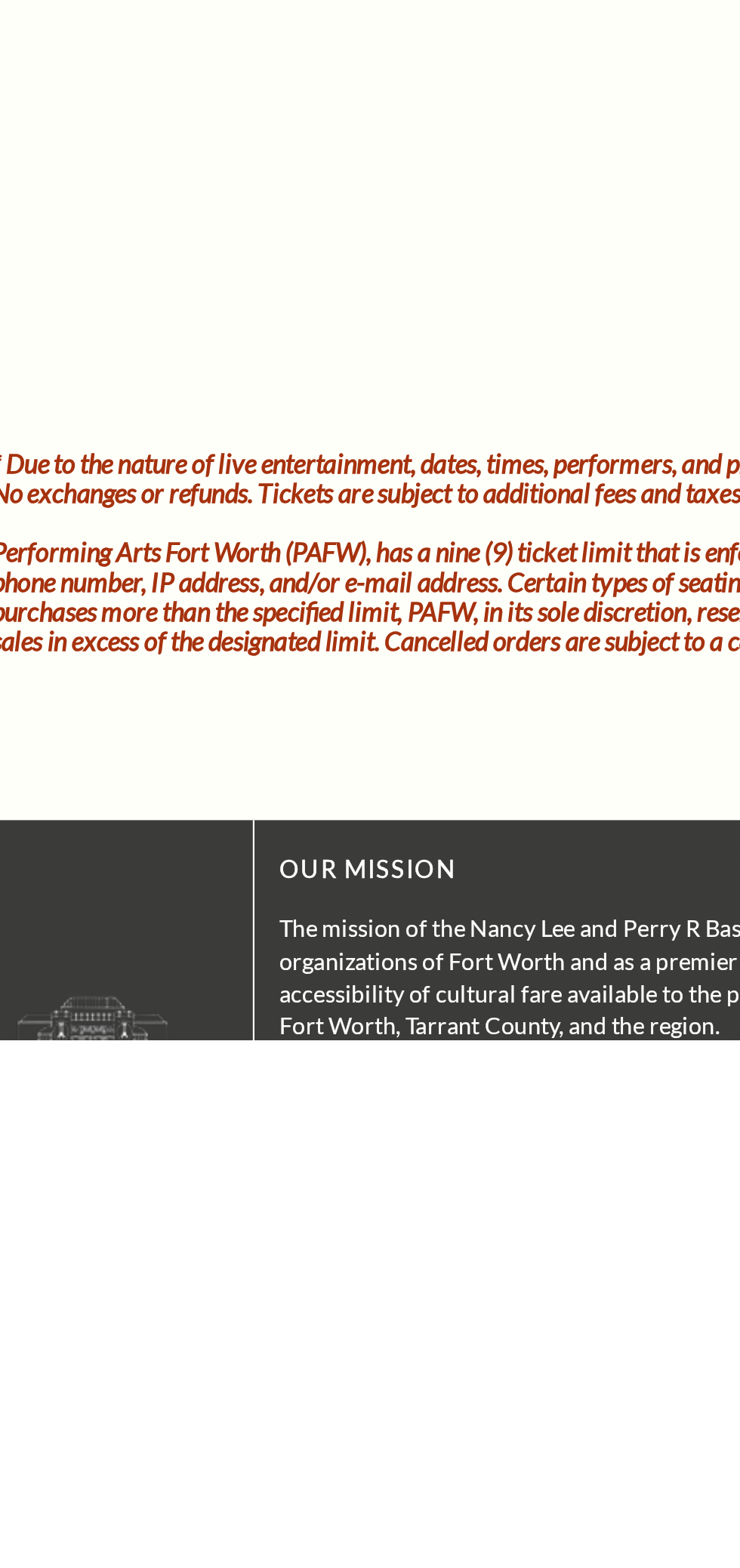 scroll, scrollTop: 568, scrollLeft: 0, axis: vertical 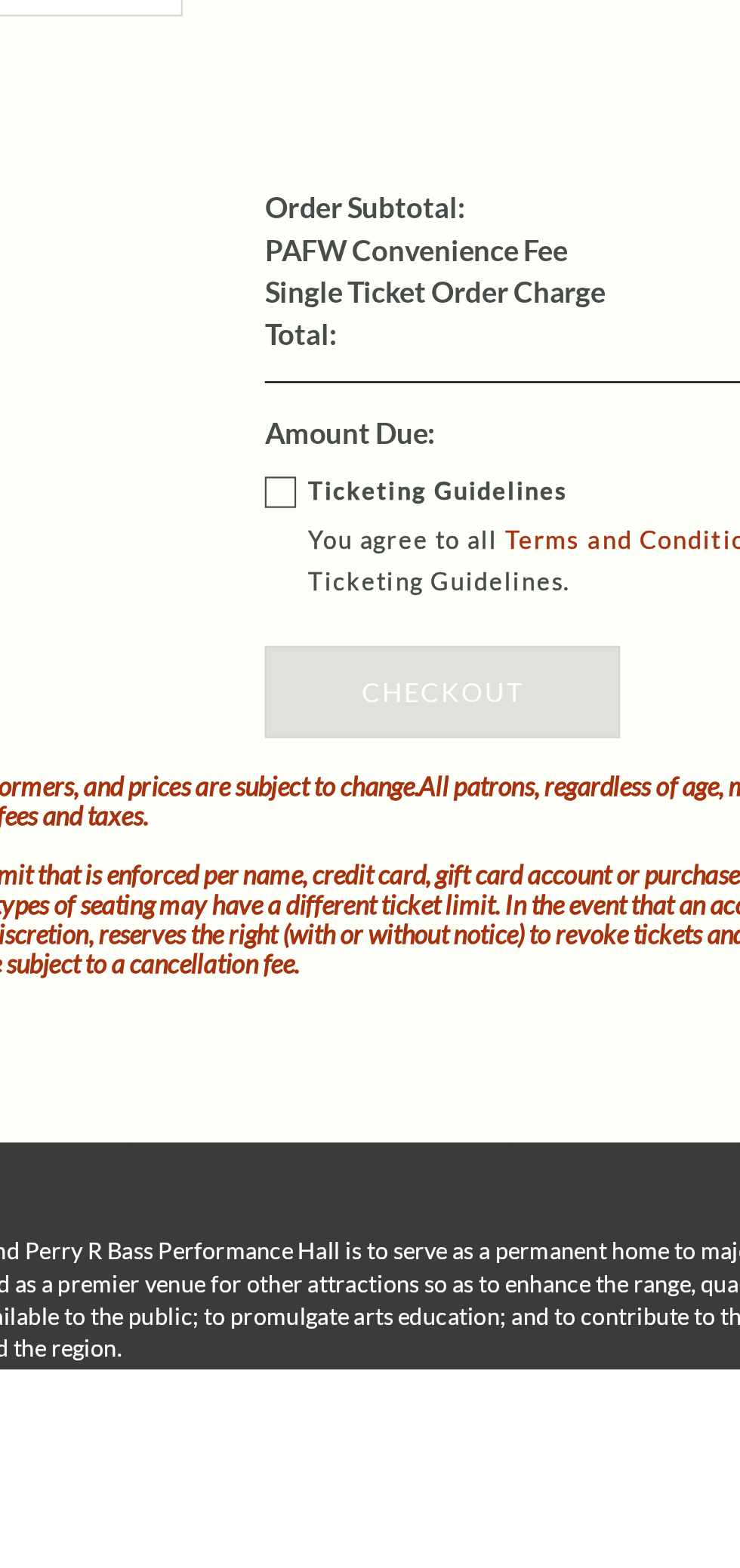 type on "E [LAST]" 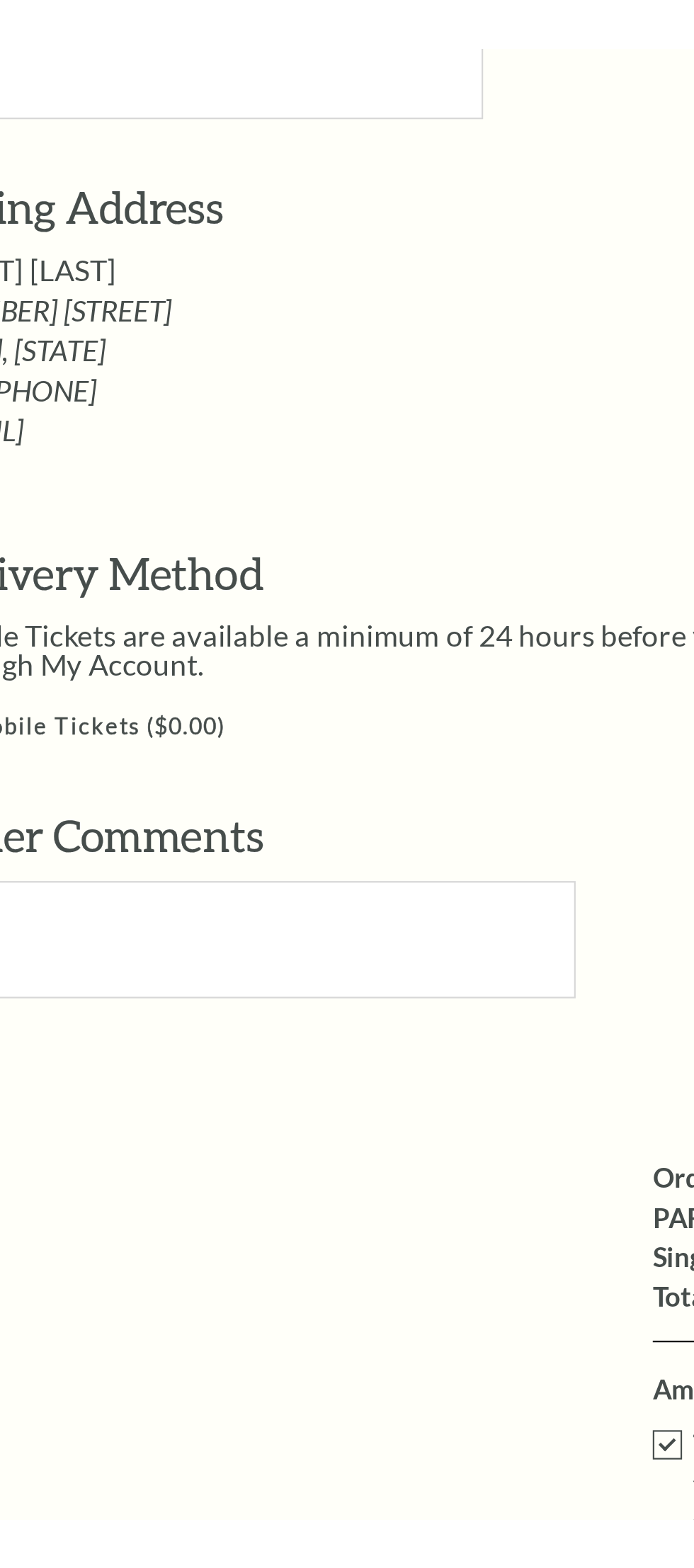 scroll, scrollTop: 813, scrollLeft: 0, axis: vertical 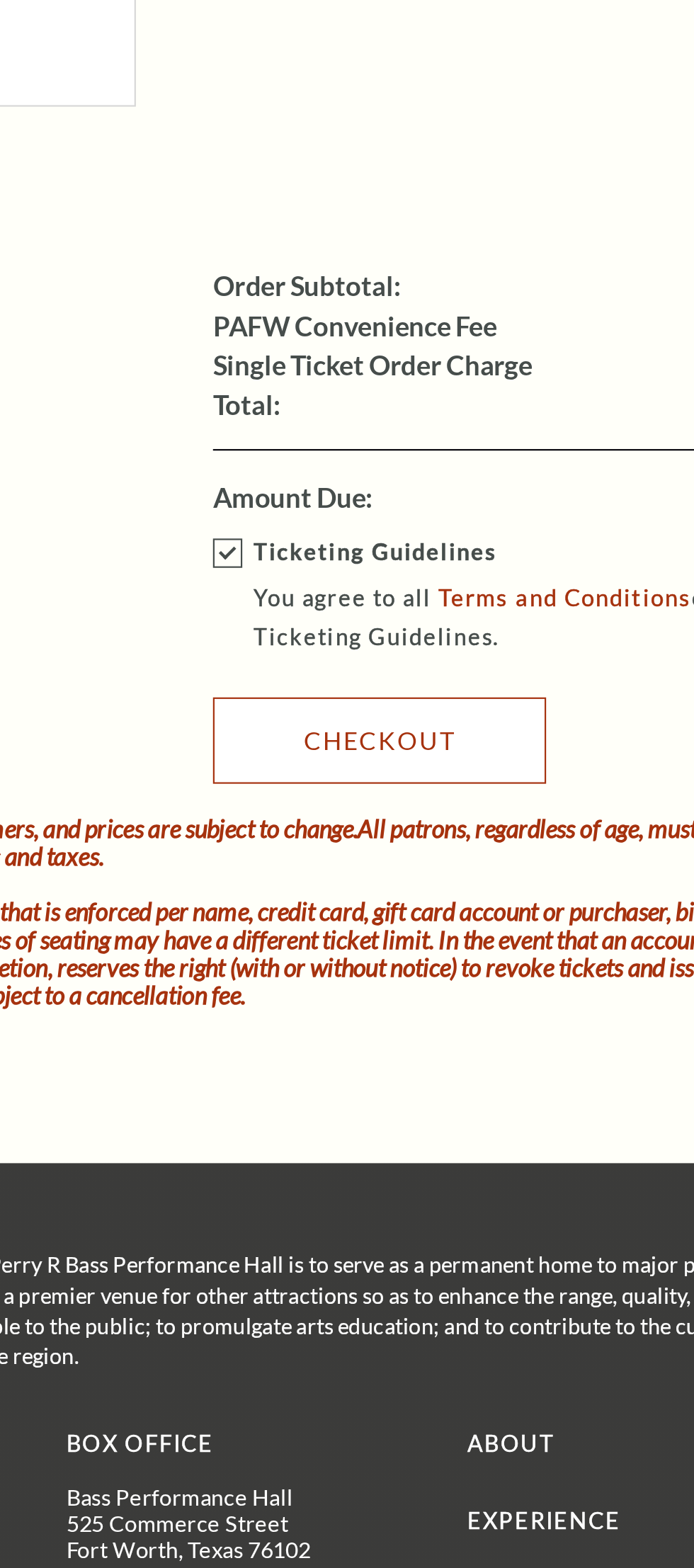 click on "Checkout" at bounding box center (466, 902) 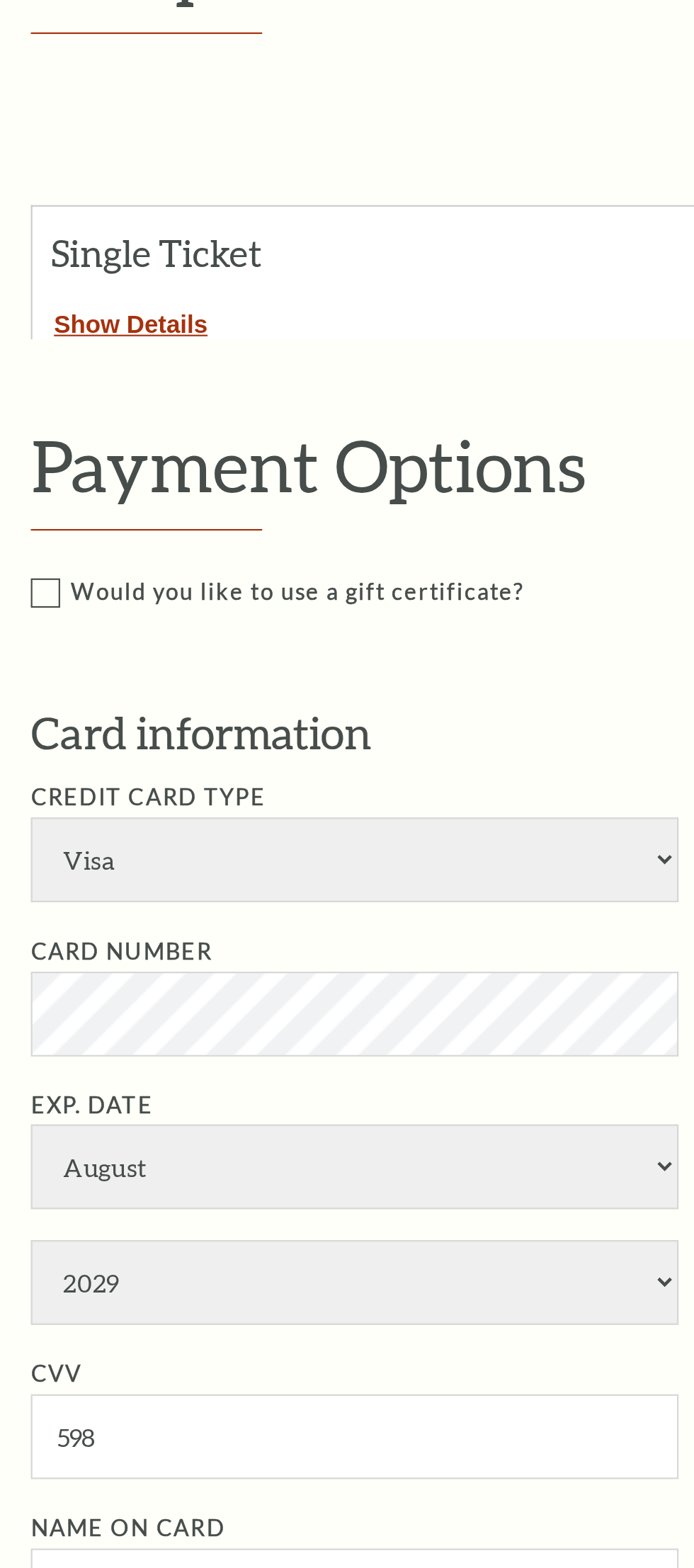 scroll, scrollTop: 113, scrollLeft: 0, axis: vertical 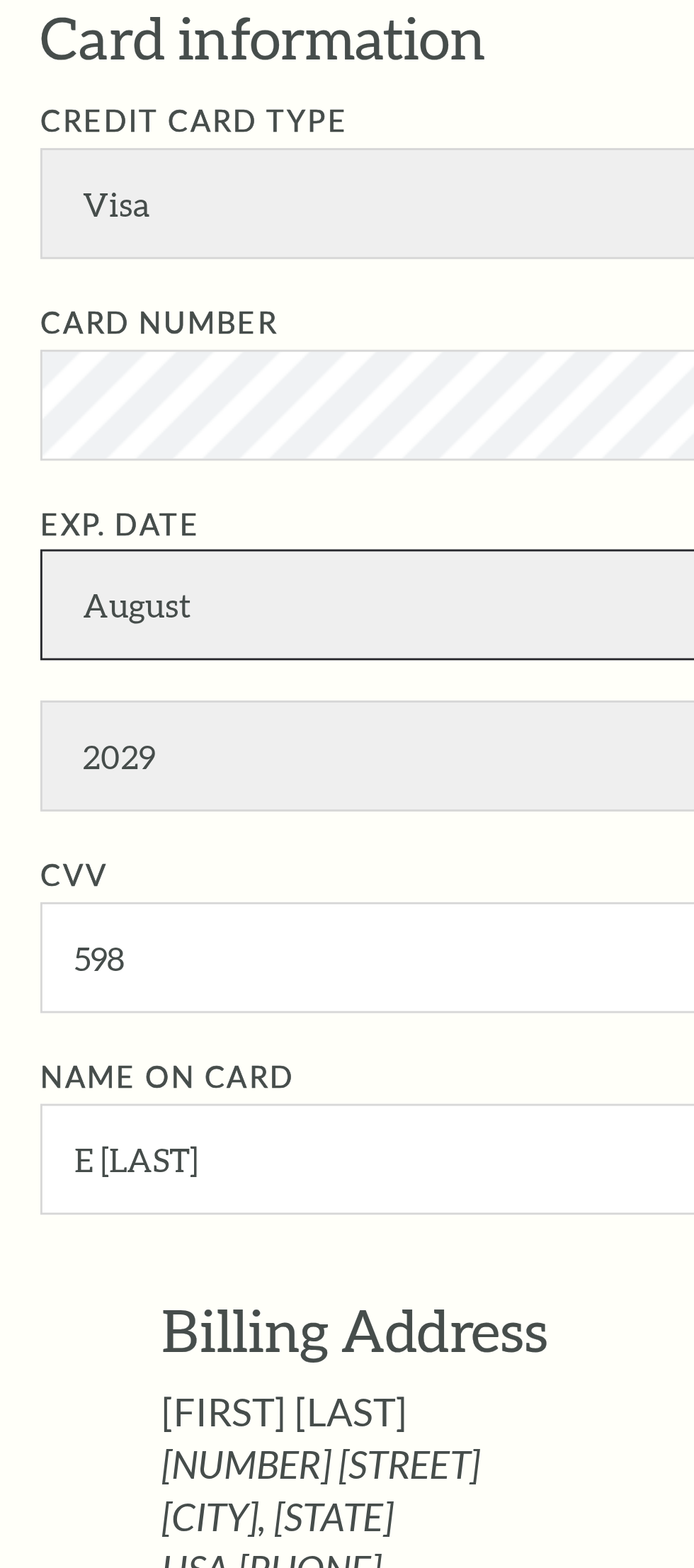 click on "January
February
March
April
May
June
July
August
September
October
November
December" at bounding box center (163, 802) 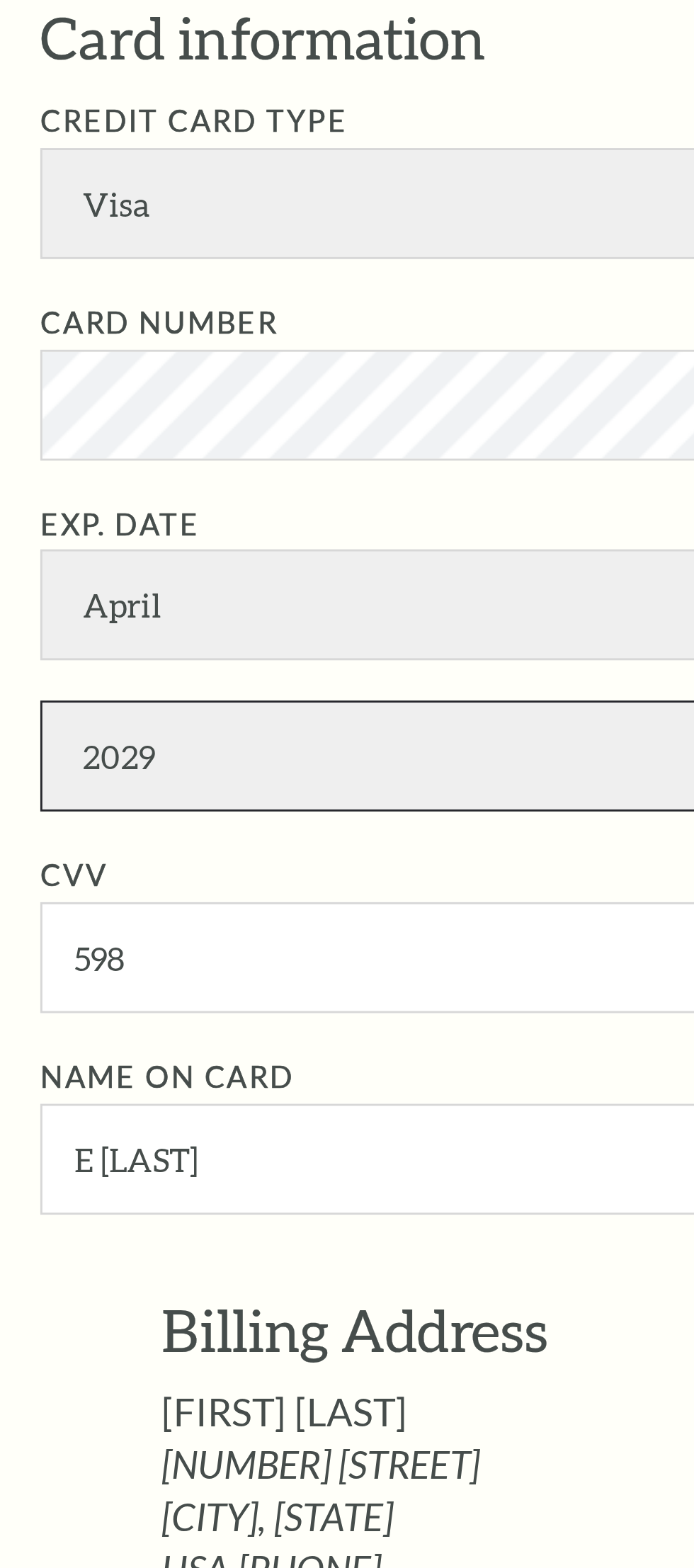 click on "2025
2026
2027
2028
2029
2030
2031
2032
2033
2034" at bounding box center [163, 856] 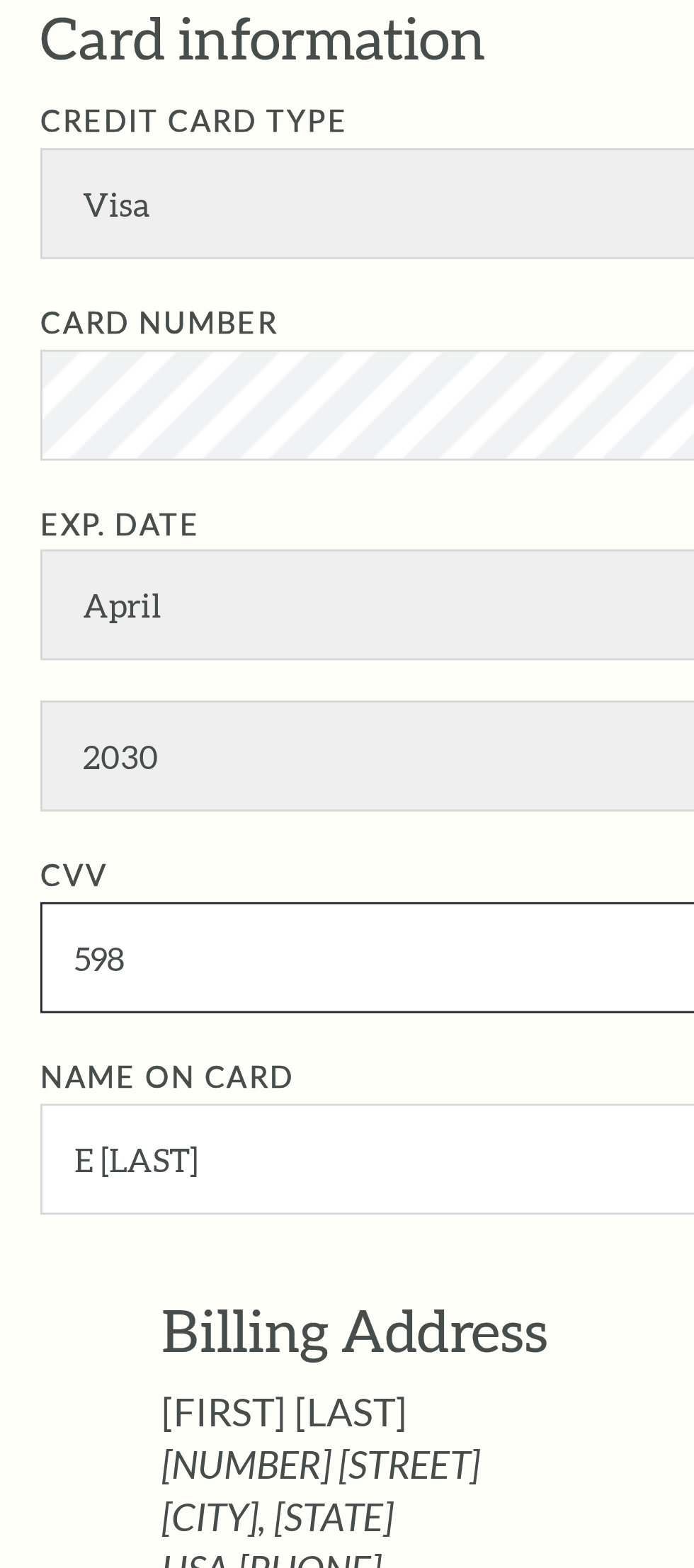 click on "598" at bounding box center [163, 926] 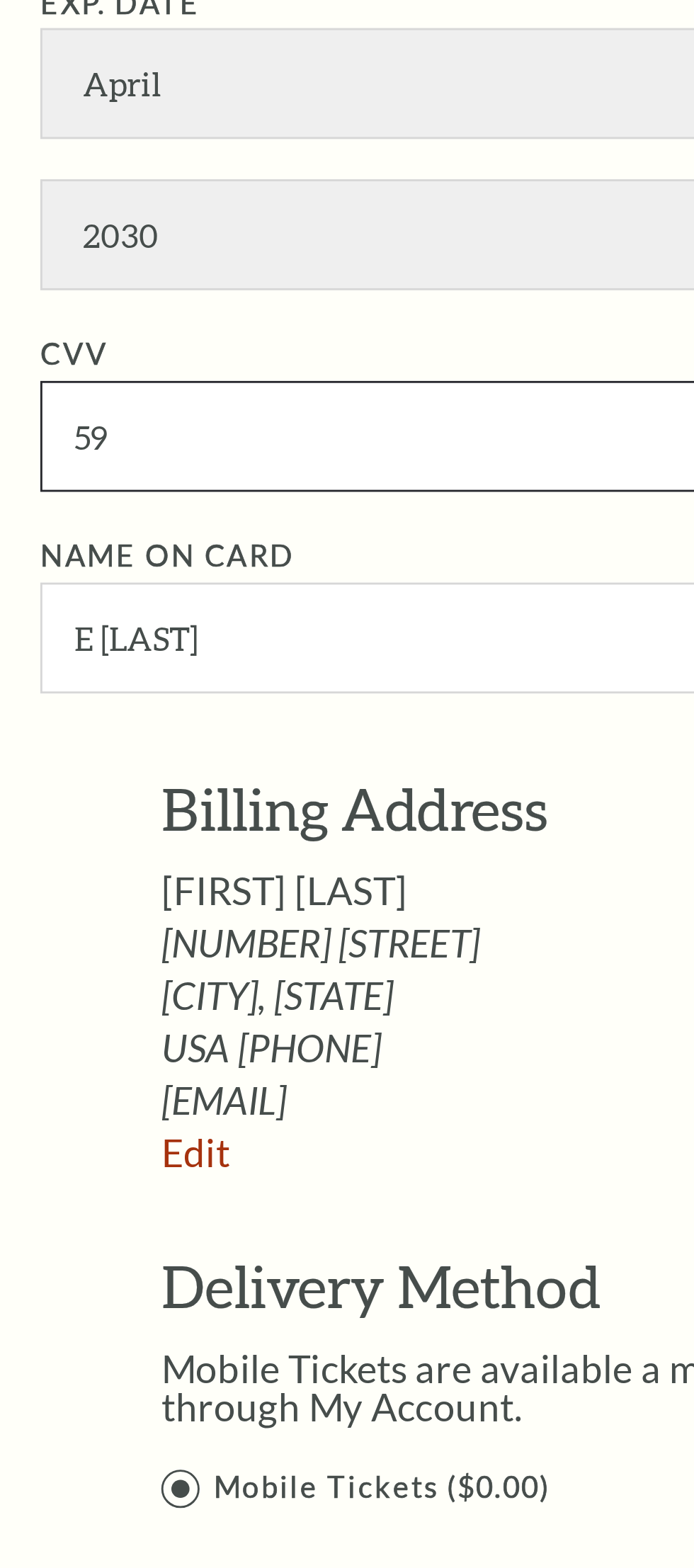 type on "5" 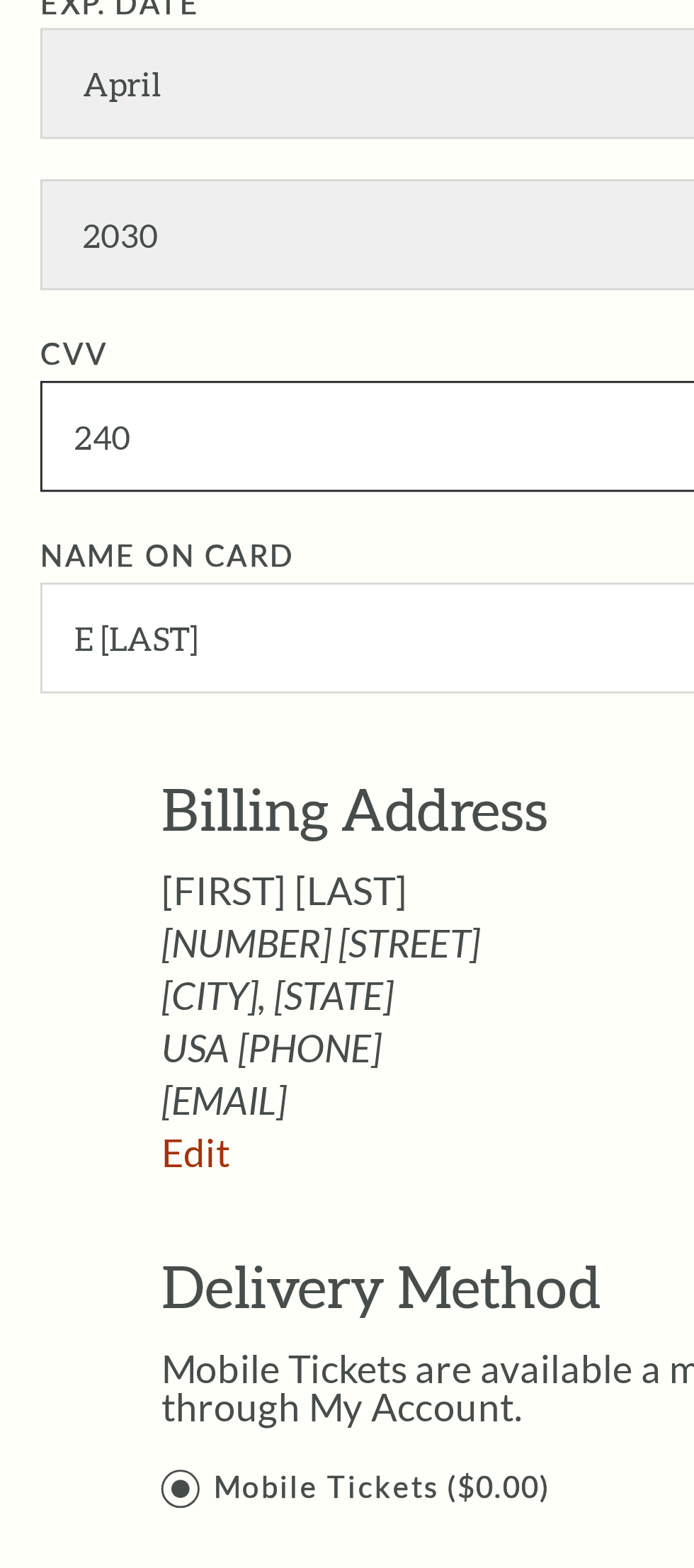 type on "240" 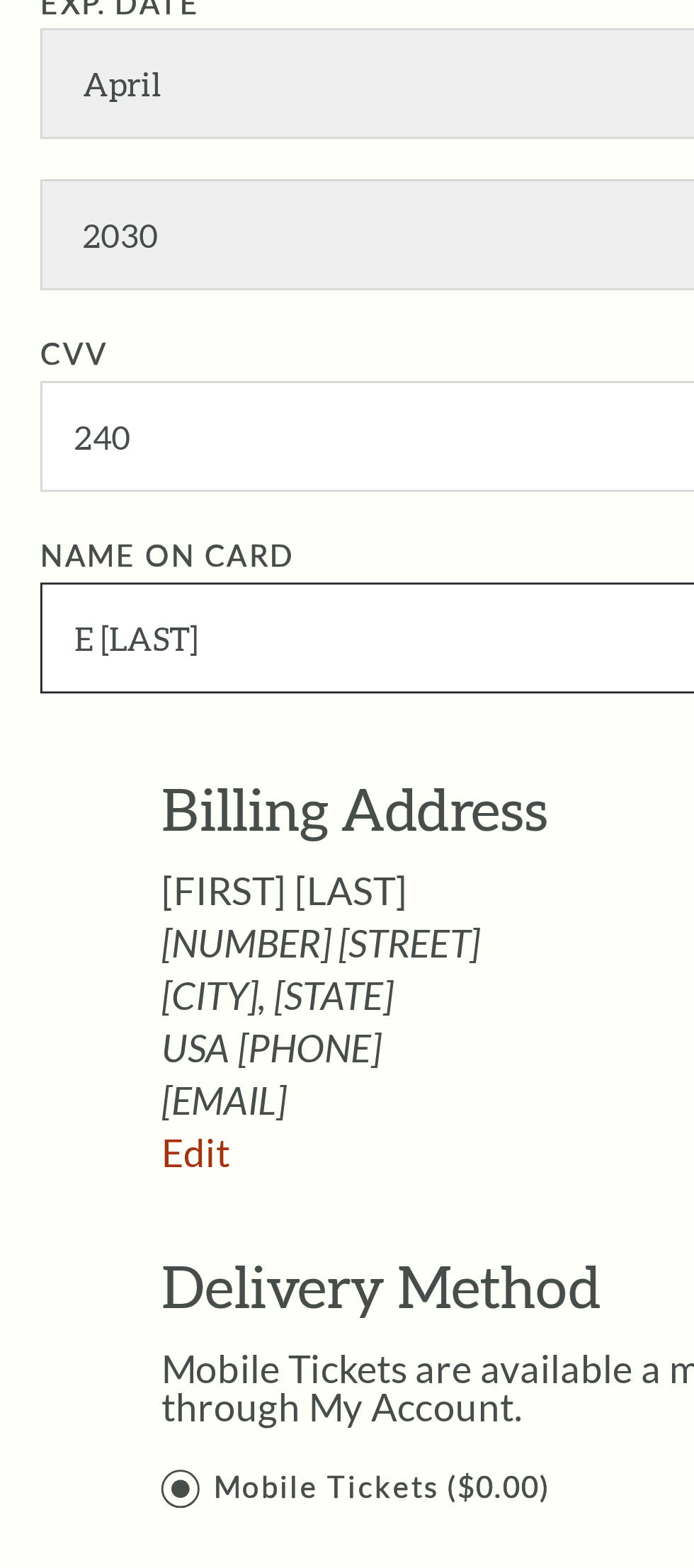 click on "E remington" at bounding box center [163, 224] 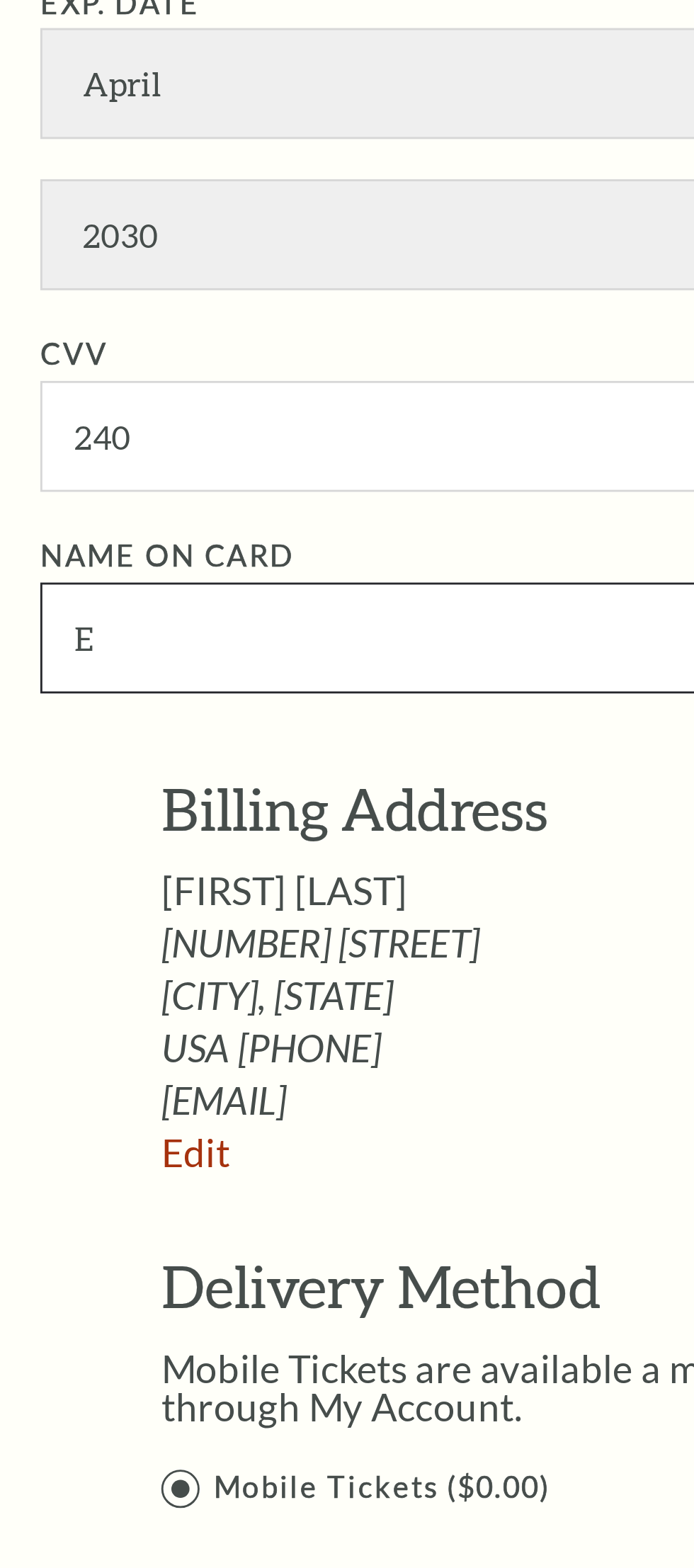type on "E" 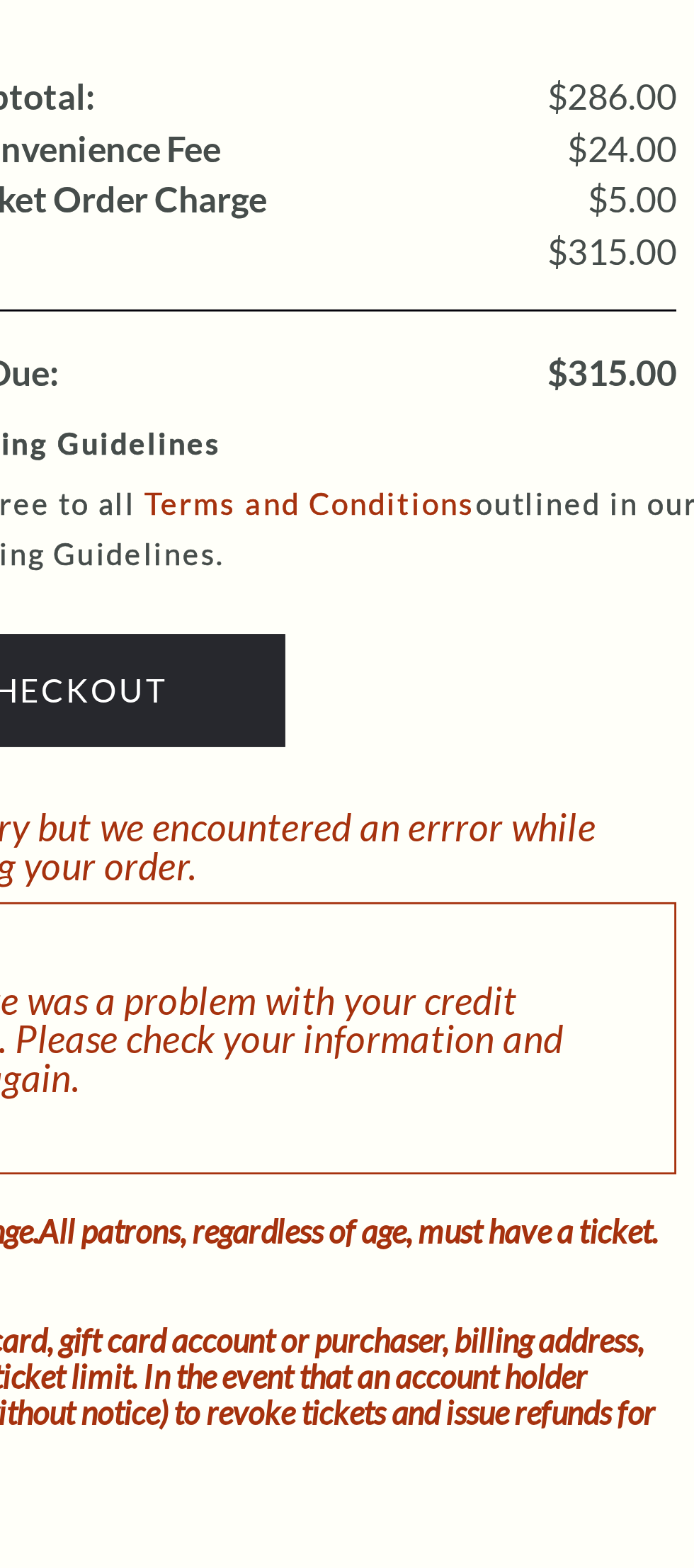 scroll, scrollTop: 773, scrollLeft: 0, axis: vertical 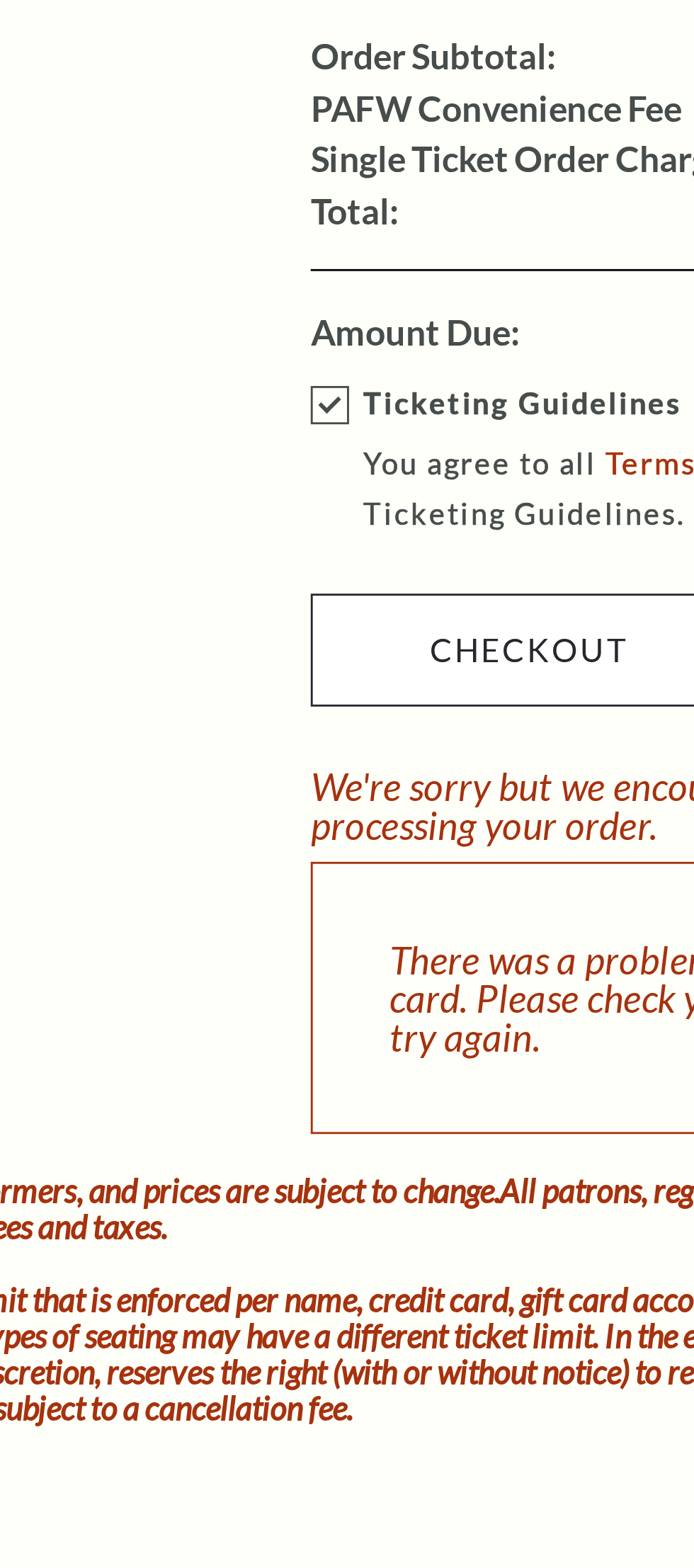type on "N Gordon" 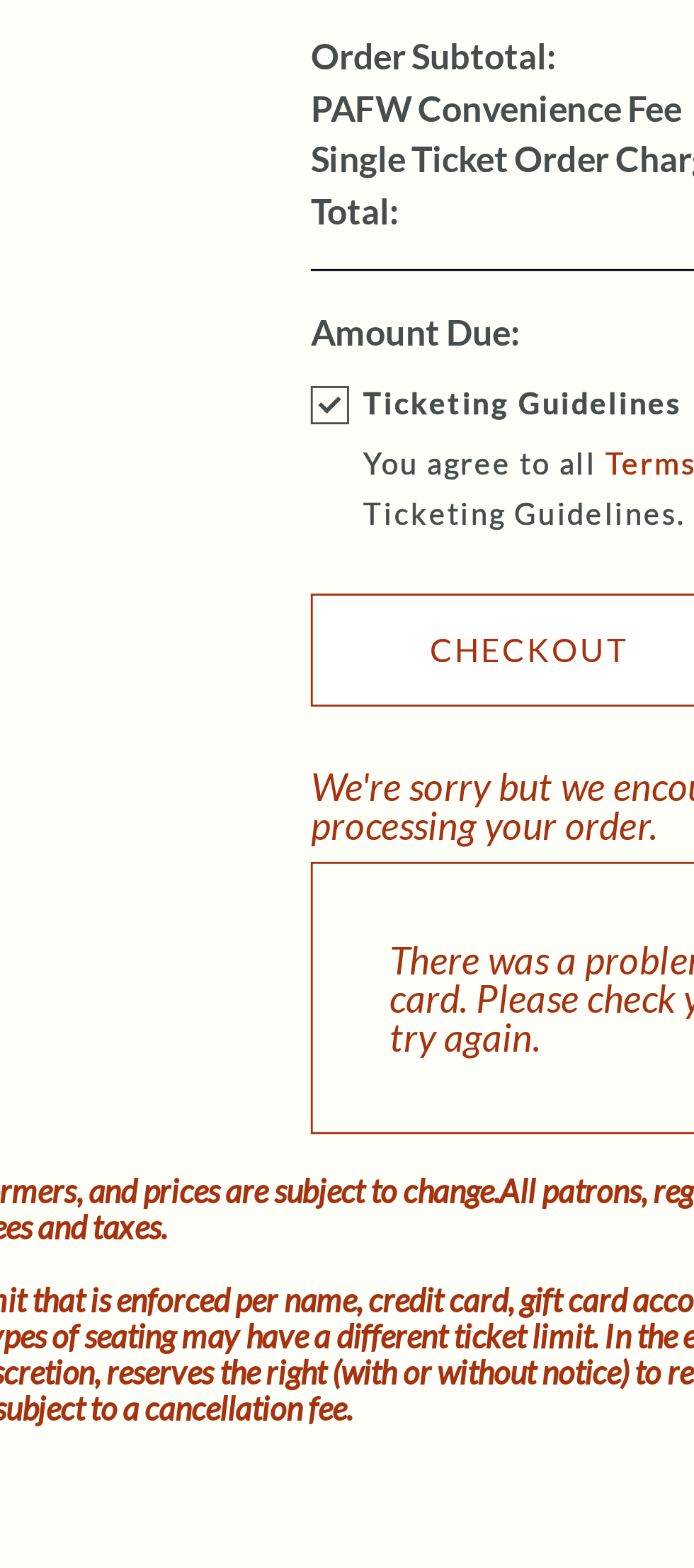 click on "Checkout" at bounding box center (466, 938) 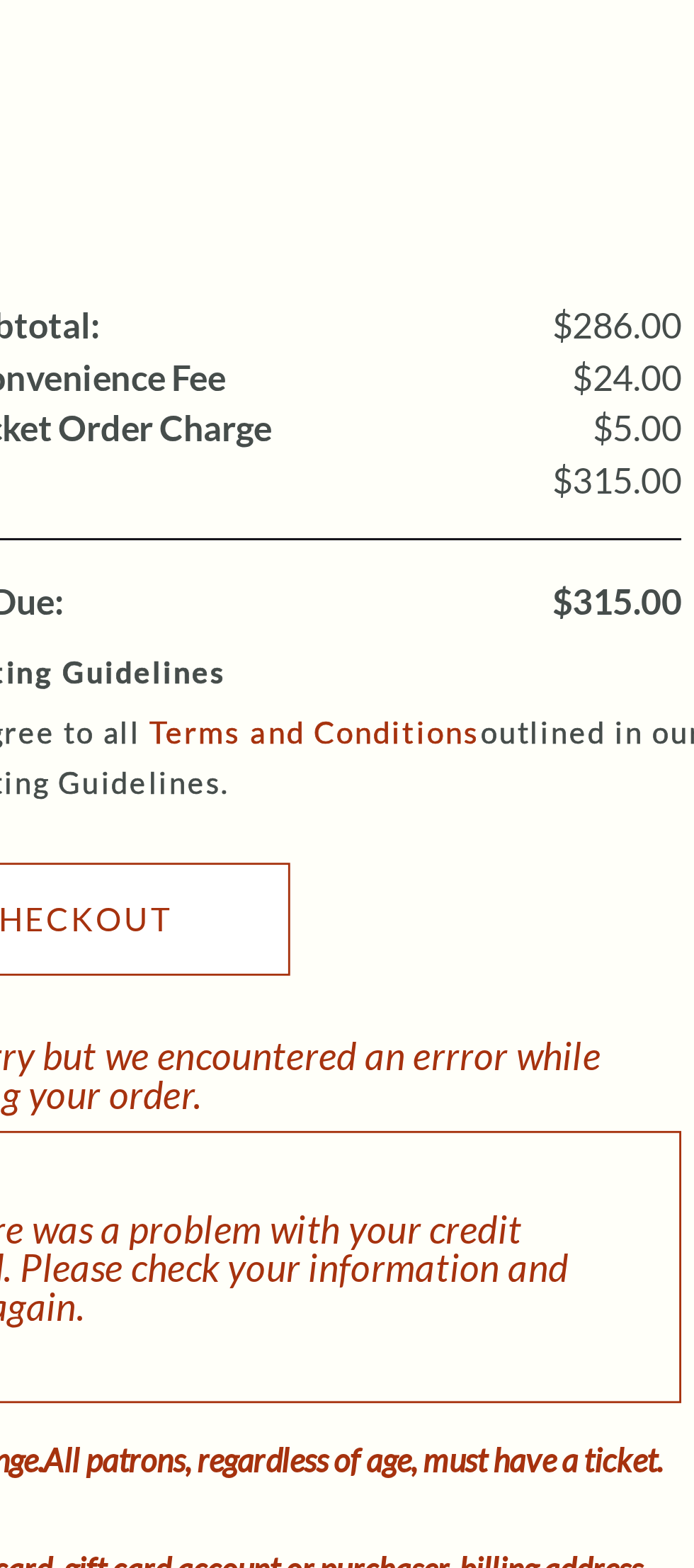 scroll, scrollTop: 848, scrollLeft: 0, axis: vertical 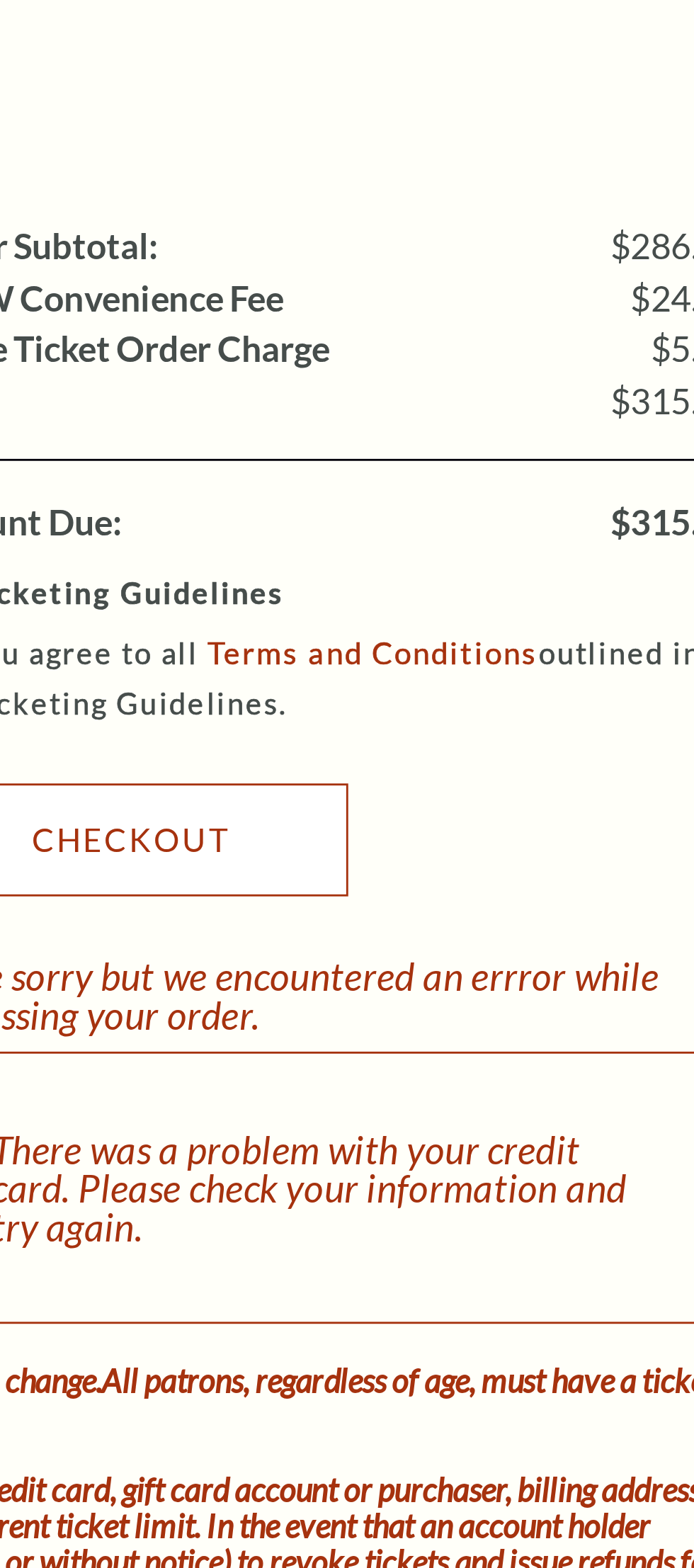 click on "Checkout" at bounding box center [466, 863] 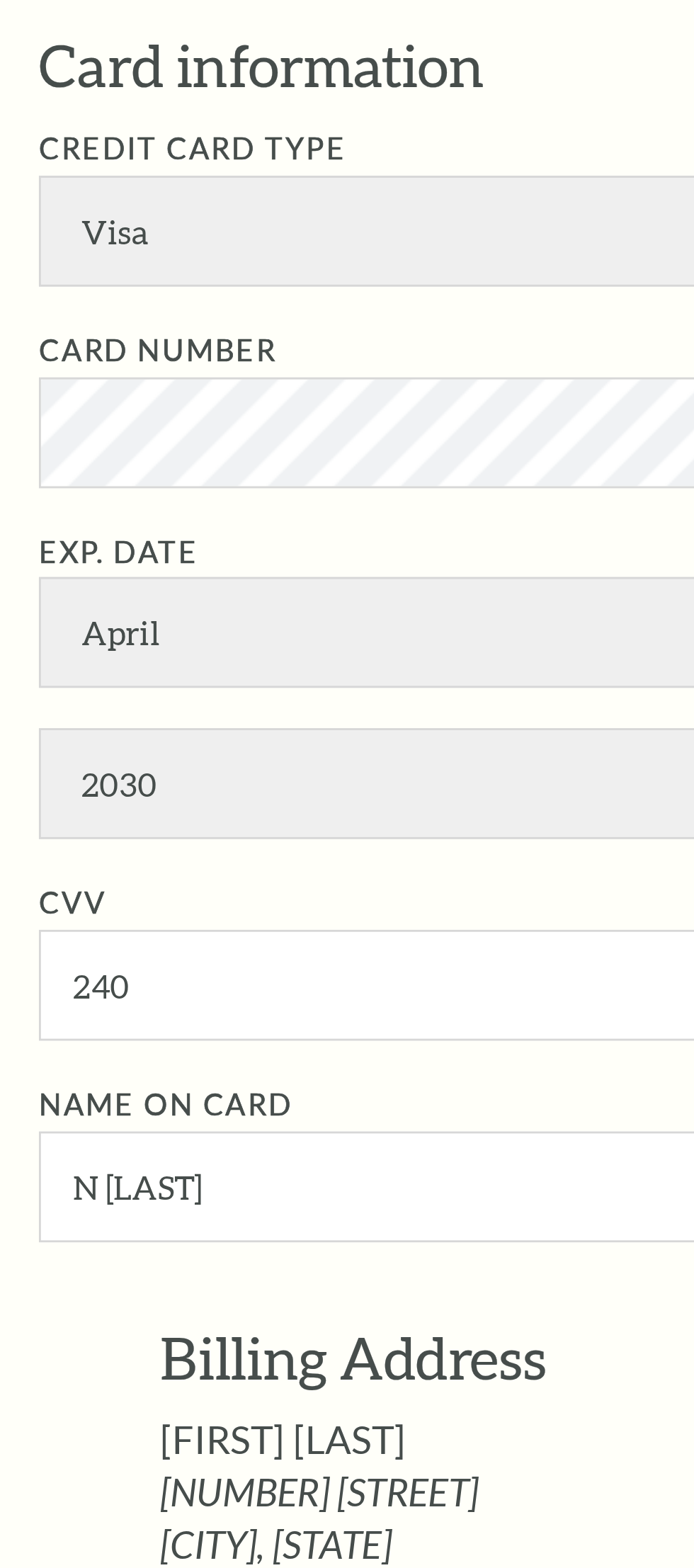 scroll, scrollTop: 579, scrollLeft: 0, axis: vertical 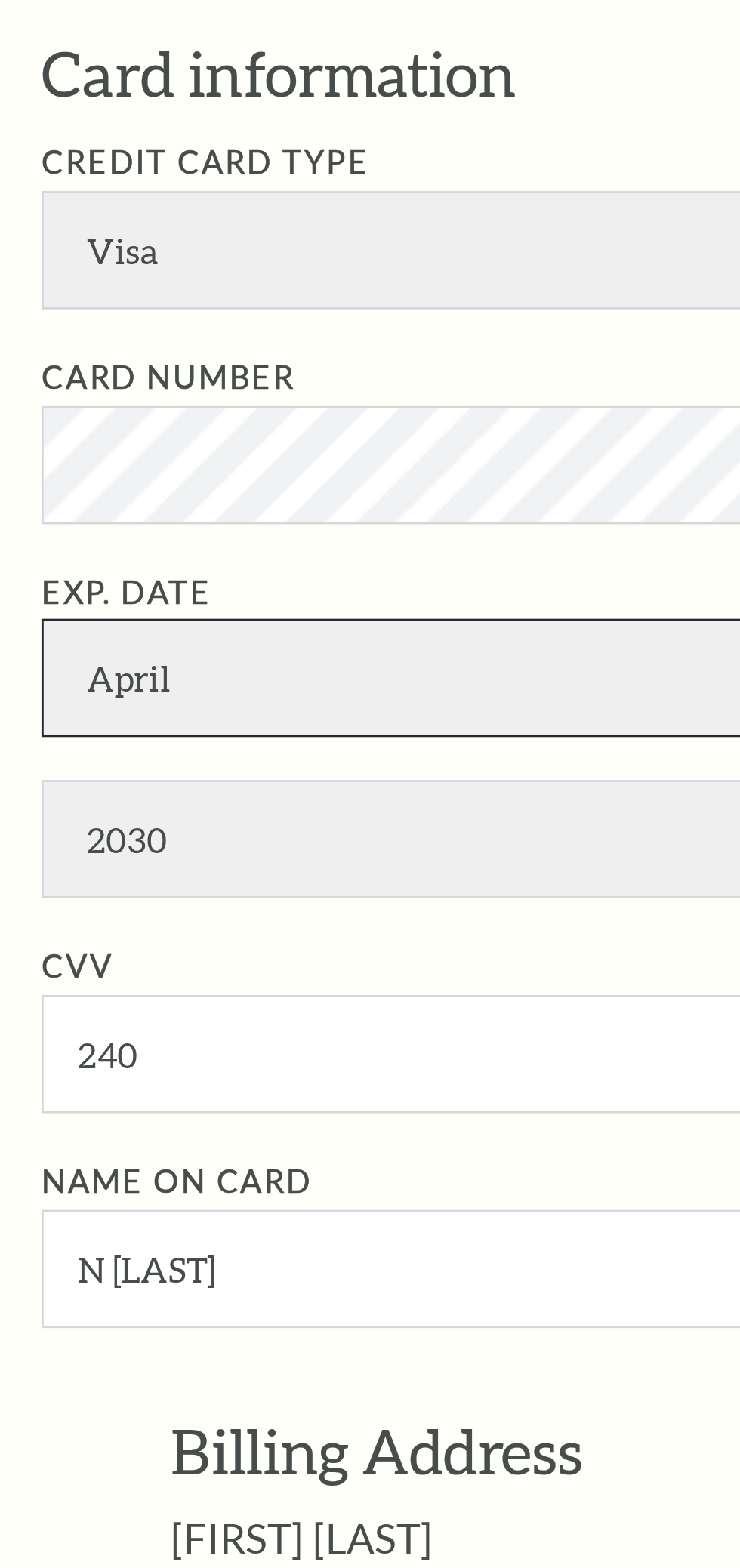 click on "January
February
March
April
May
June
July
August
September
October
November
December" at bounding box center [174, 238] 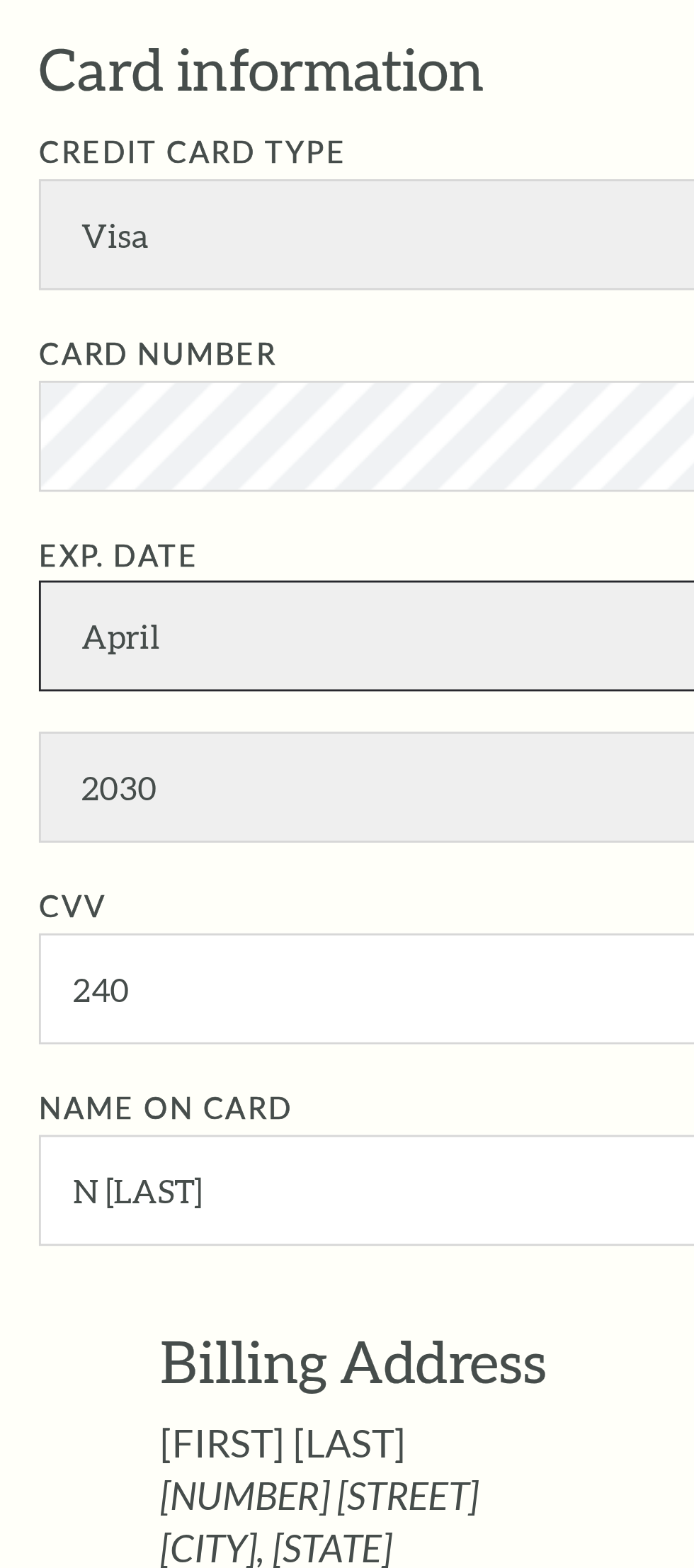select on "1" 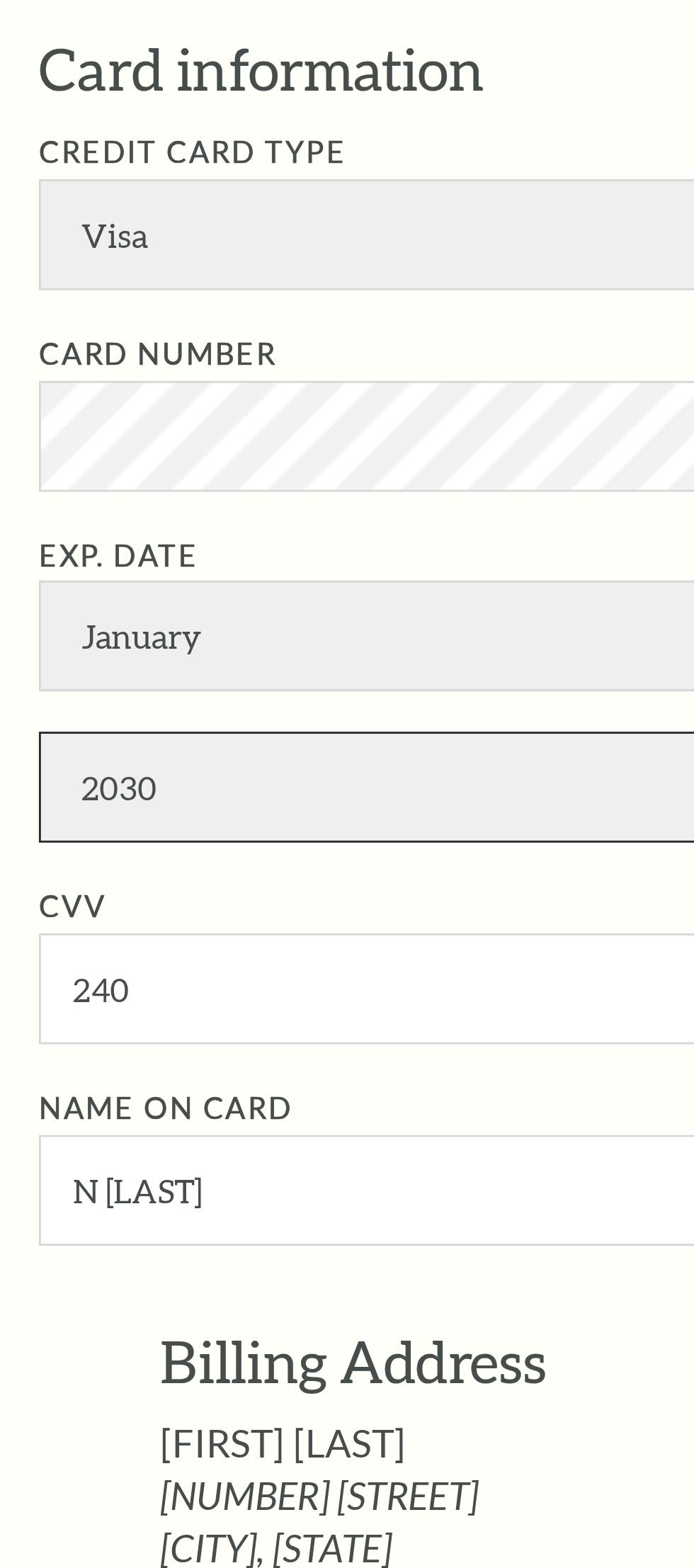 click on "2025
2026
2027
2028
2029
2030
2031
2032
2033
2034" at bounding box center [163, 276] 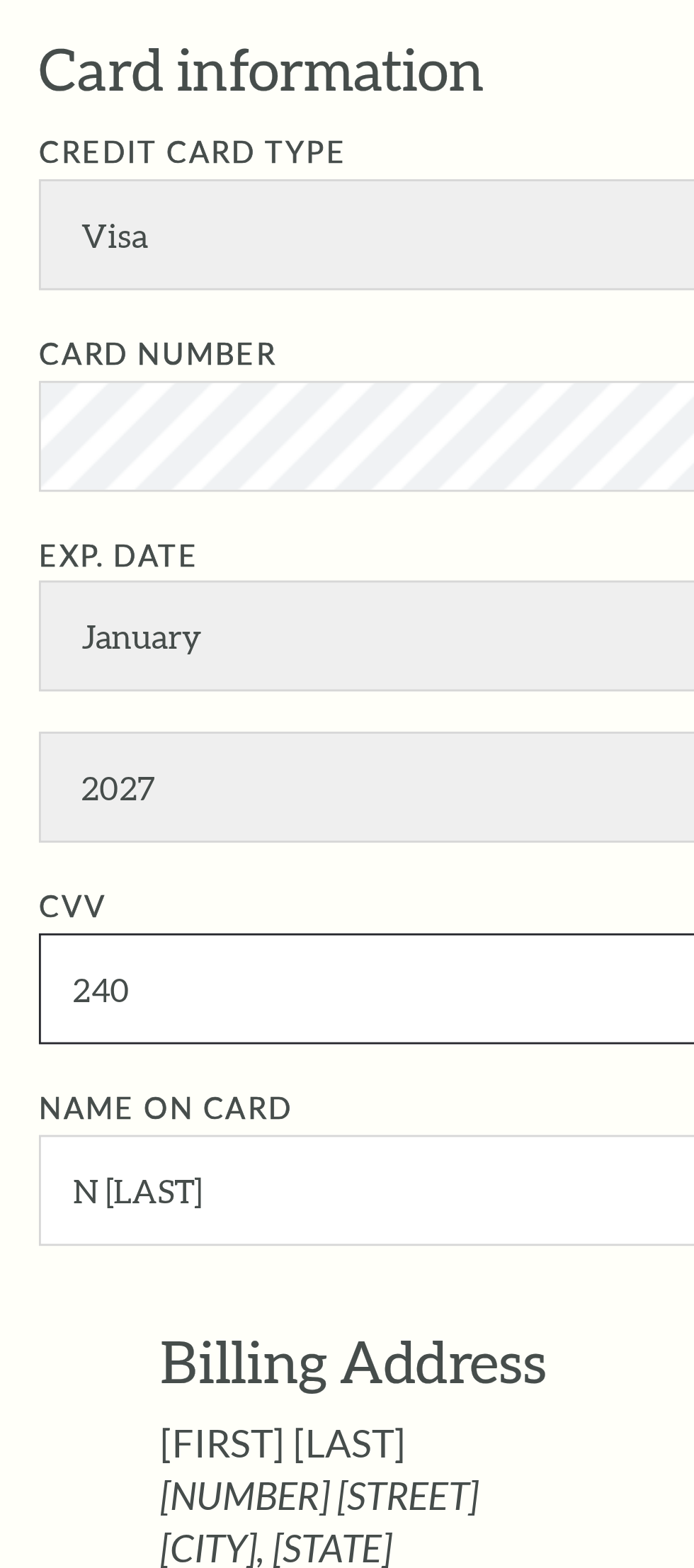 click on "240" at bounding box center [163, 347] 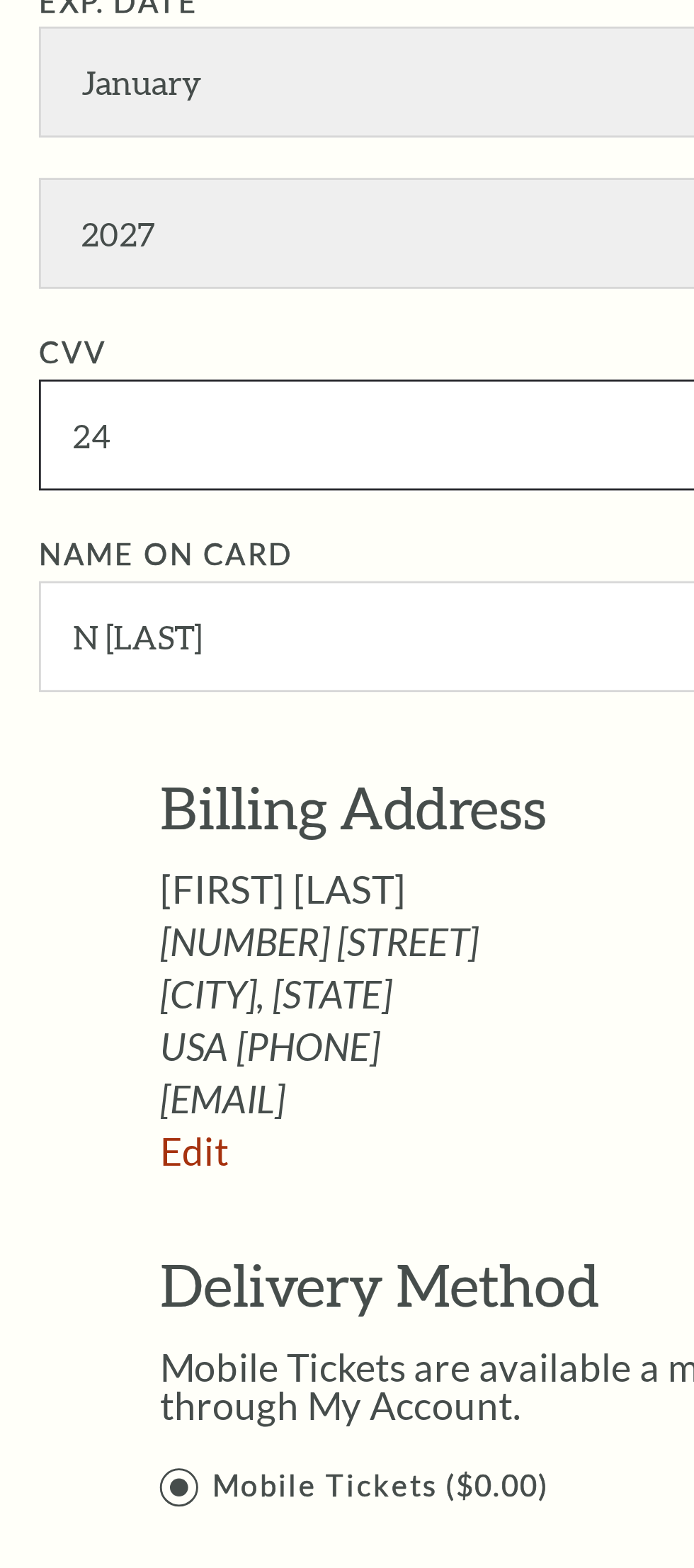 type on "2" 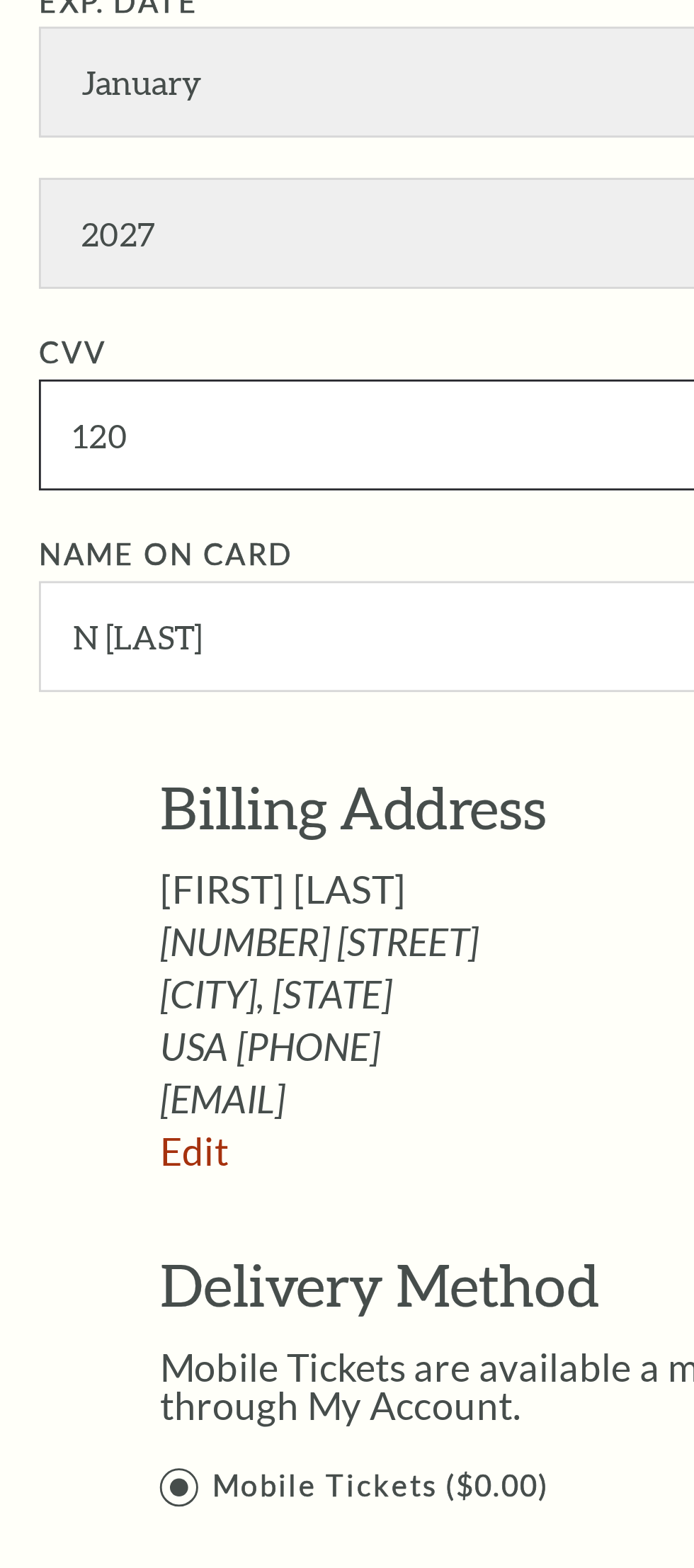 type on "120" 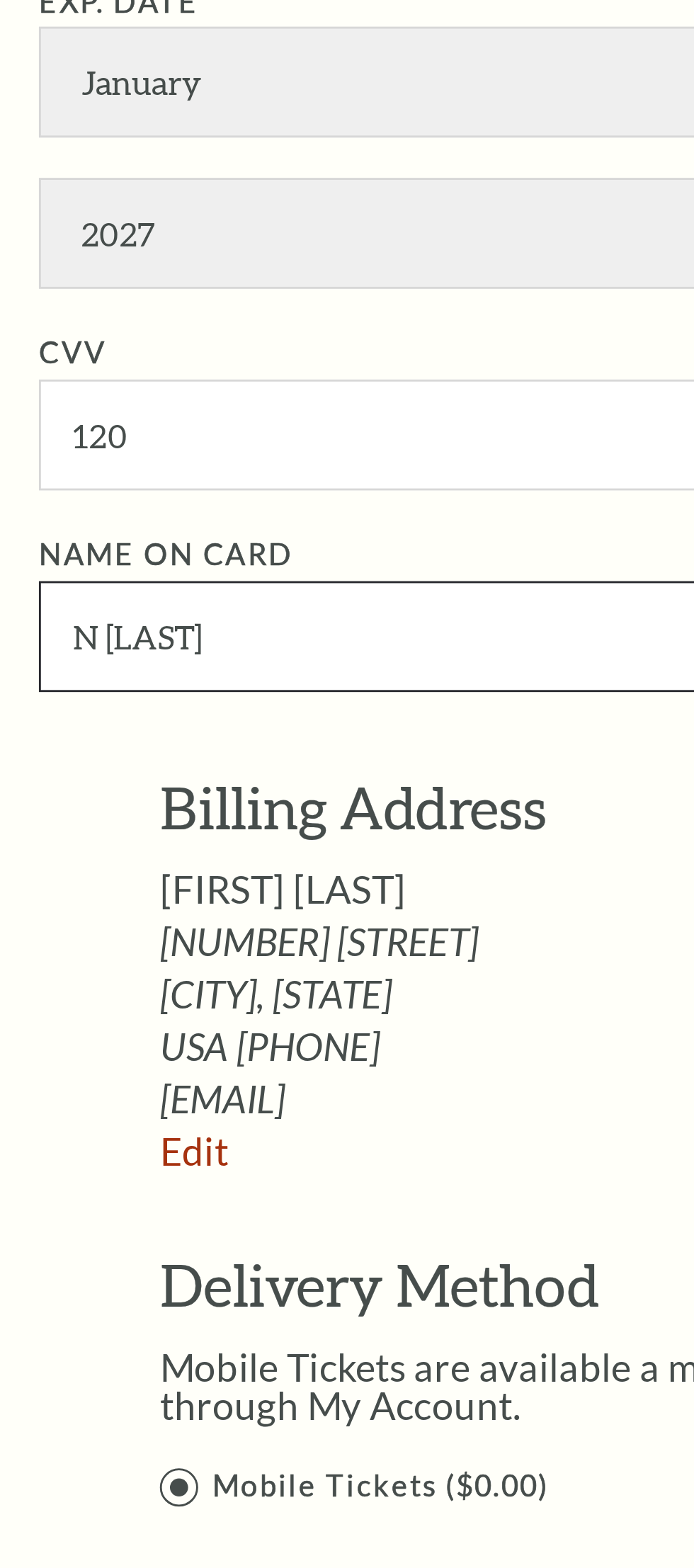 click on "N Gordon" at bounding box center (163, 223) 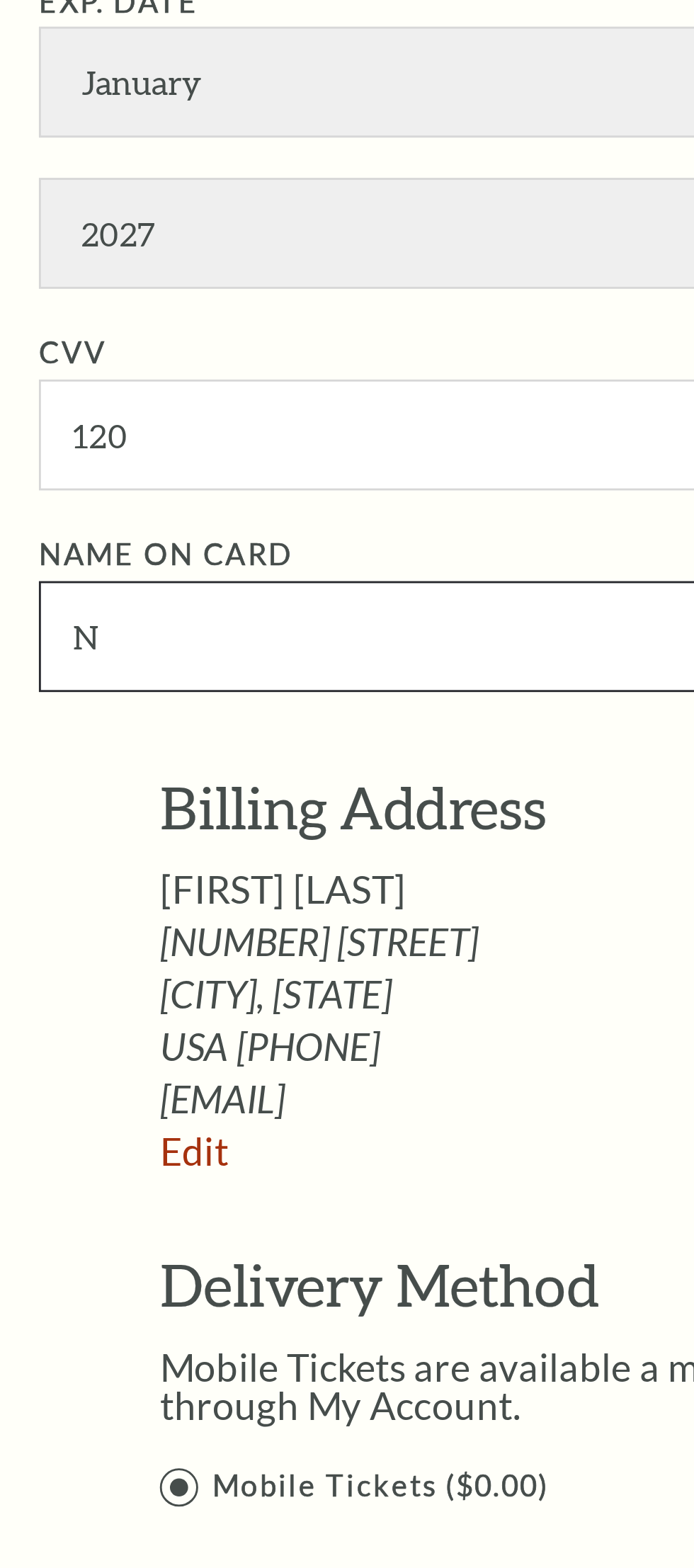 type on "N" 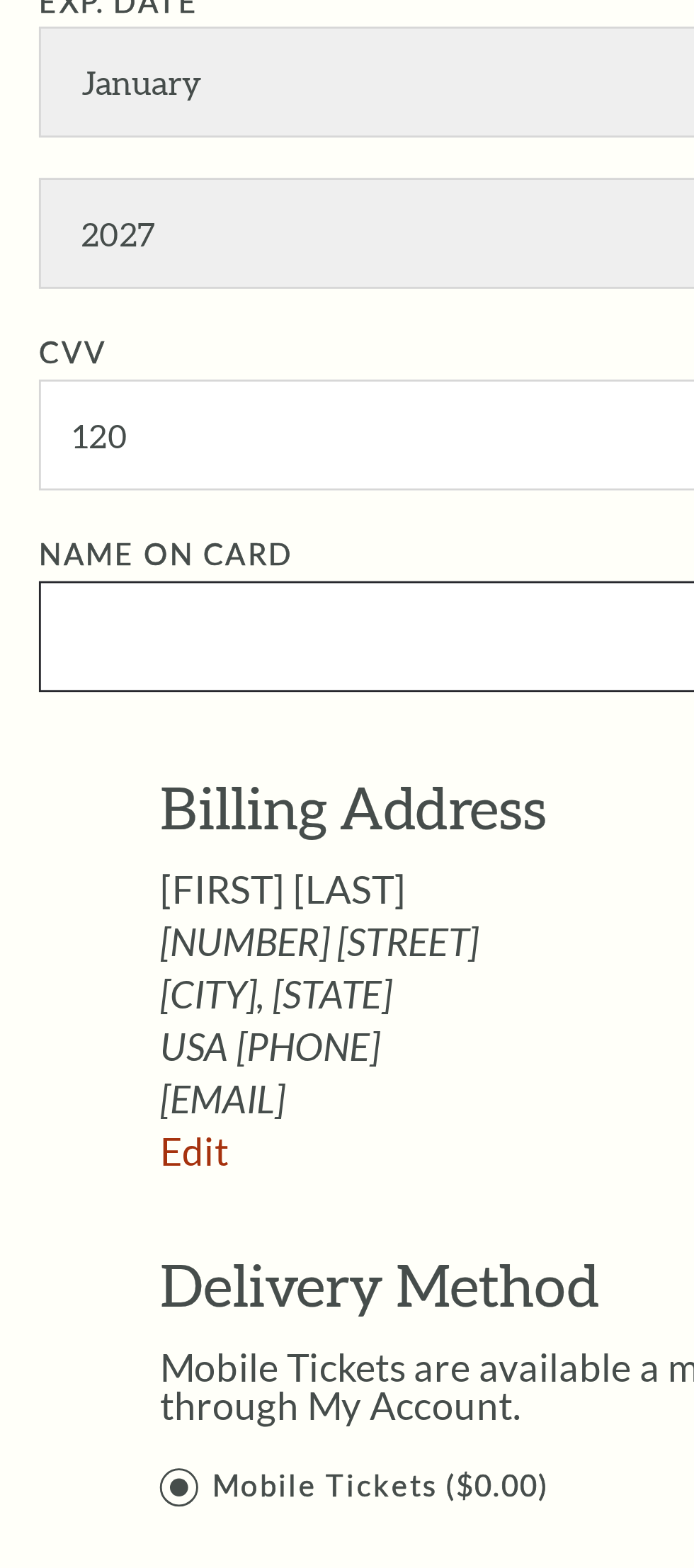 type on "a" 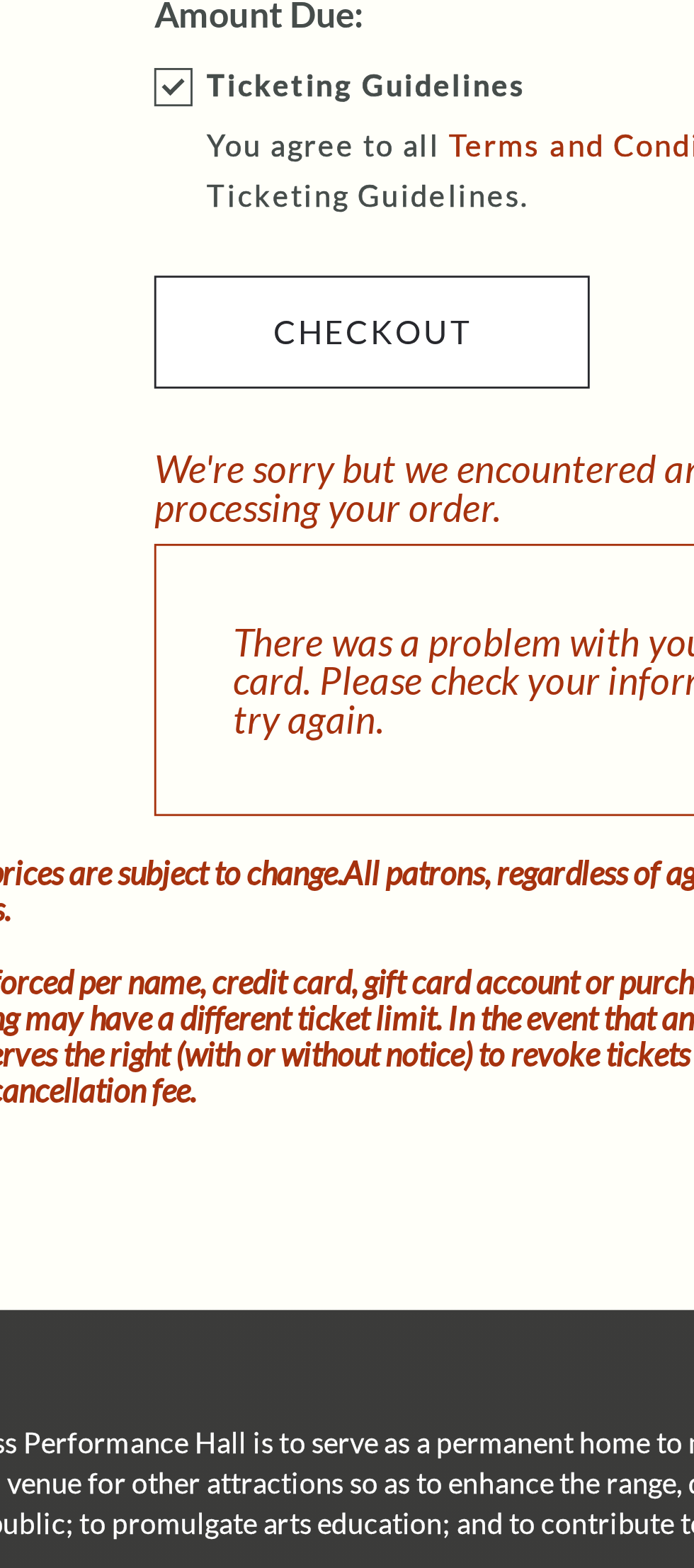 type on "D Bettinger" 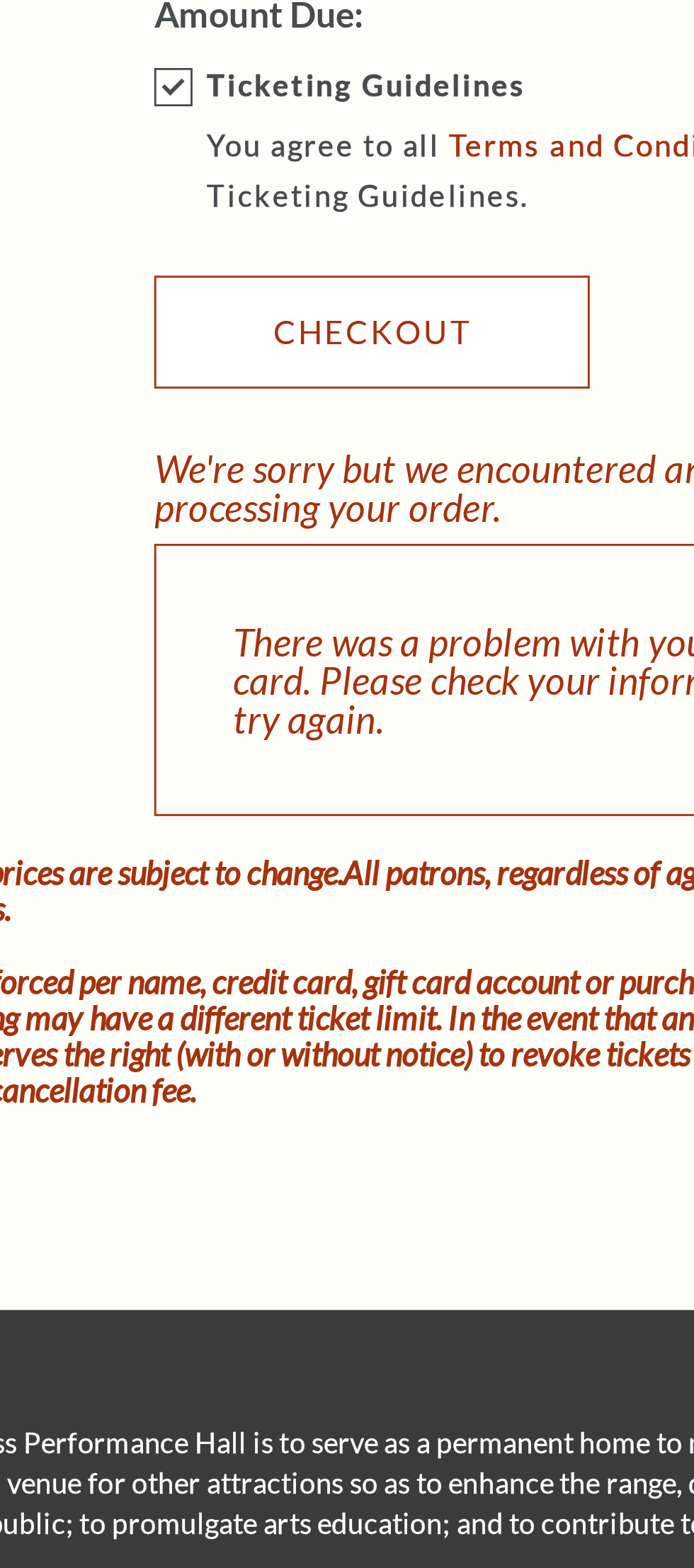 click on "Checkout" at bounding box center [466, 938] 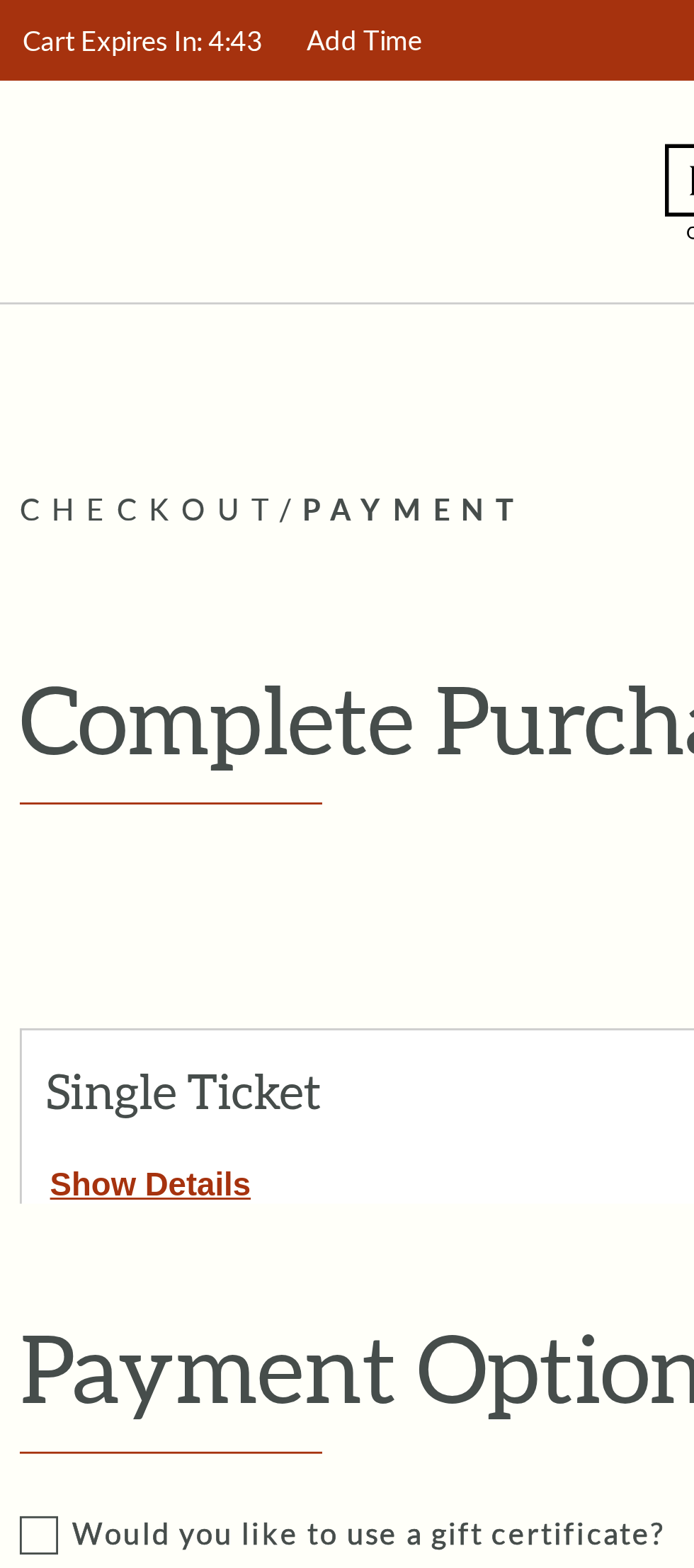 scroll, scrollTop: 0, scrollLeft: 0, axis: both 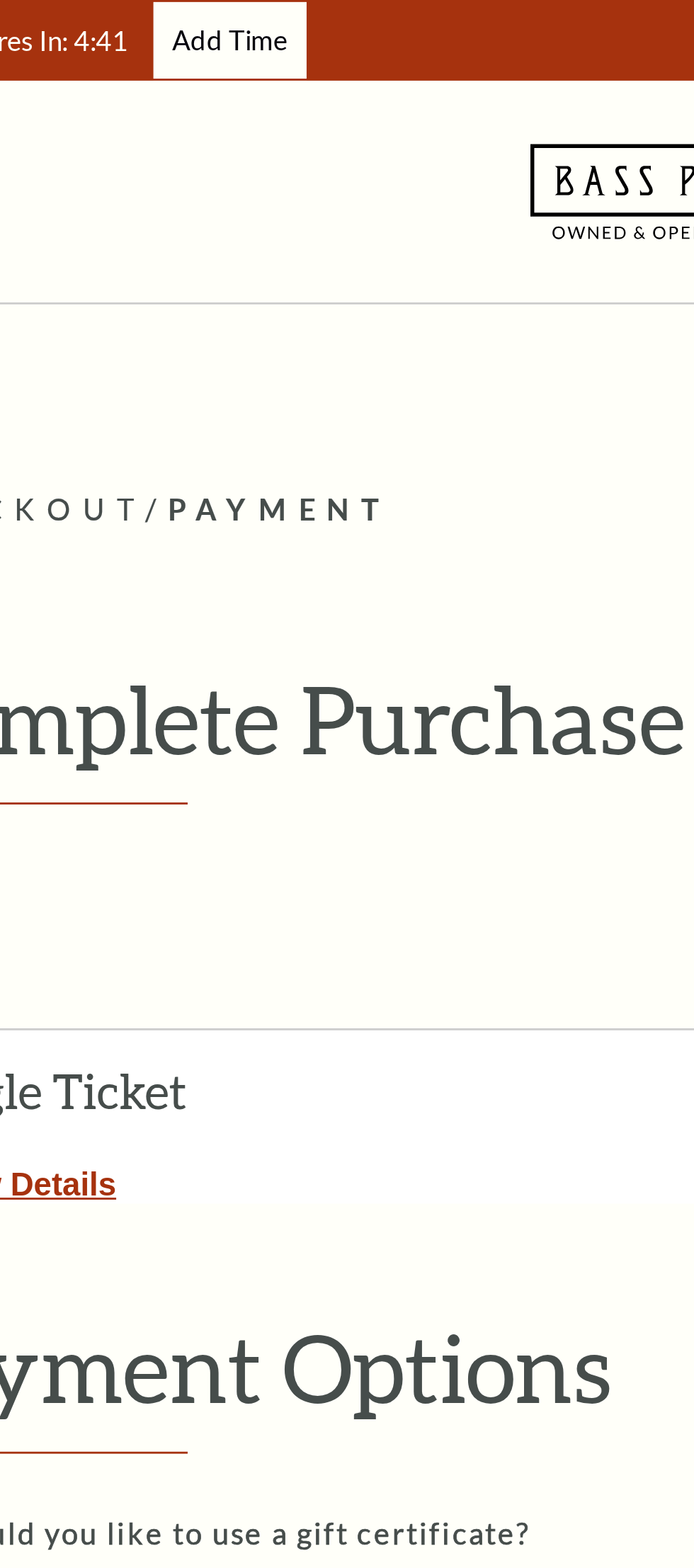 click on "Add Time" at bounding box center [135, 14] 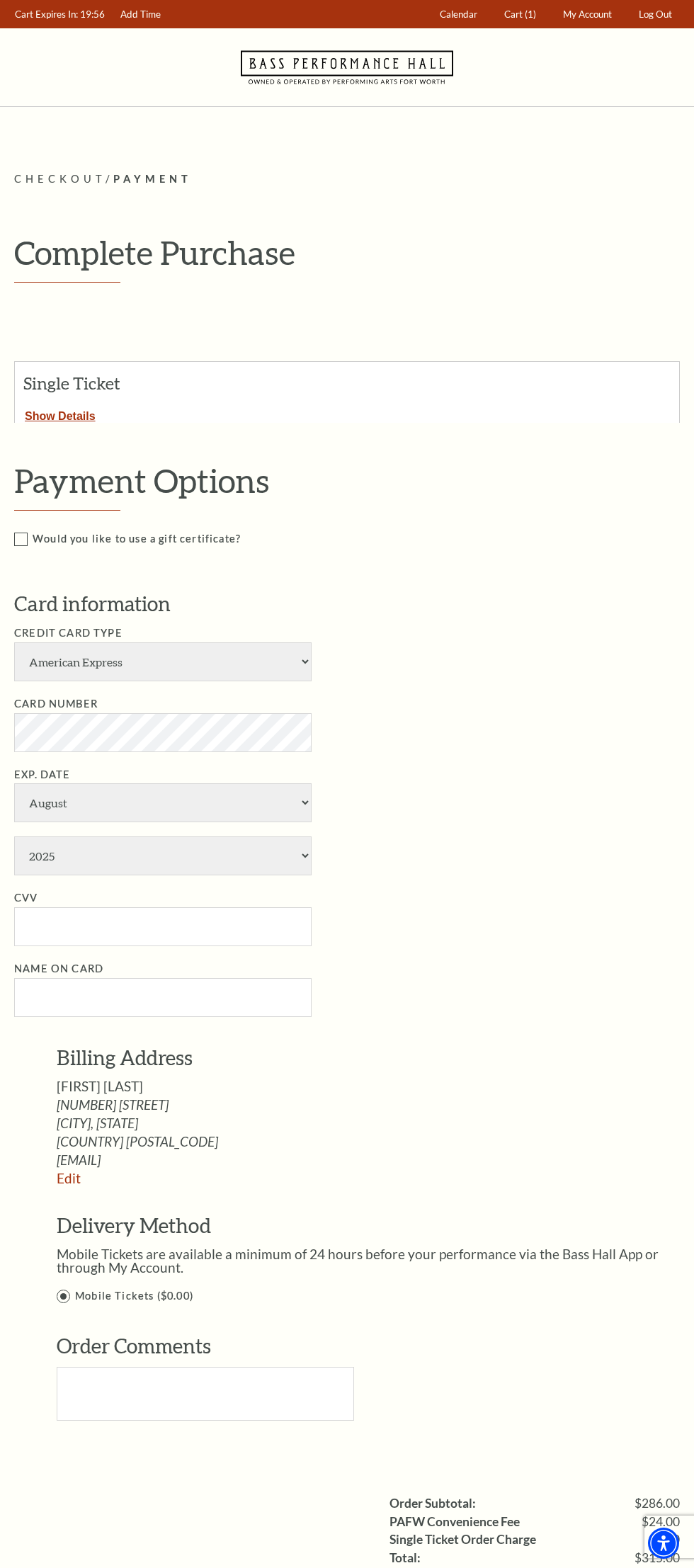scroll, scrollTop: 0, scrollLeft: 0, axis: both 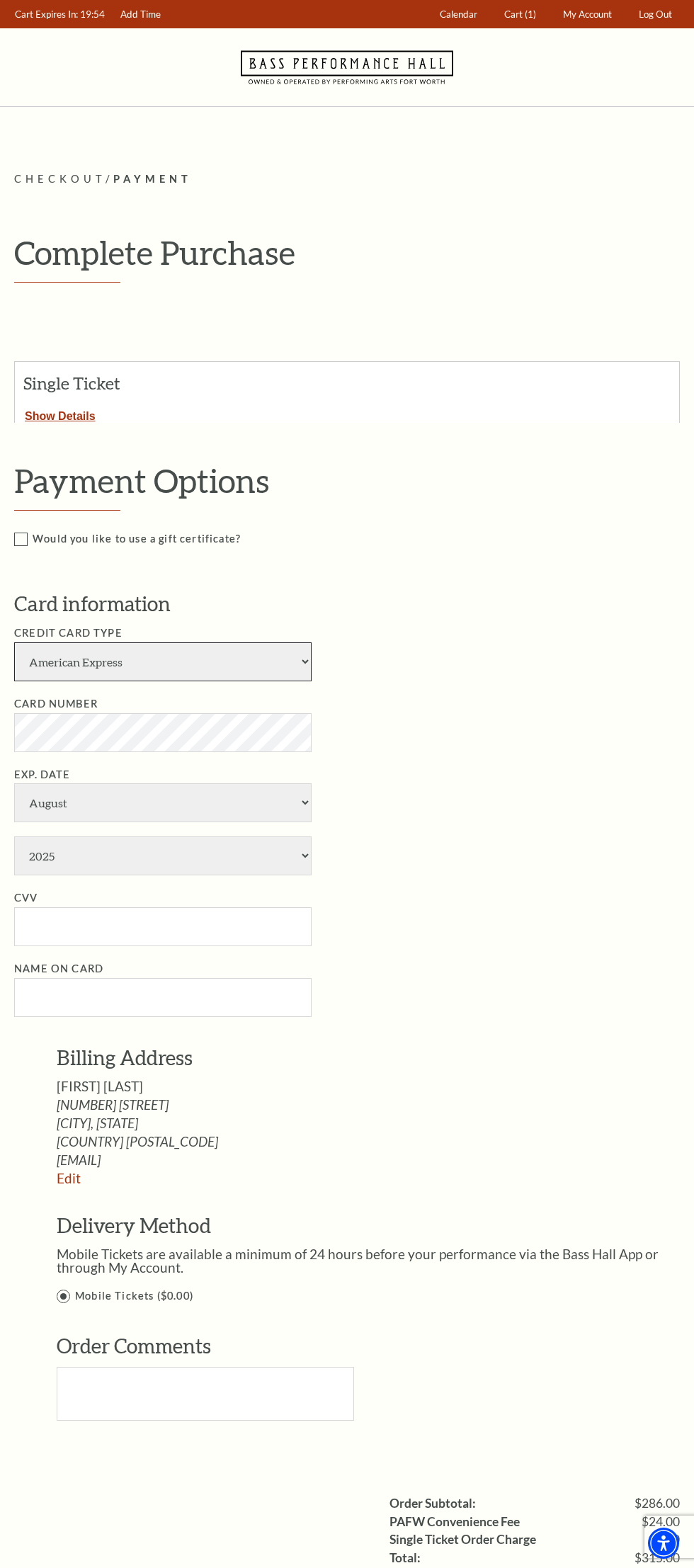 click on "American Express
Visa
Master Card
Discover" at bounding box center (163, 661) 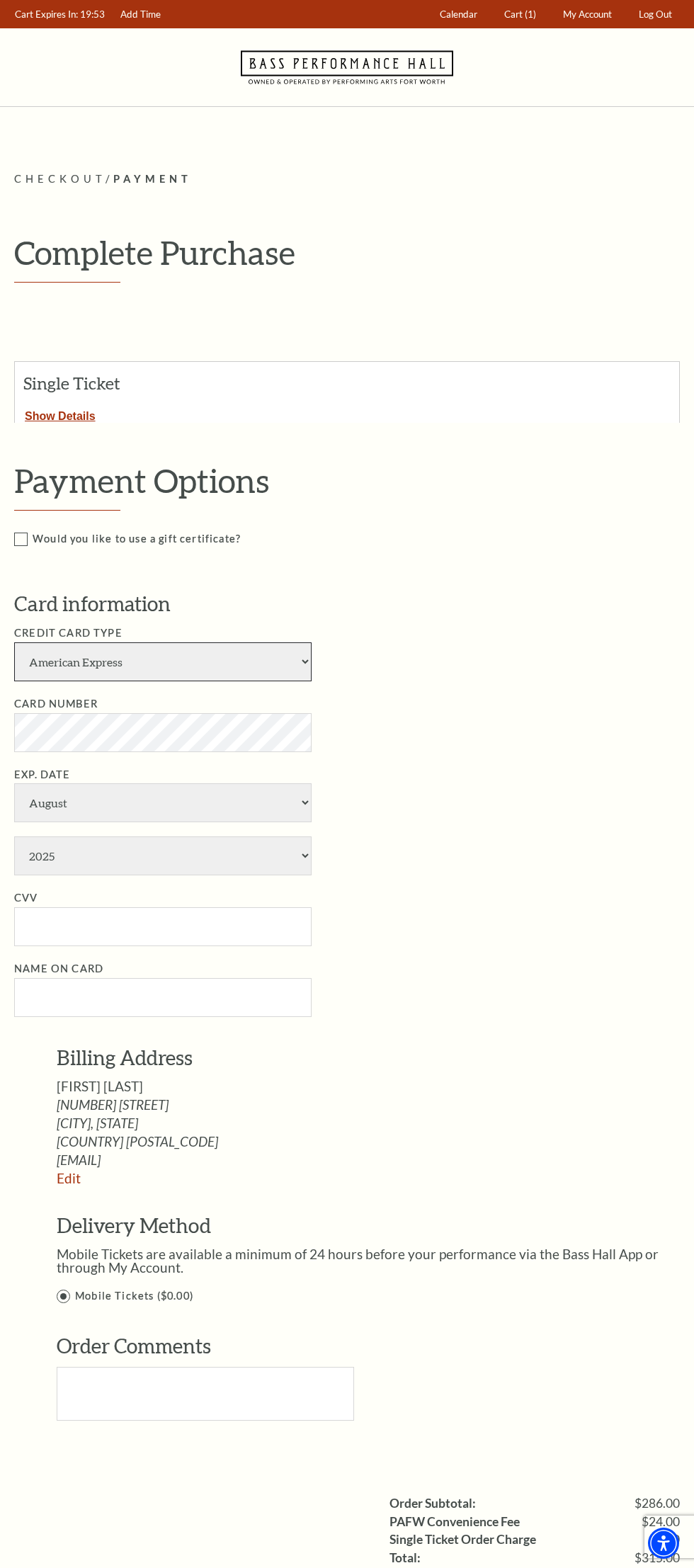 select on "24" 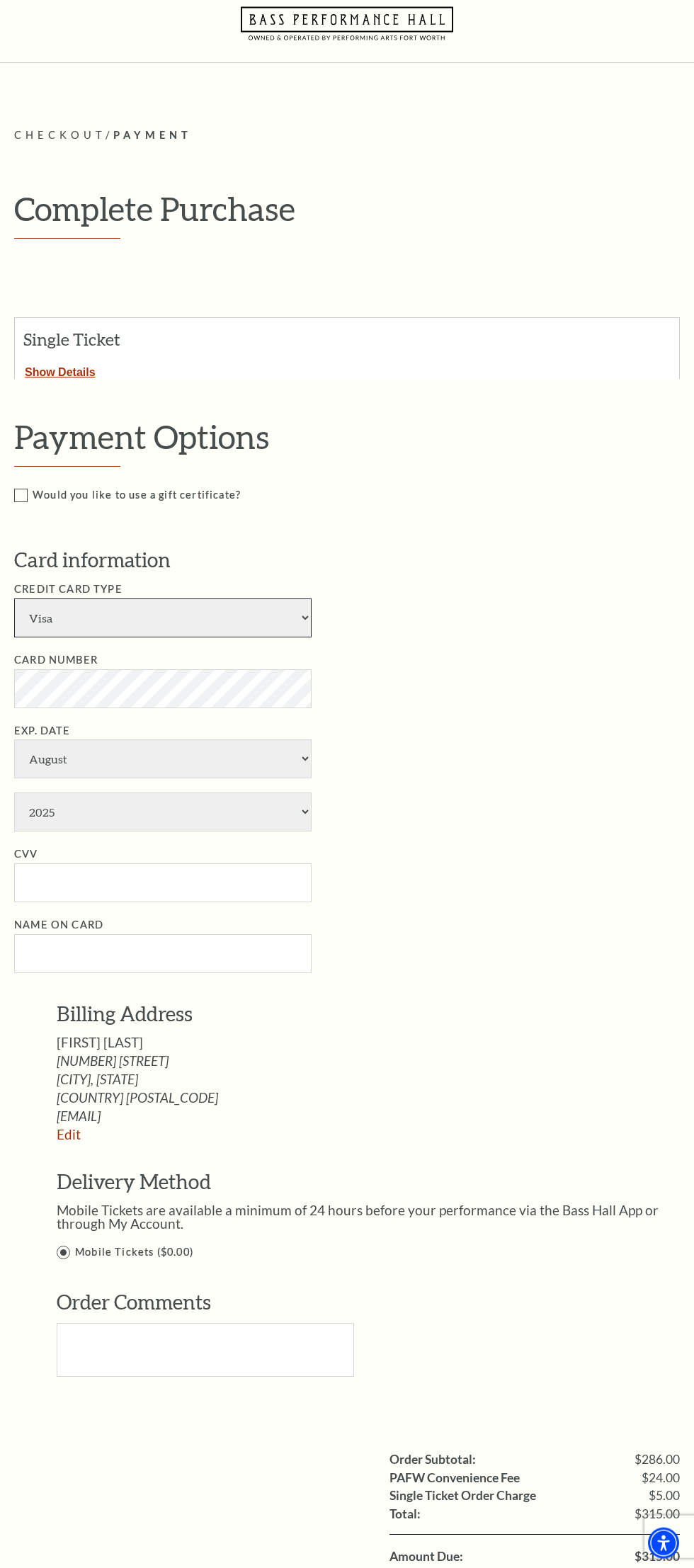 scroll, scrollTop: 45, scrollLeft: 0, axis: vertical 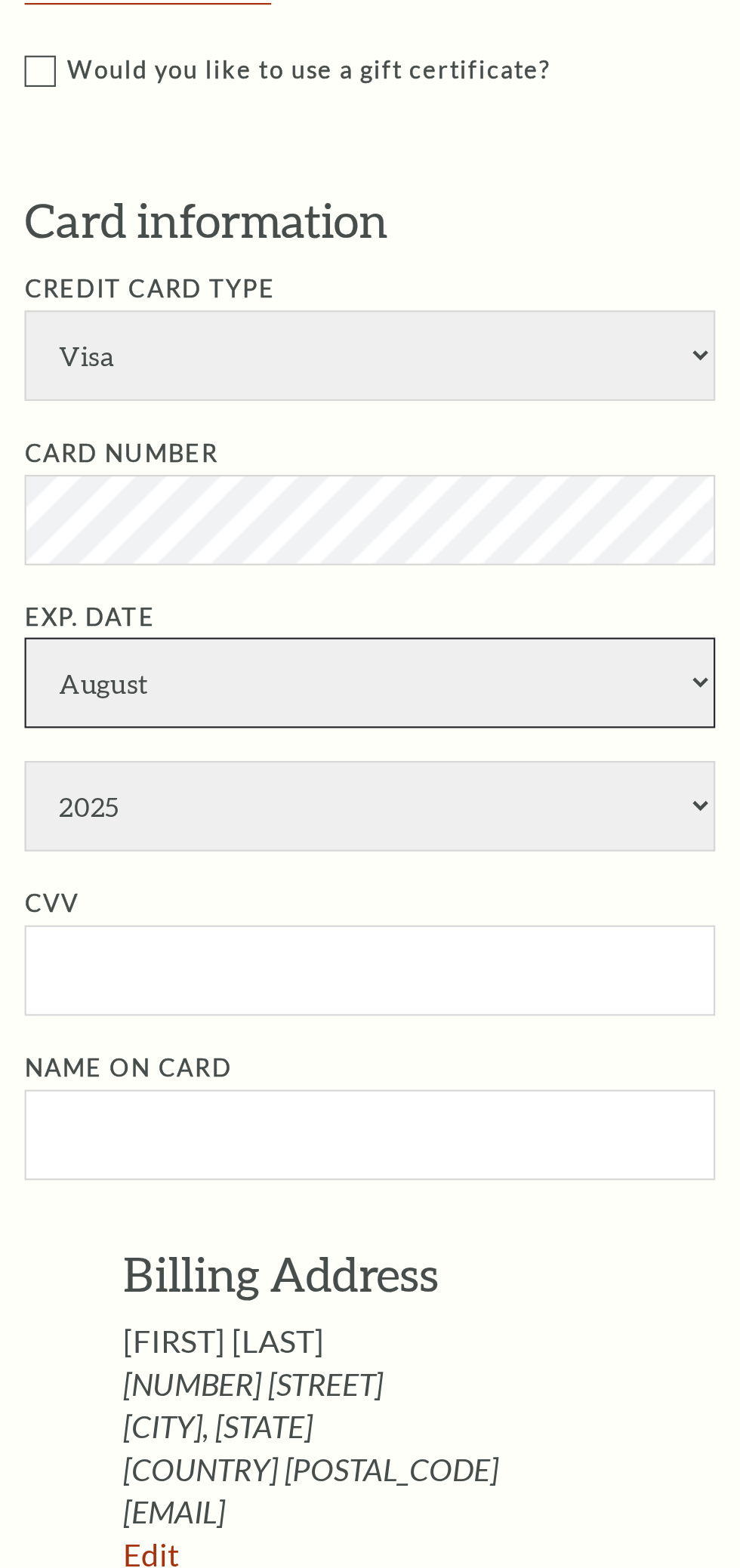 click on "January
February
March
April
May
June
July
August
September
October
November
December" at bounding box center [174, 809] 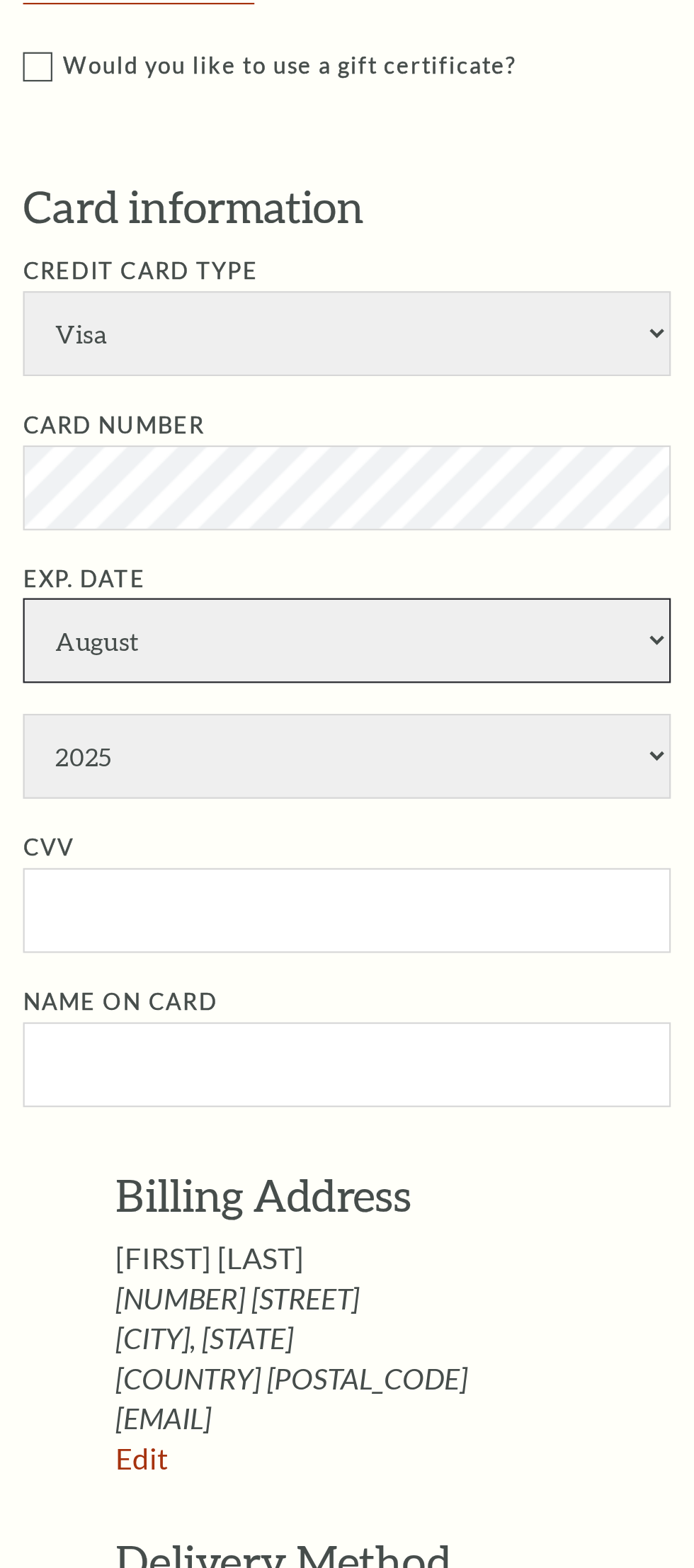select on "11" 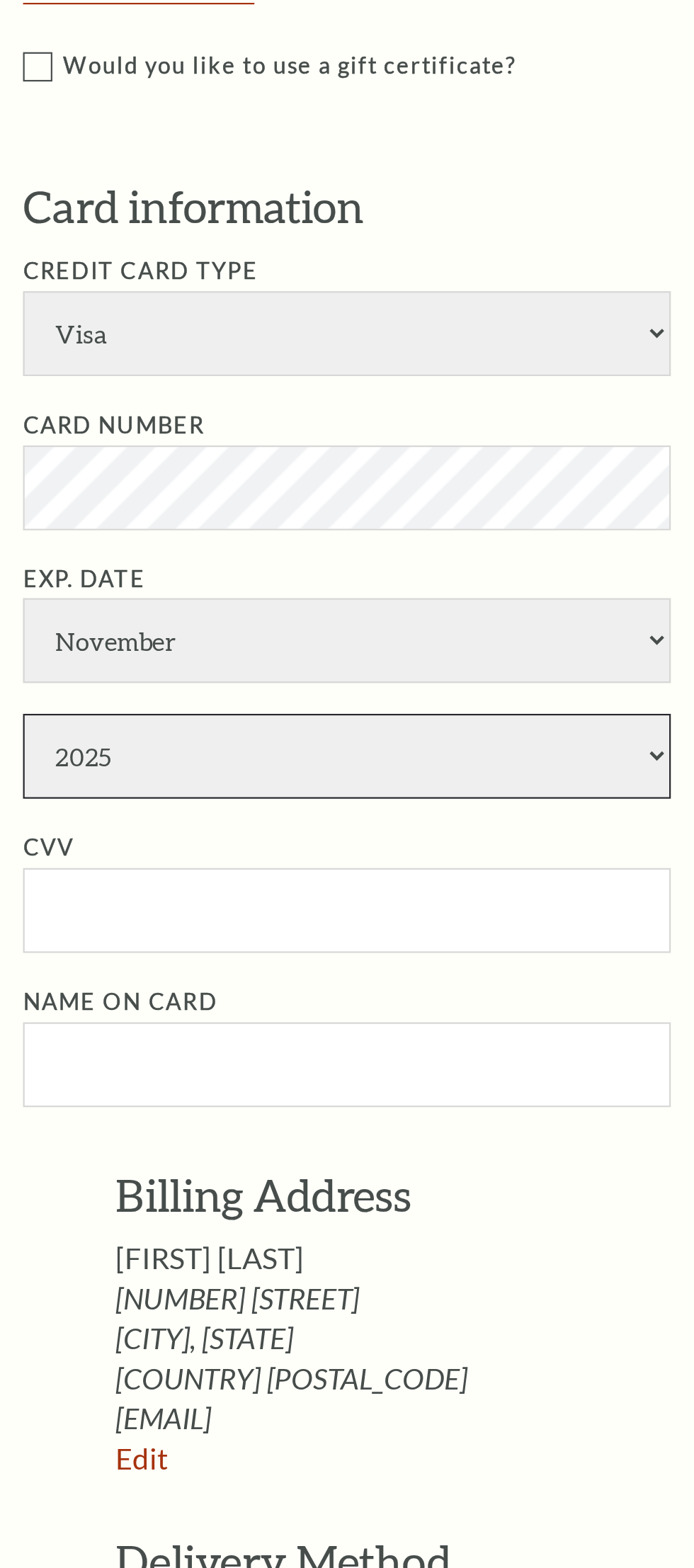 click on "2025
2026
2027
2028
2029
2030
2031
2032
2033
2034" at bounding box center (163, 812) 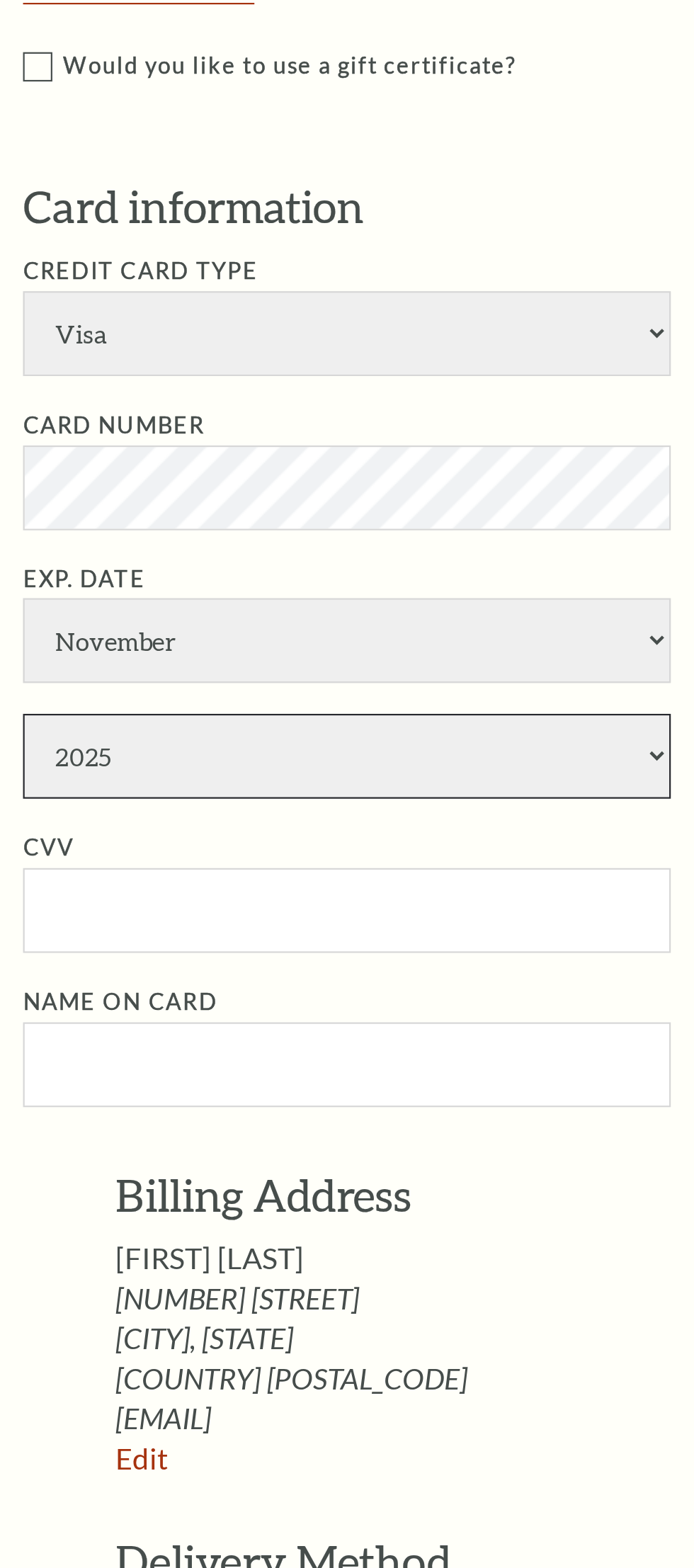 select on "2029" 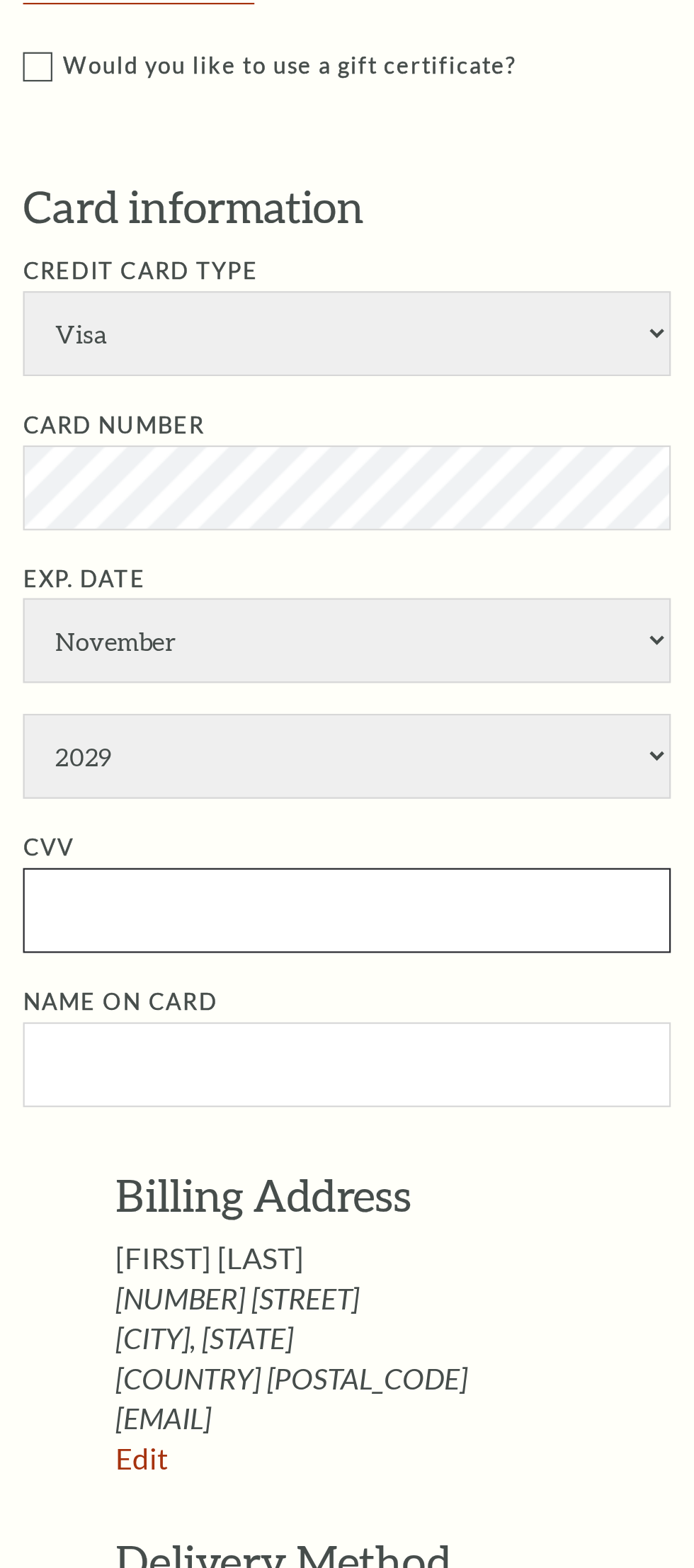 click on "CVV" at bounding box center [163, 882] 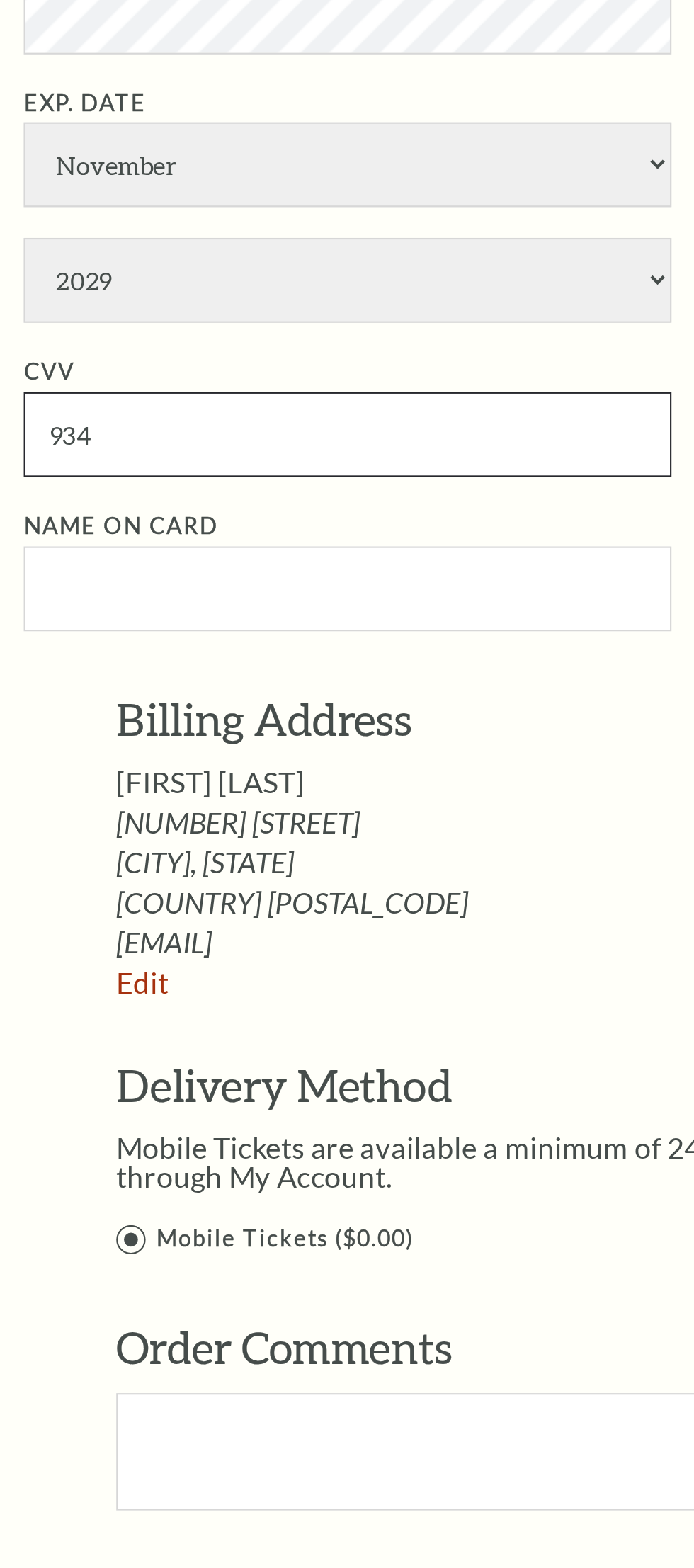 type on "934" 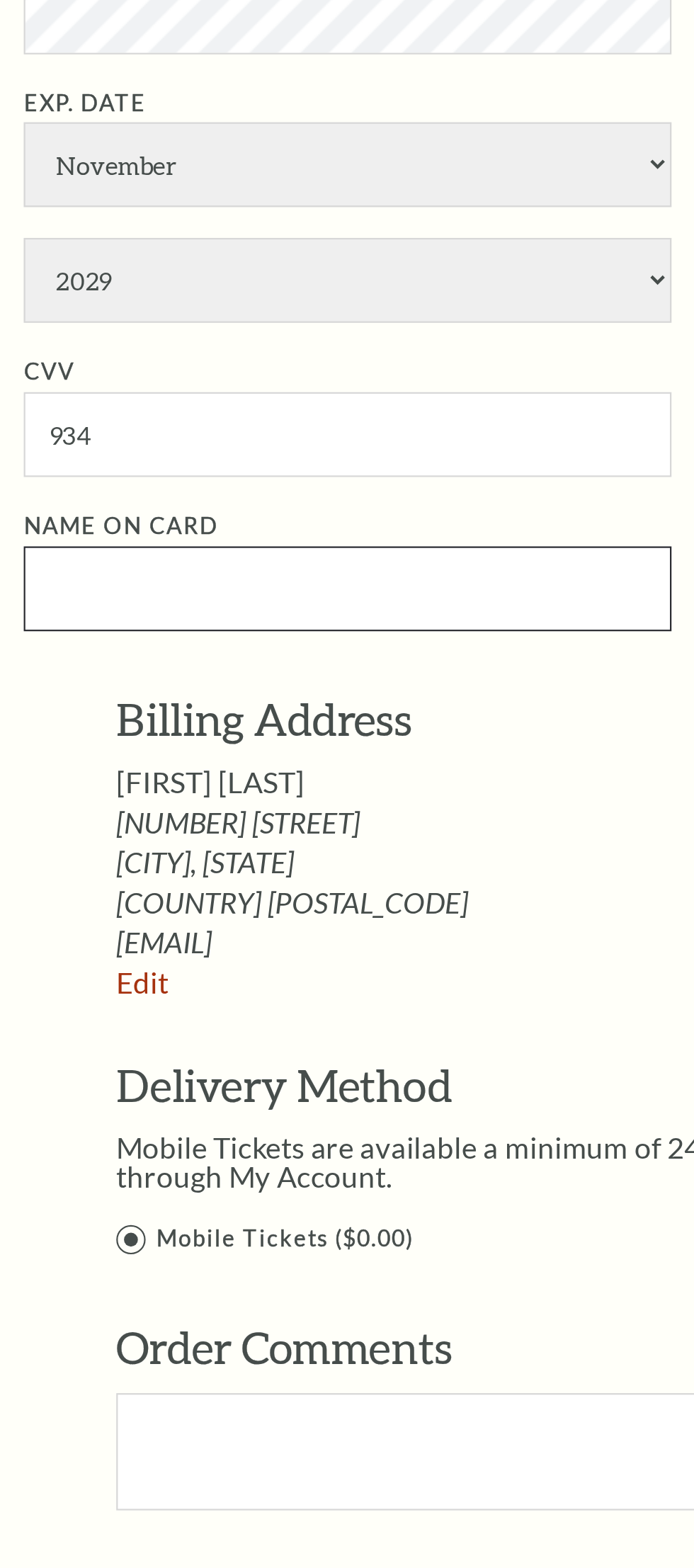 click on "Name on Card" at bounding box center (163, 270) 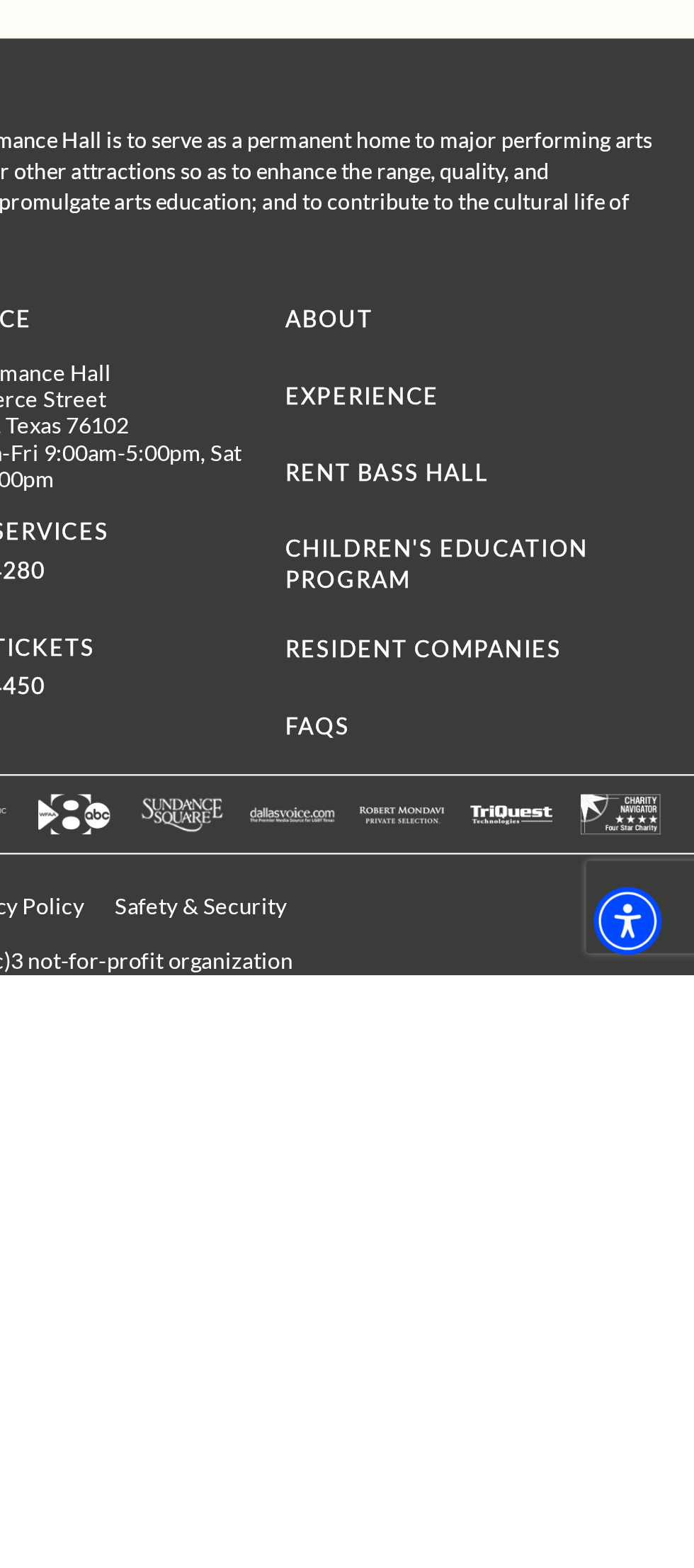 scroll, scrollTop: 777, scrollLeft: 0, axis: vertical 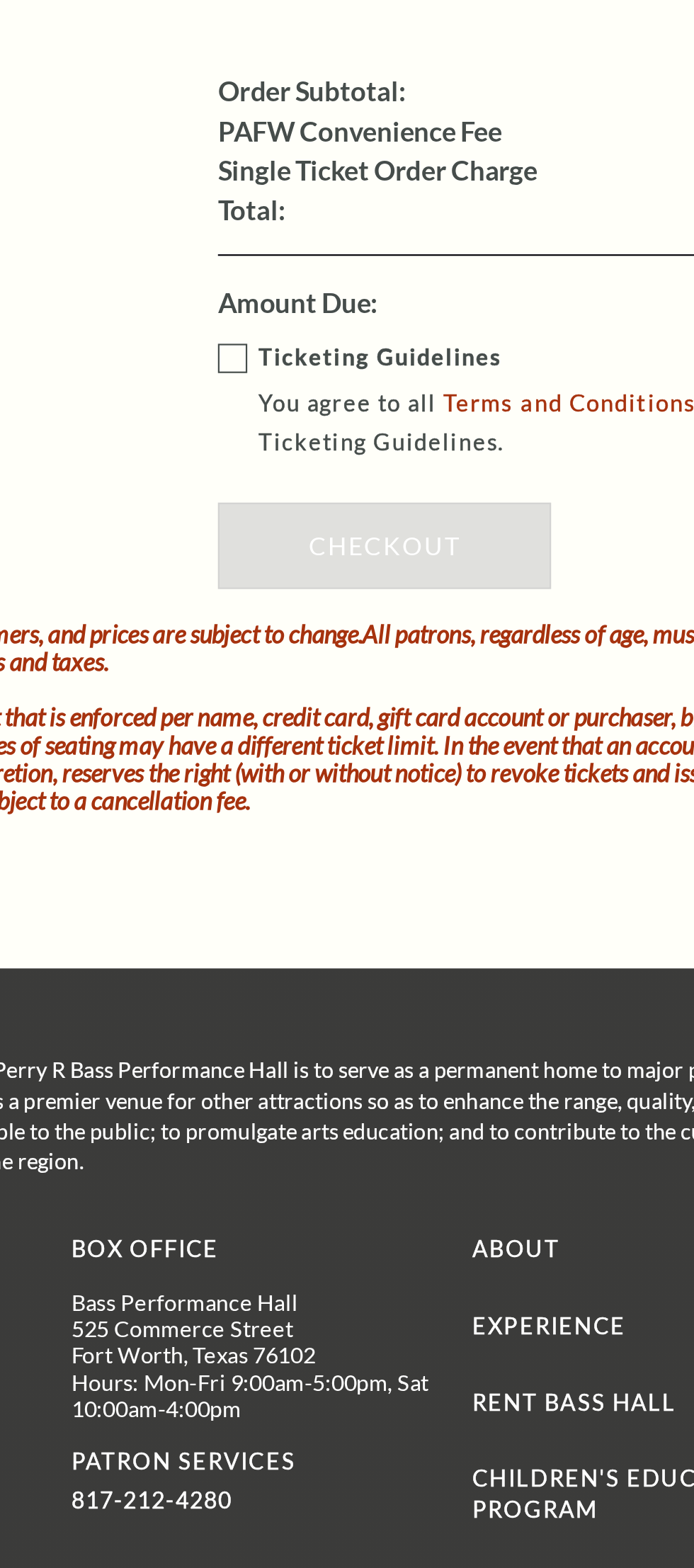 type on "M Hoffer" 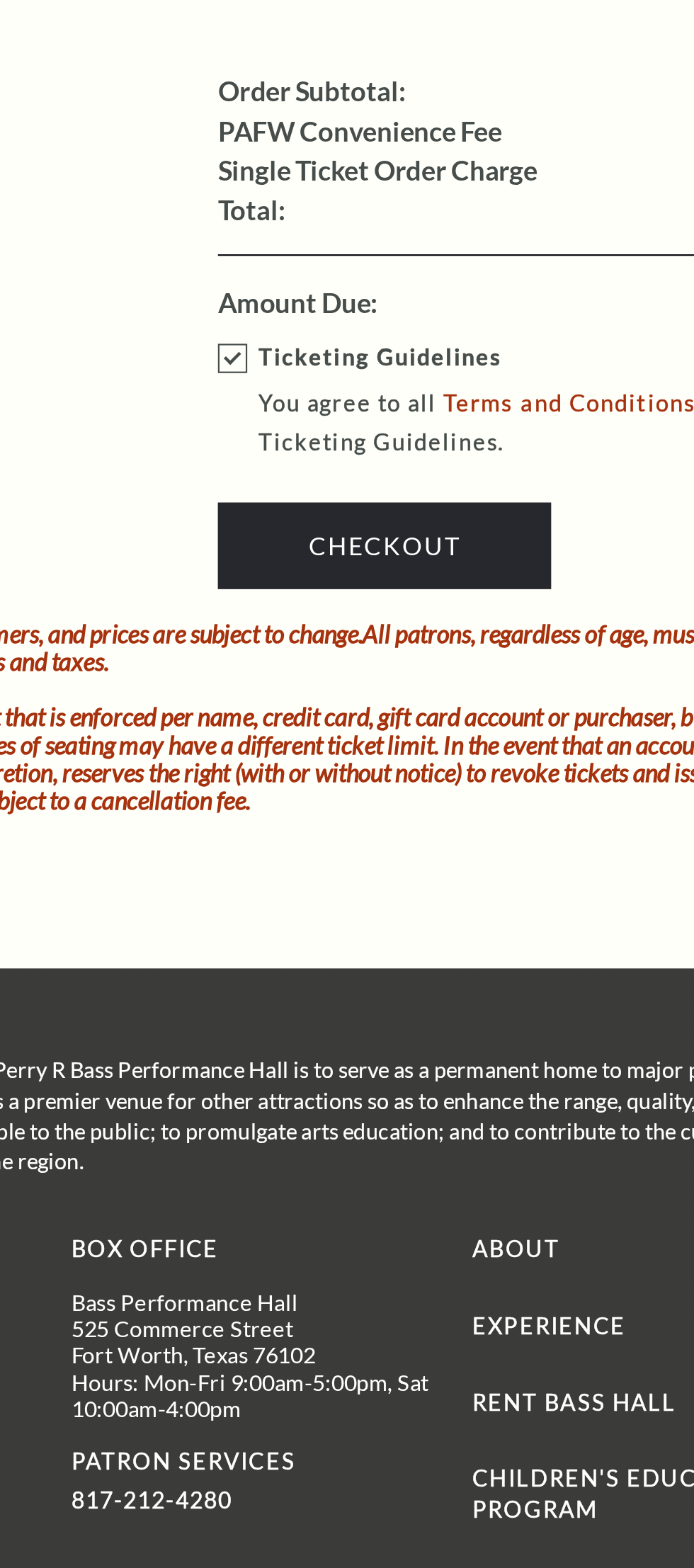 scroll, scrollTop: 813, scrollLeft: 0, axis: vertical 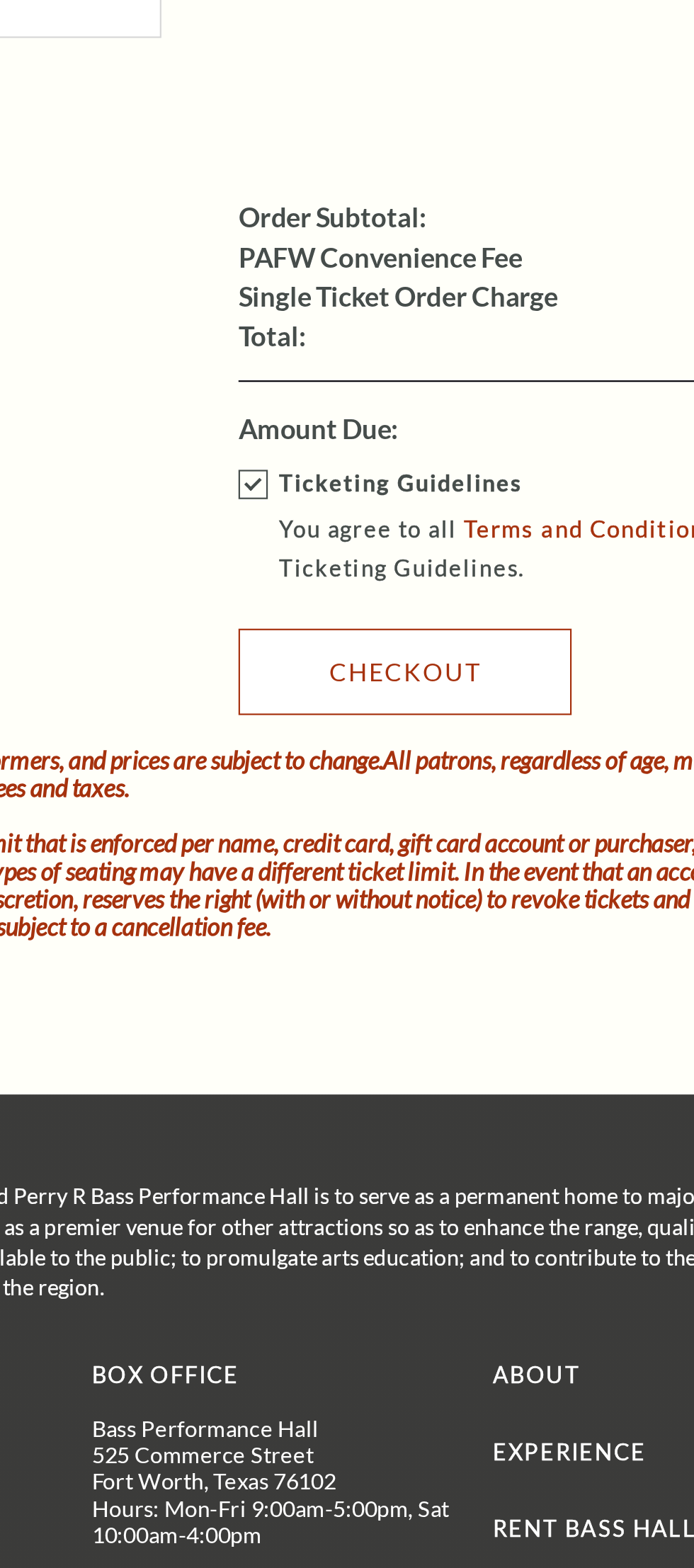 click on "Checkout" at bounding box center (466, 902) 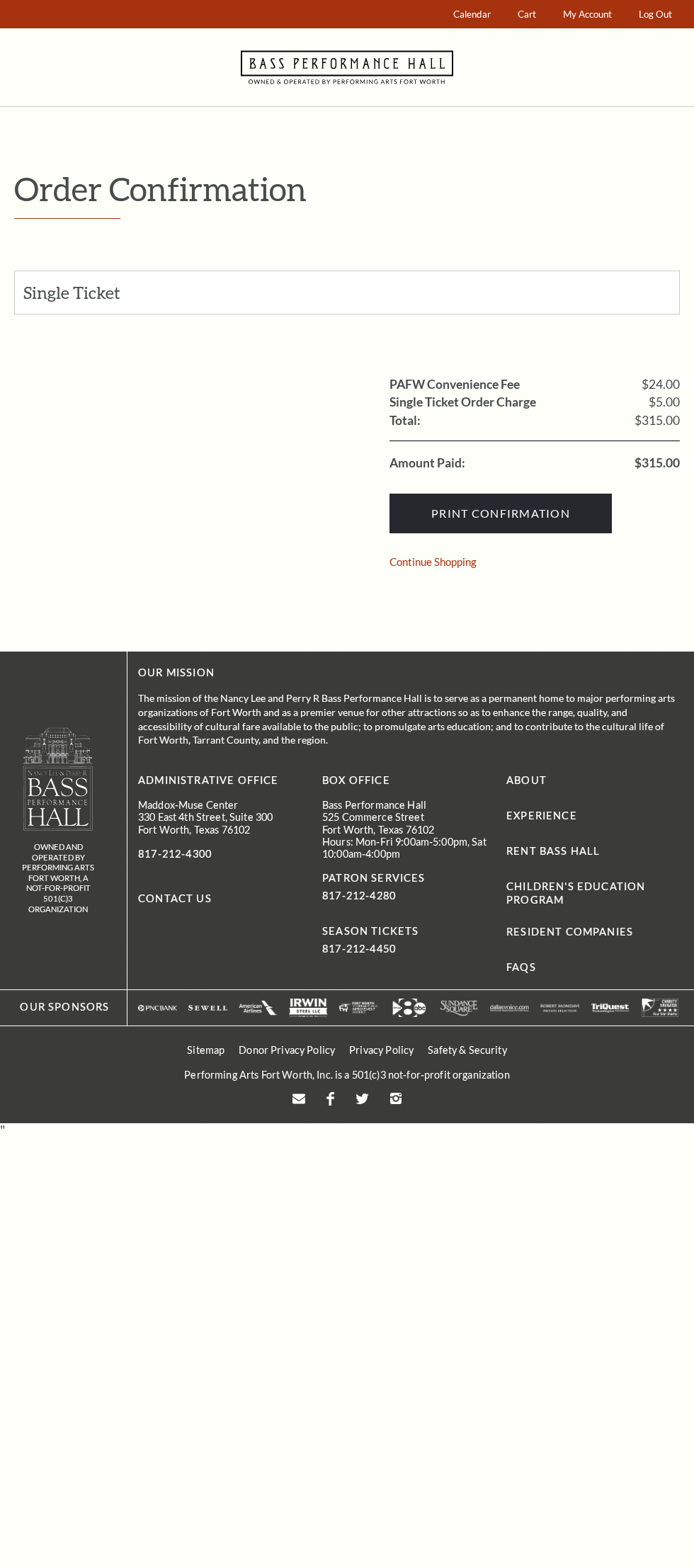 scroll, scrollTop: 0, scrollLeft: 0, axis: both 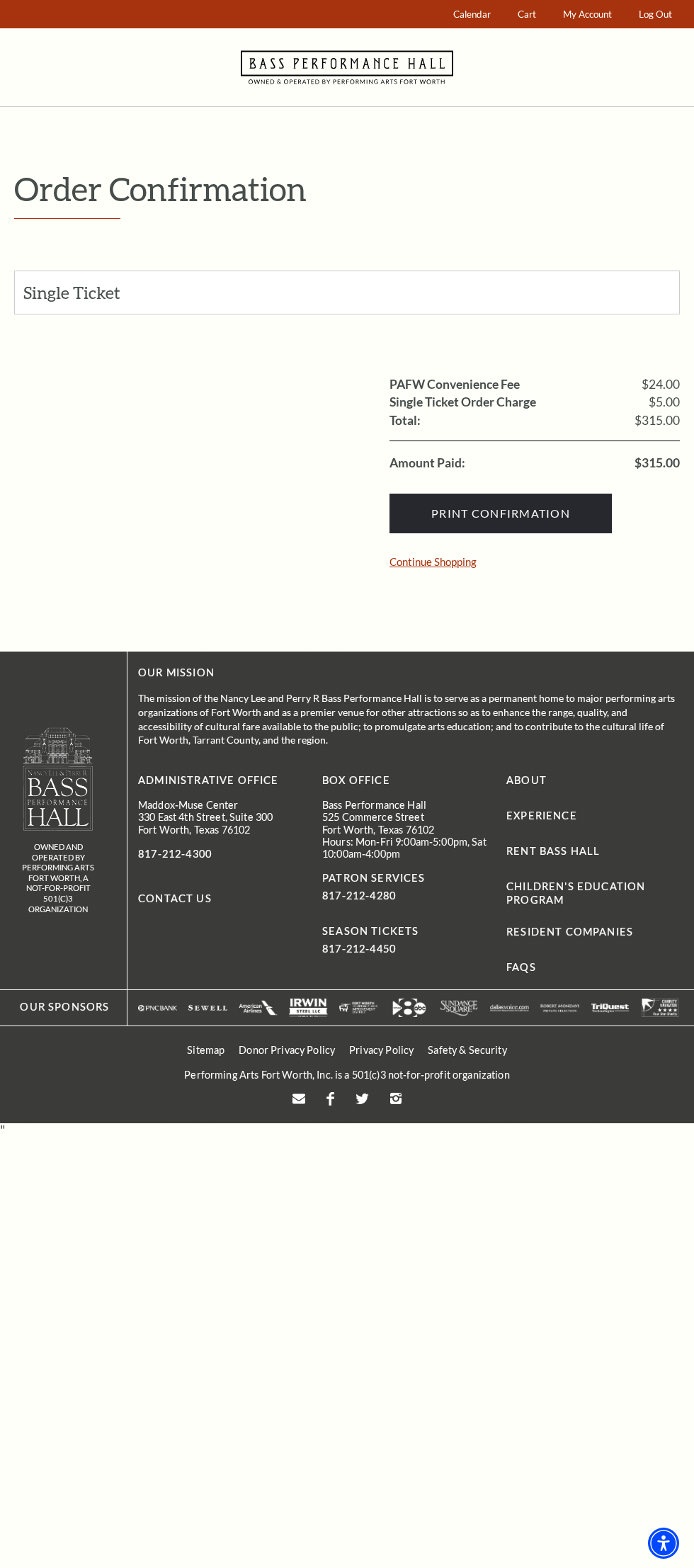 click on "Continue Shopping" at bounding box center [433, 562] 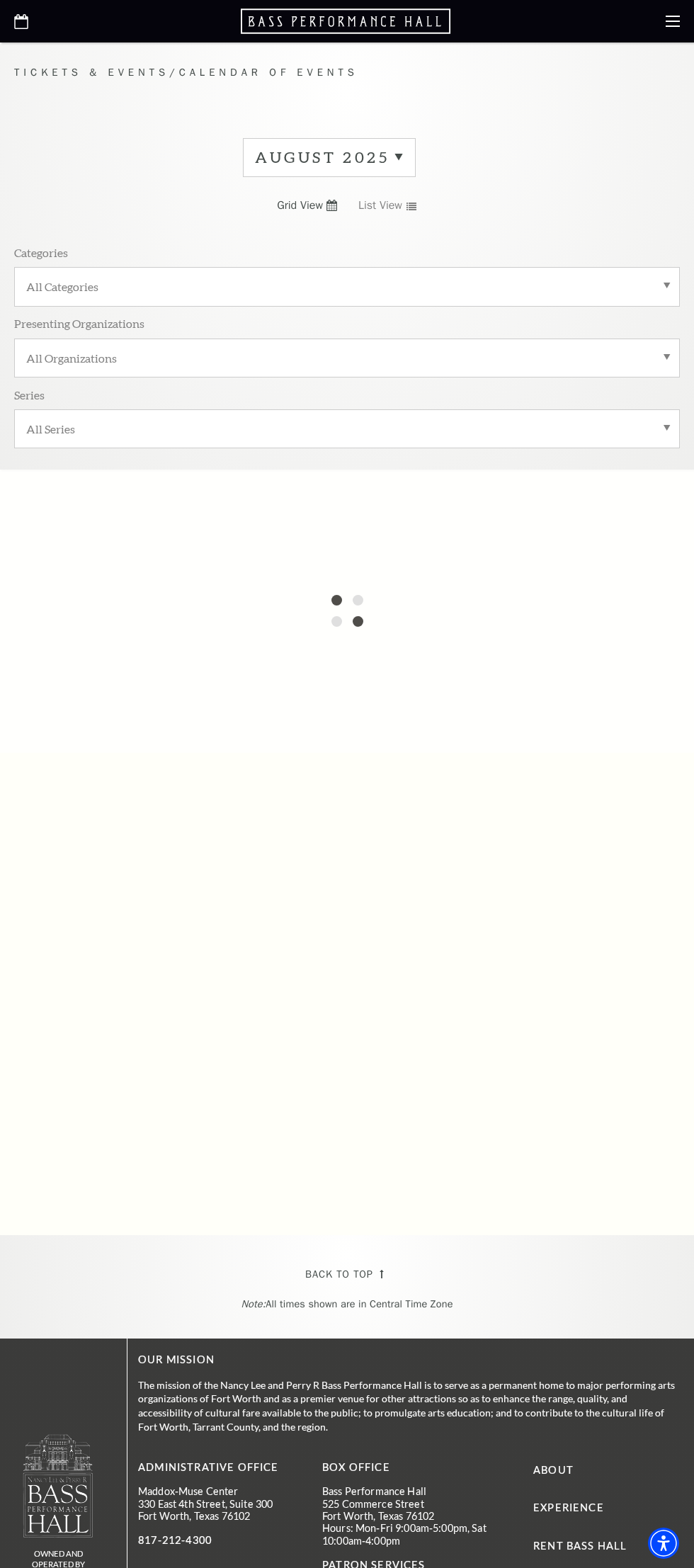 scroll, scrollTop: 0, scrollLeft: 0, axis: both 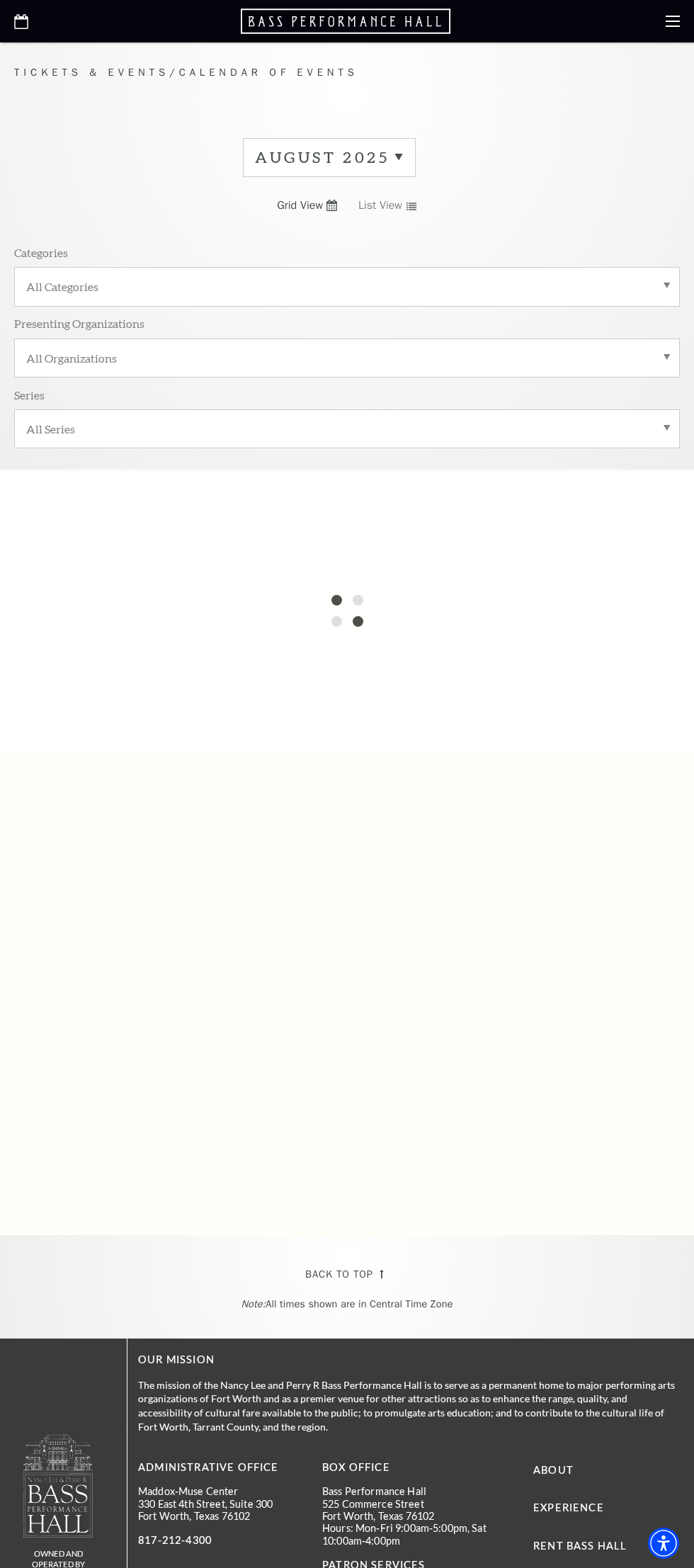 click 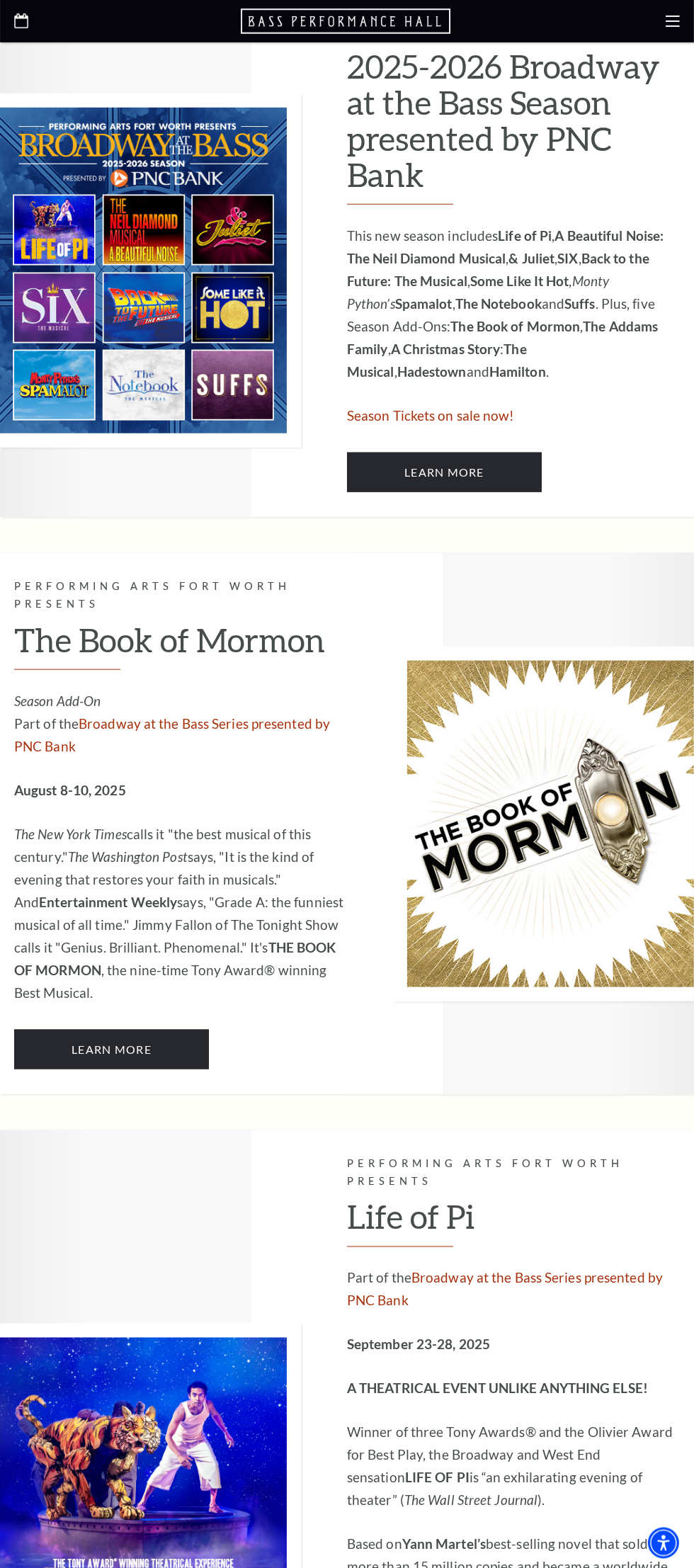 scroll, scrollTop: 708, scrollLeft: 0, axis: vertical 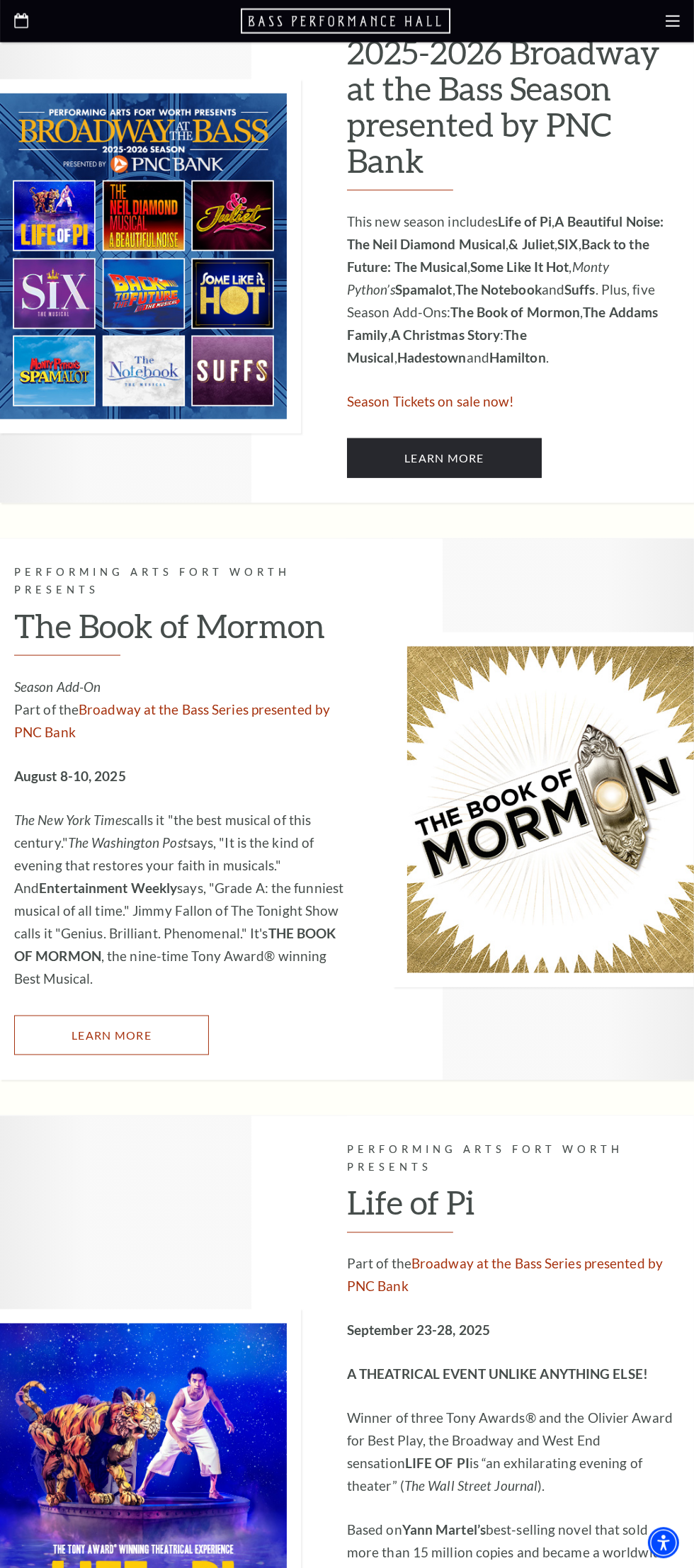 click on "Learn More" at bounding box center [111, 1035] 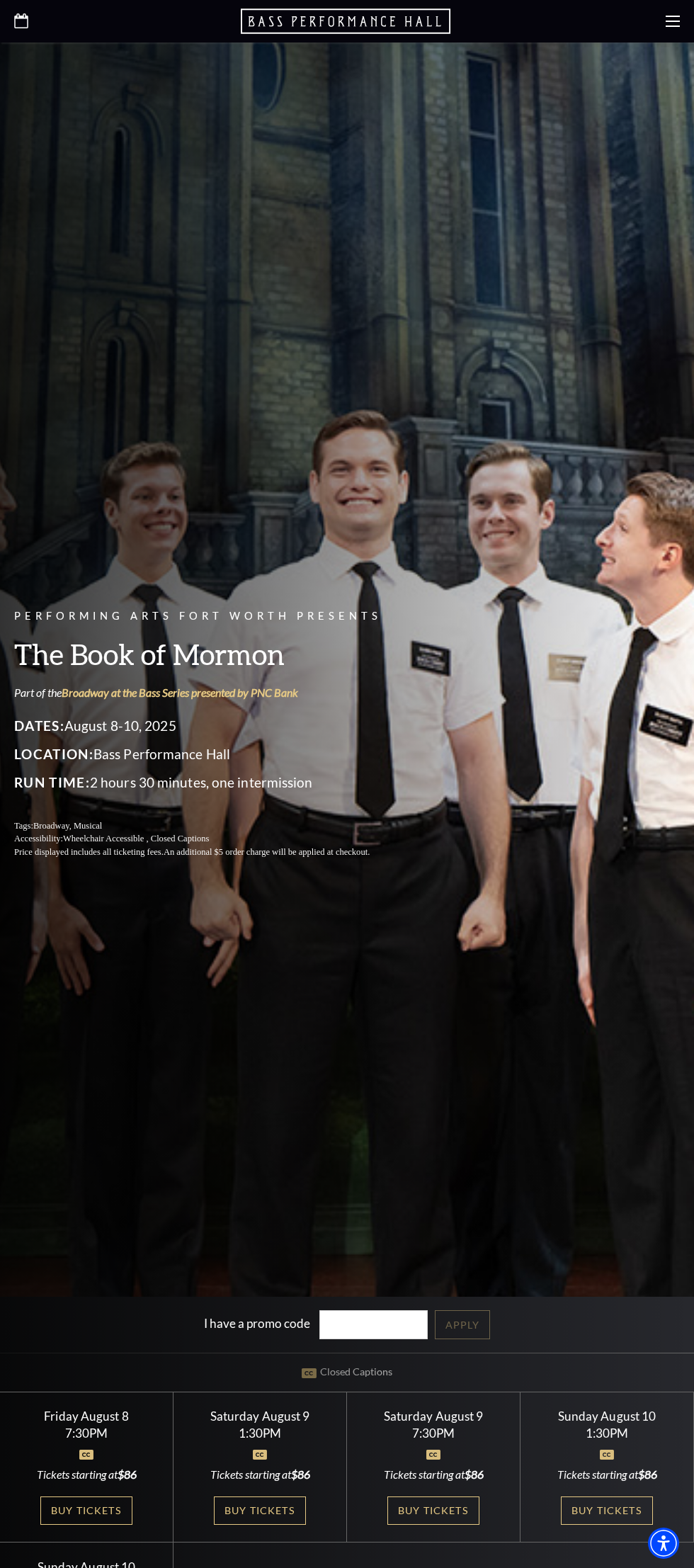 scroll, scrollTop: 706, scrollLeft: 0, axis: vertical 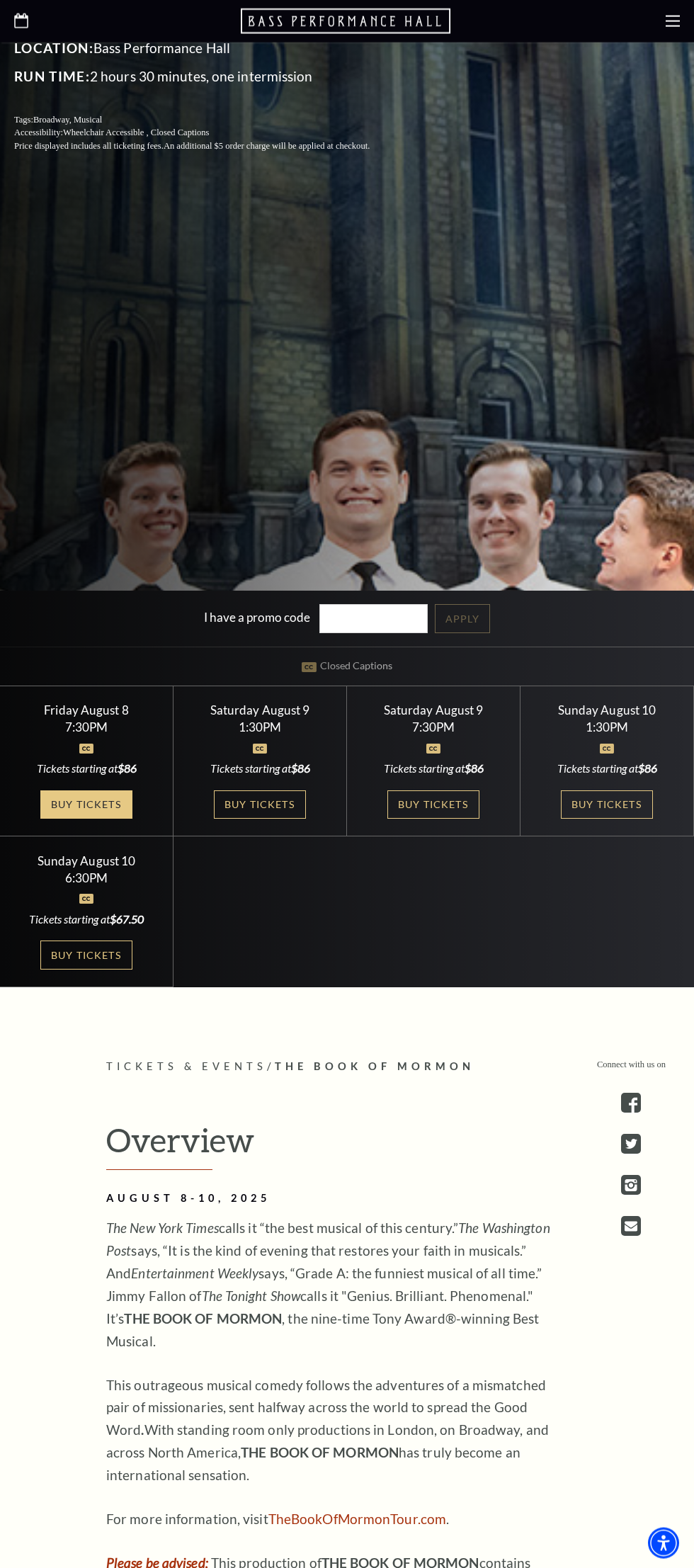 click on "Buy Tickets" at bounding box center [86, 805] 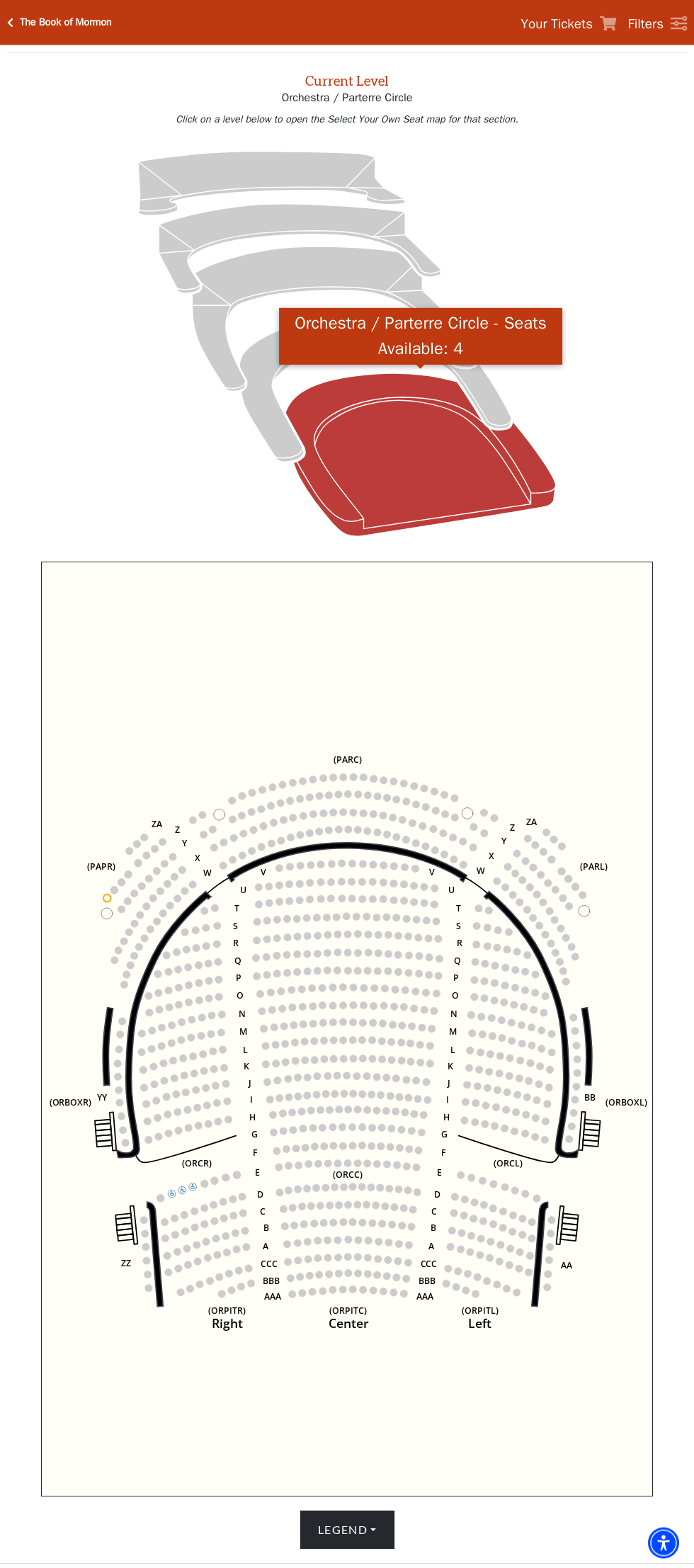 scroll, scrollTop: 54, scrollLeft: 0, axis: vertical 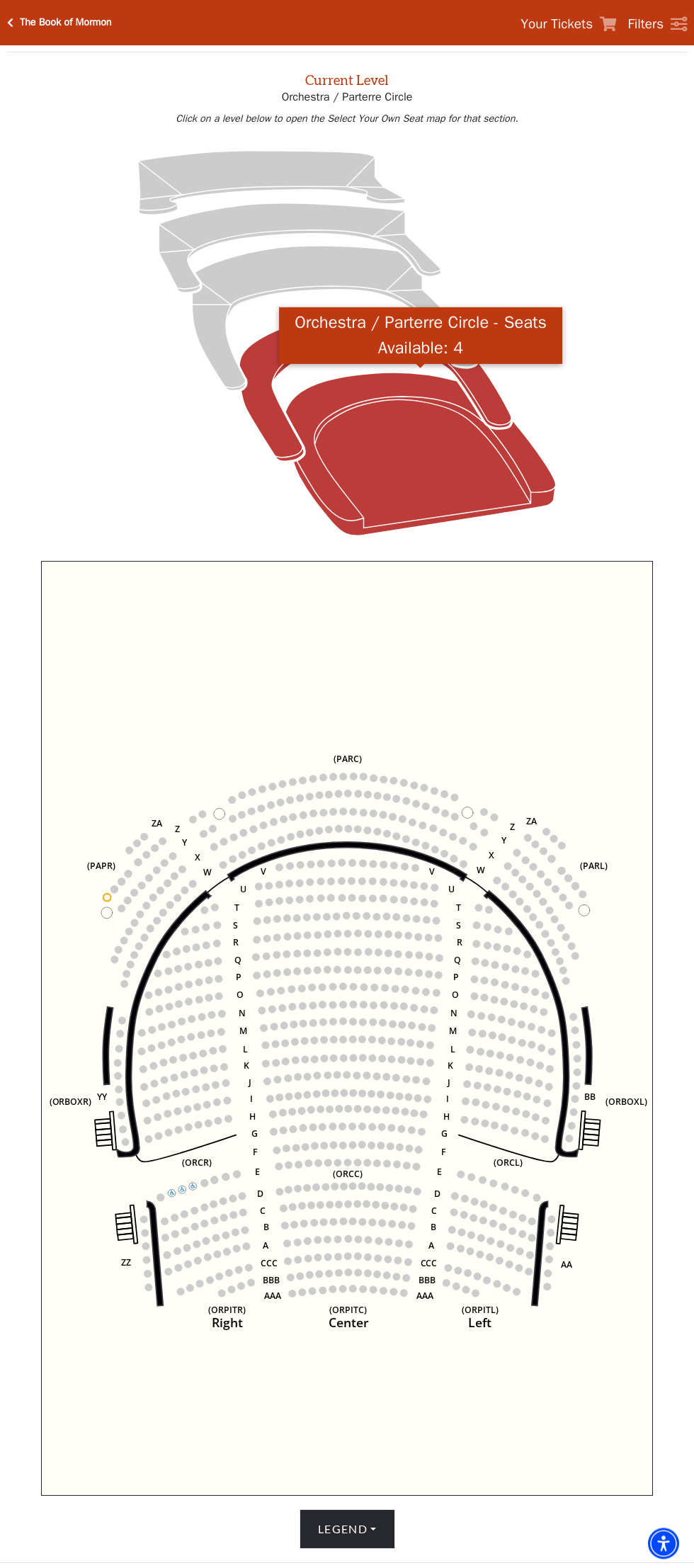 click 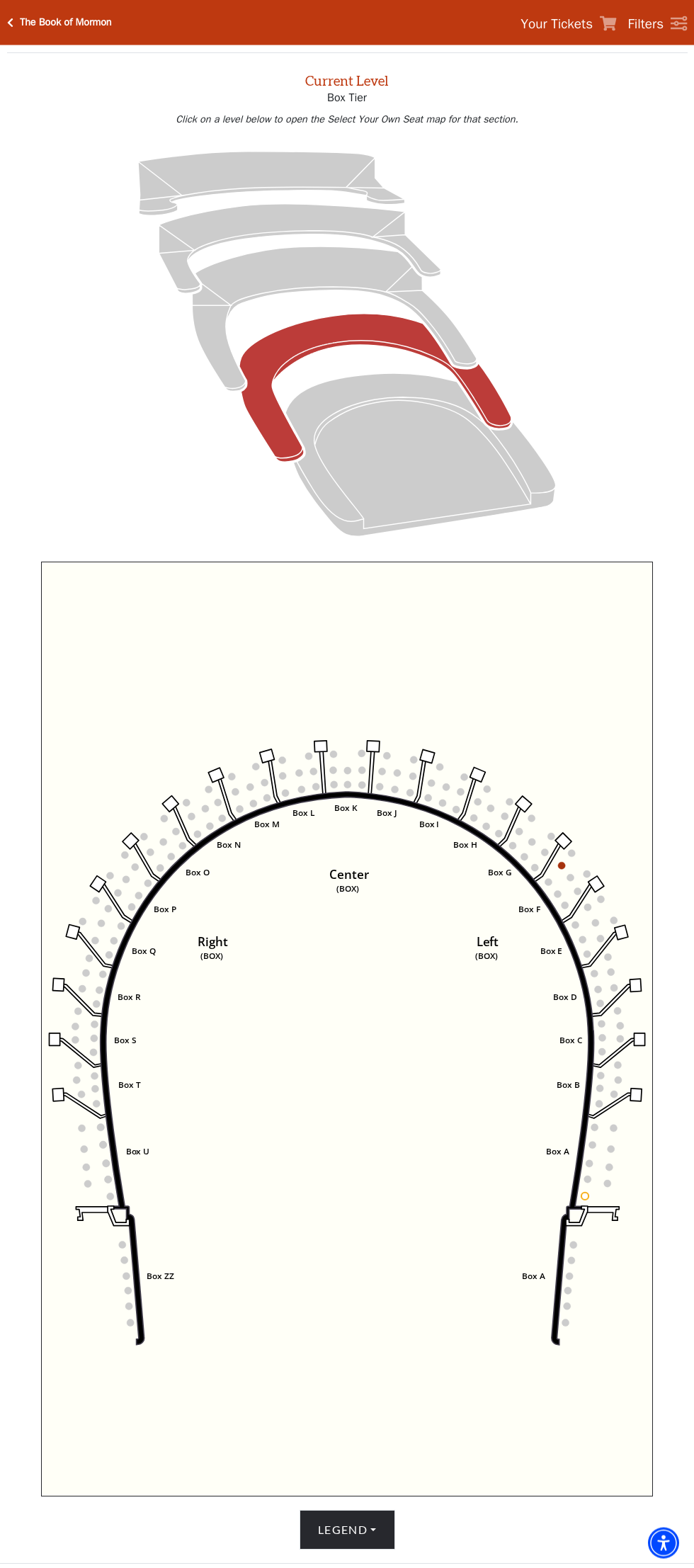 scroll, scrollTop: 54, scrollLeft: 0, axis: vertical 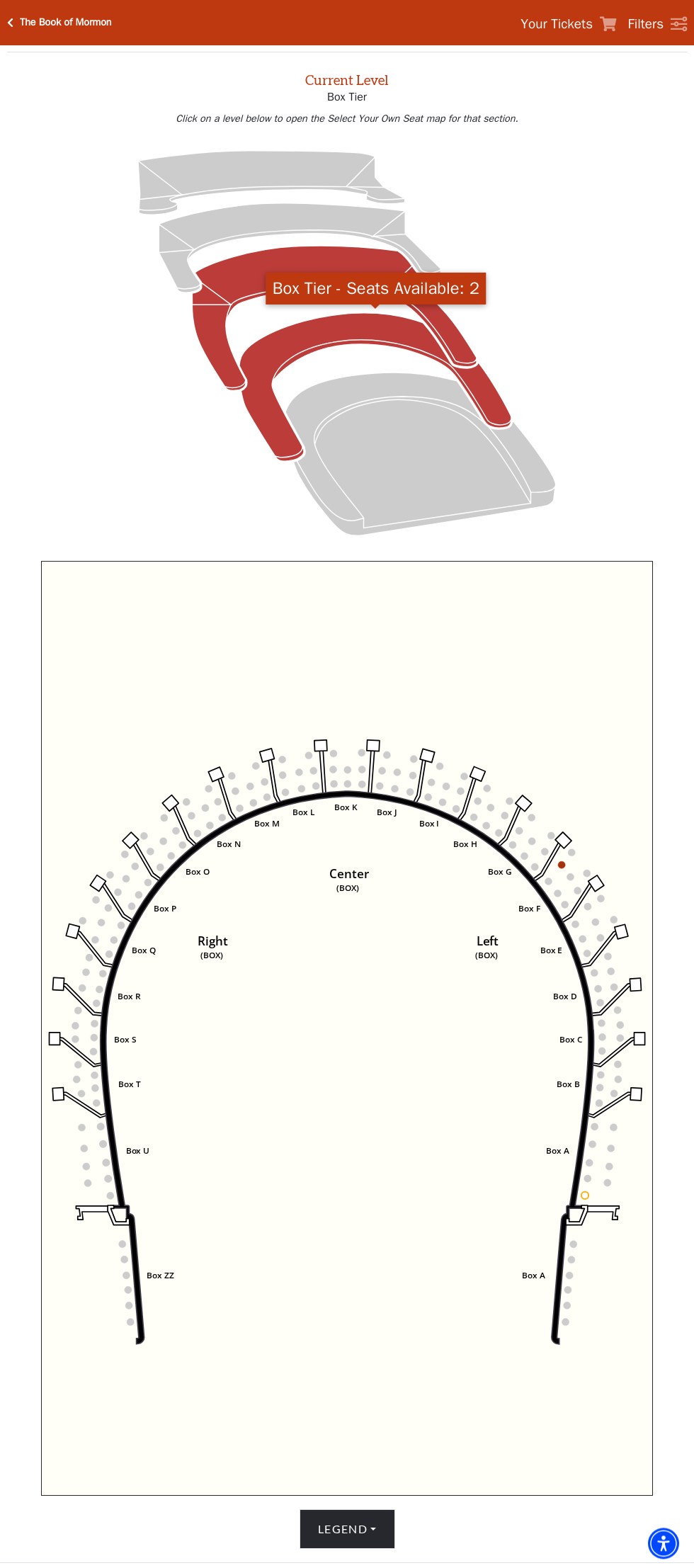 click 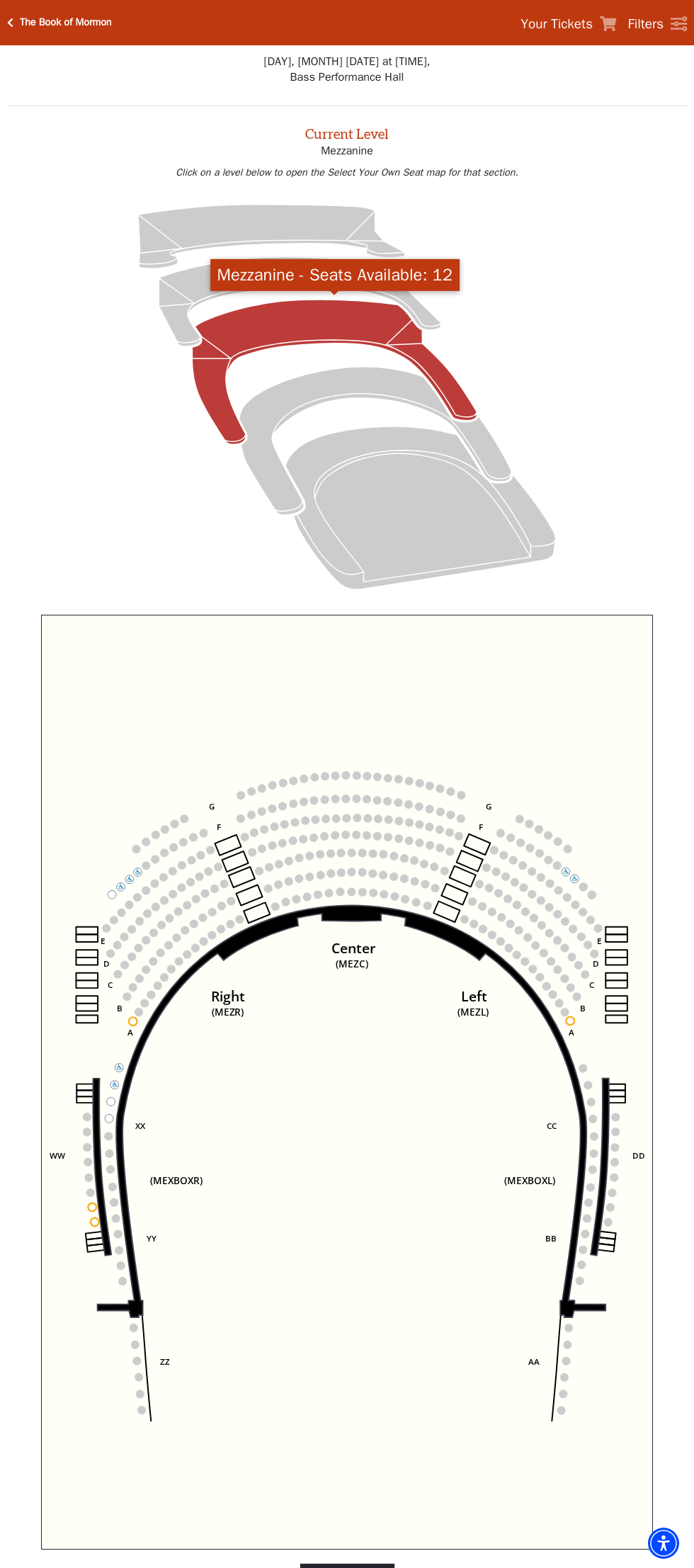 scroll, scrollTop: 155, scrollLeft: 0, axis: vertical 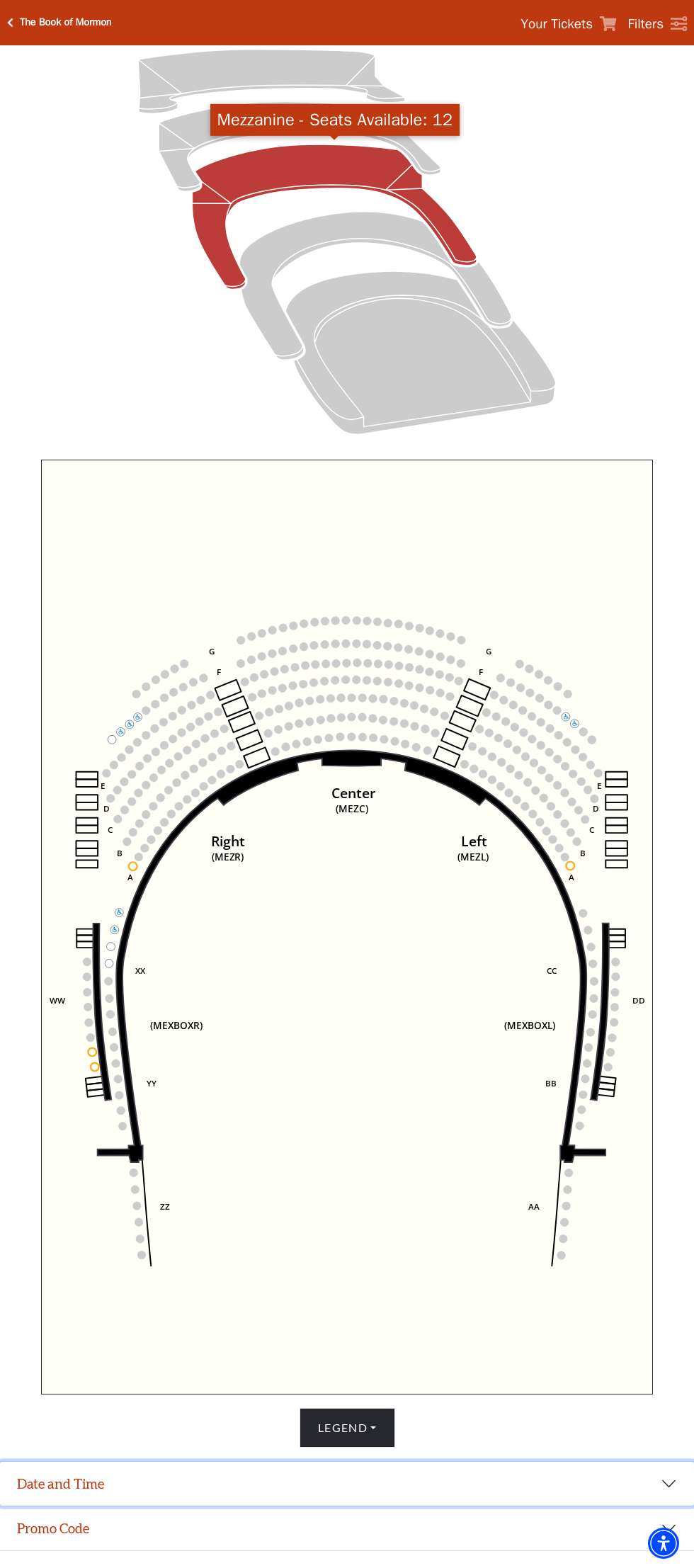 click on "Date and Time" at bounding box center (347, 1484) 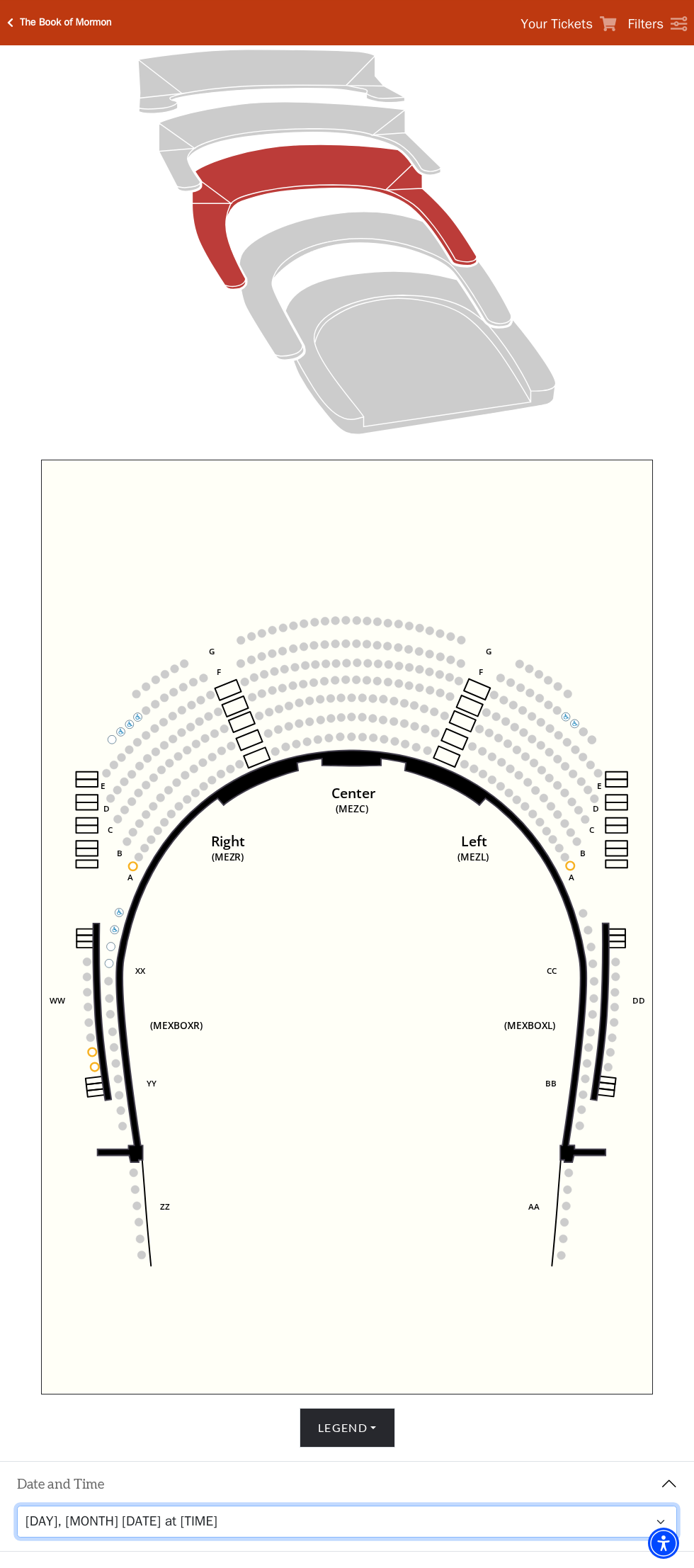 click on "Friday, August 8 at 7:30 PM Saturday, August 9 at 1:30 PM Saturday, August 9 at 7:30 PM Sunday, August 10 at 1:30 PM Sunday, August 10 at 6:30 PM" at bounding box center [347, 1521] 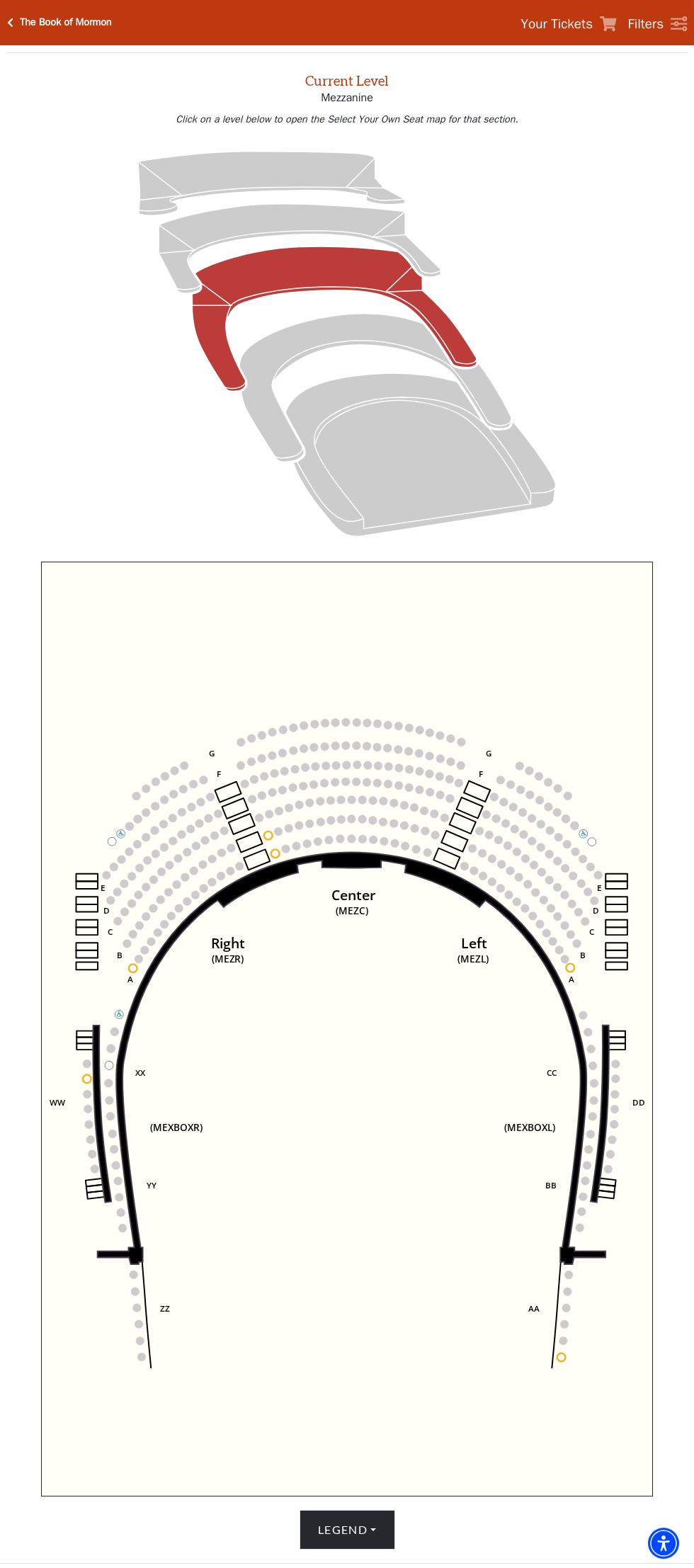 scroll, scrollTop: 54, scrollLeft: 0, axis: vertical 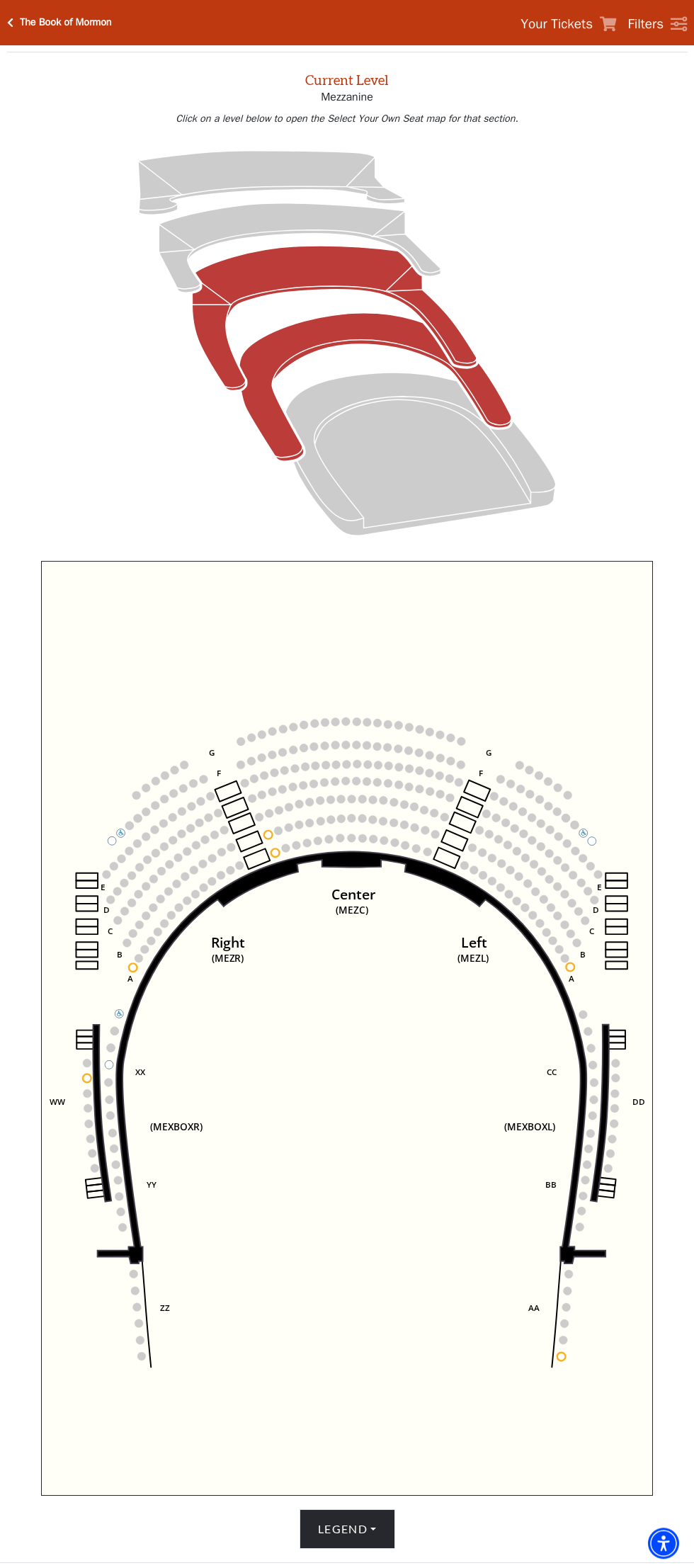 click 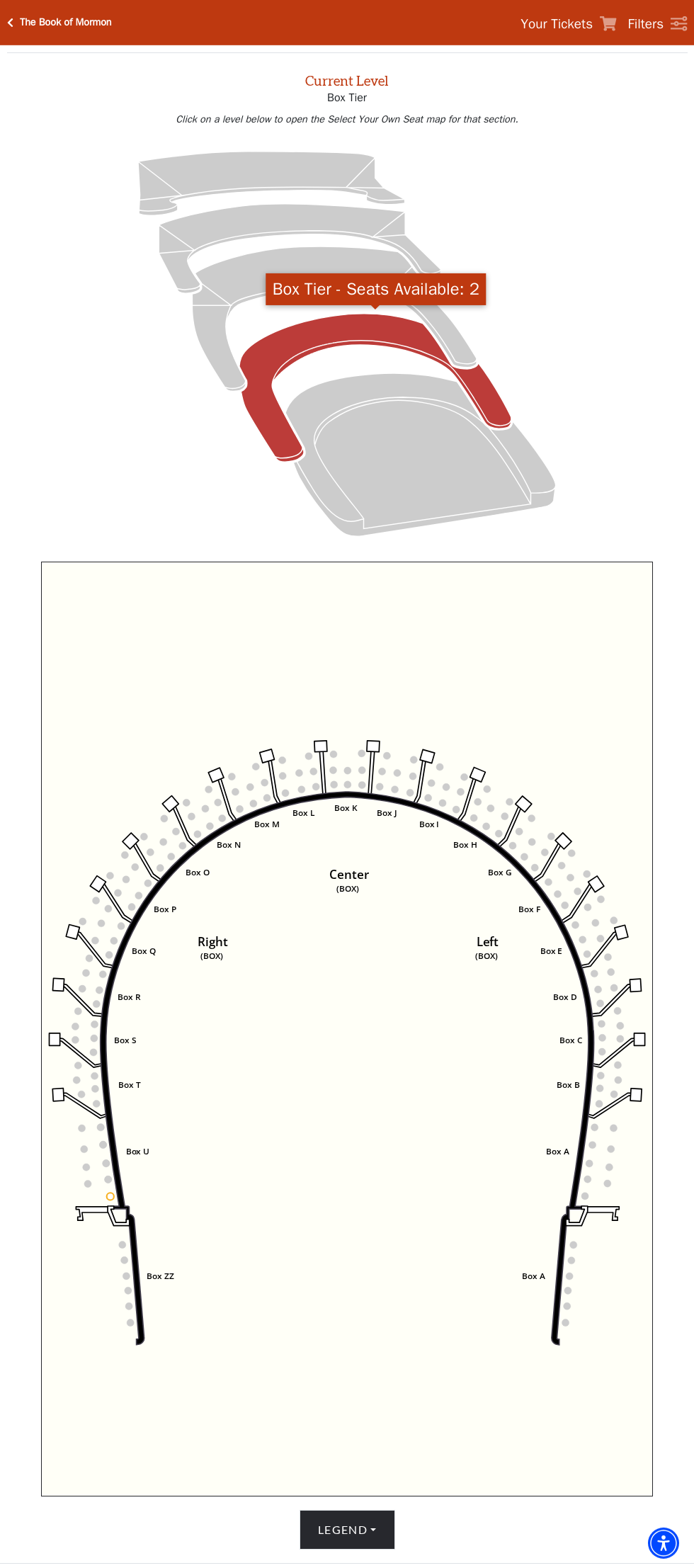 scroll, scrollTop: 54, scrollLeft: 0, axis: vertical 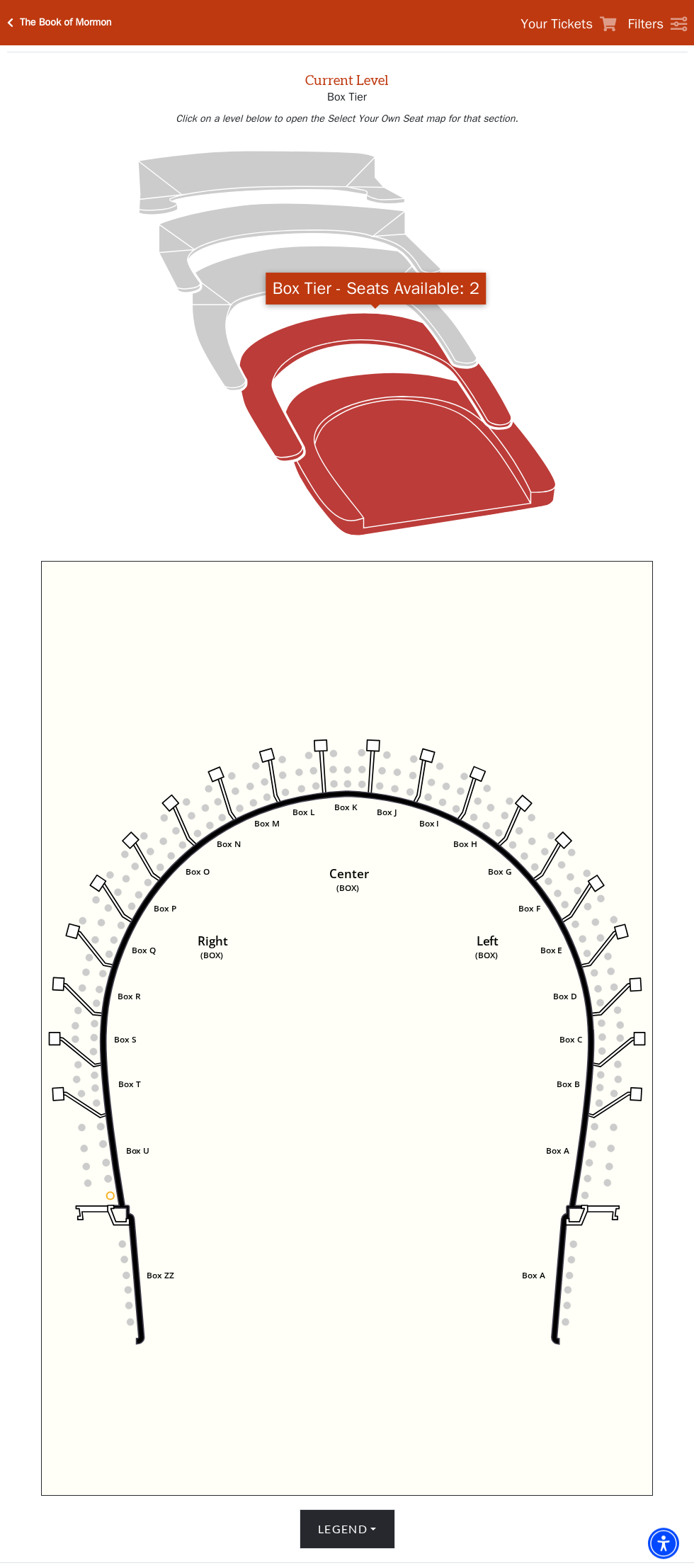 click 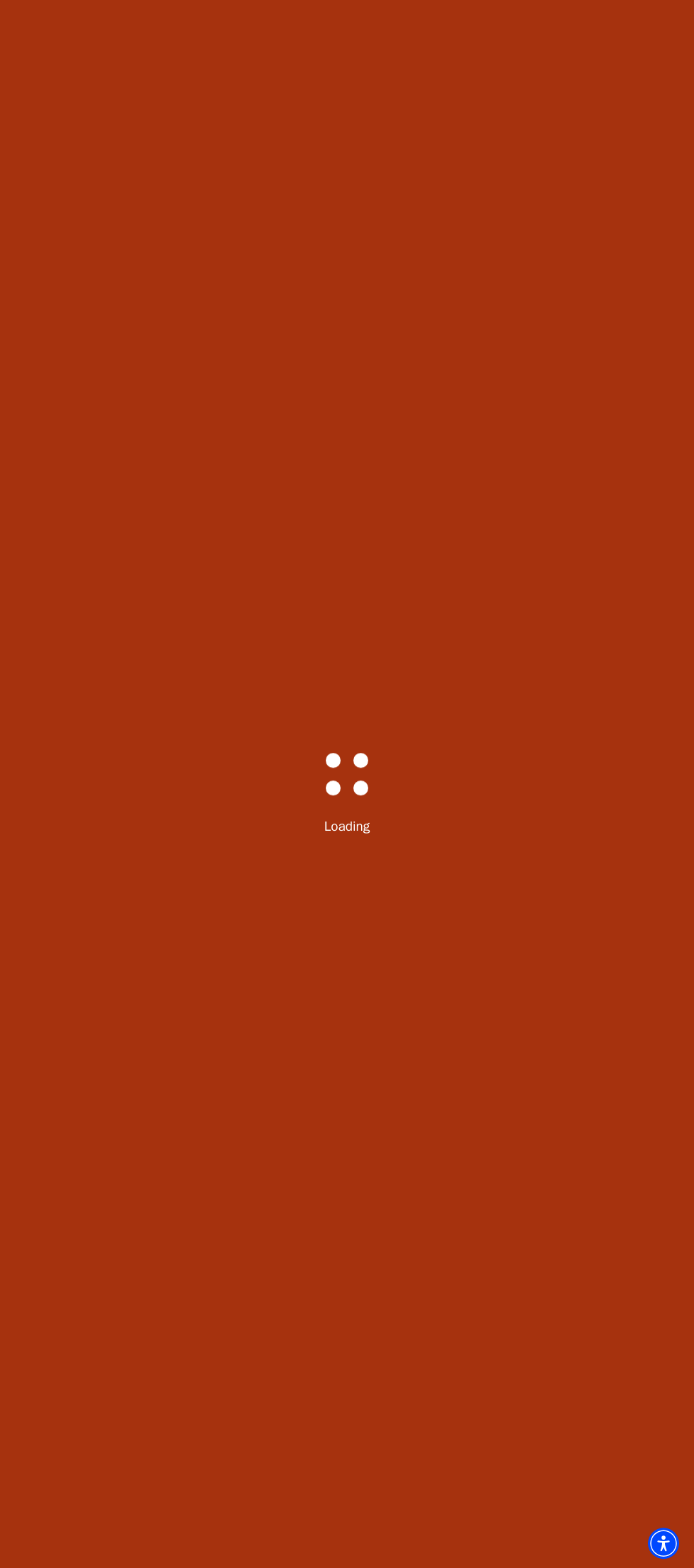 scroll, scrollTop: 0, scrollLeft: 0, axis: both 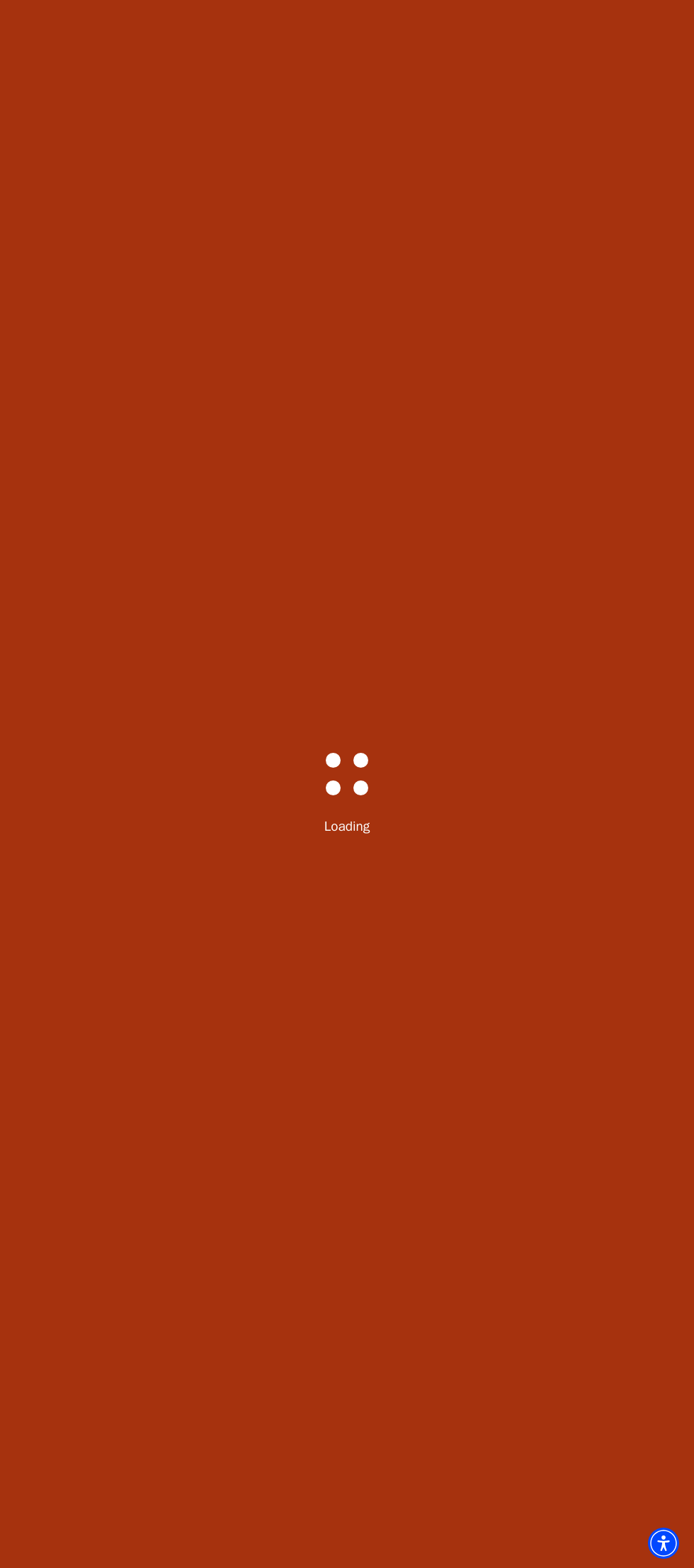 select on "6286" 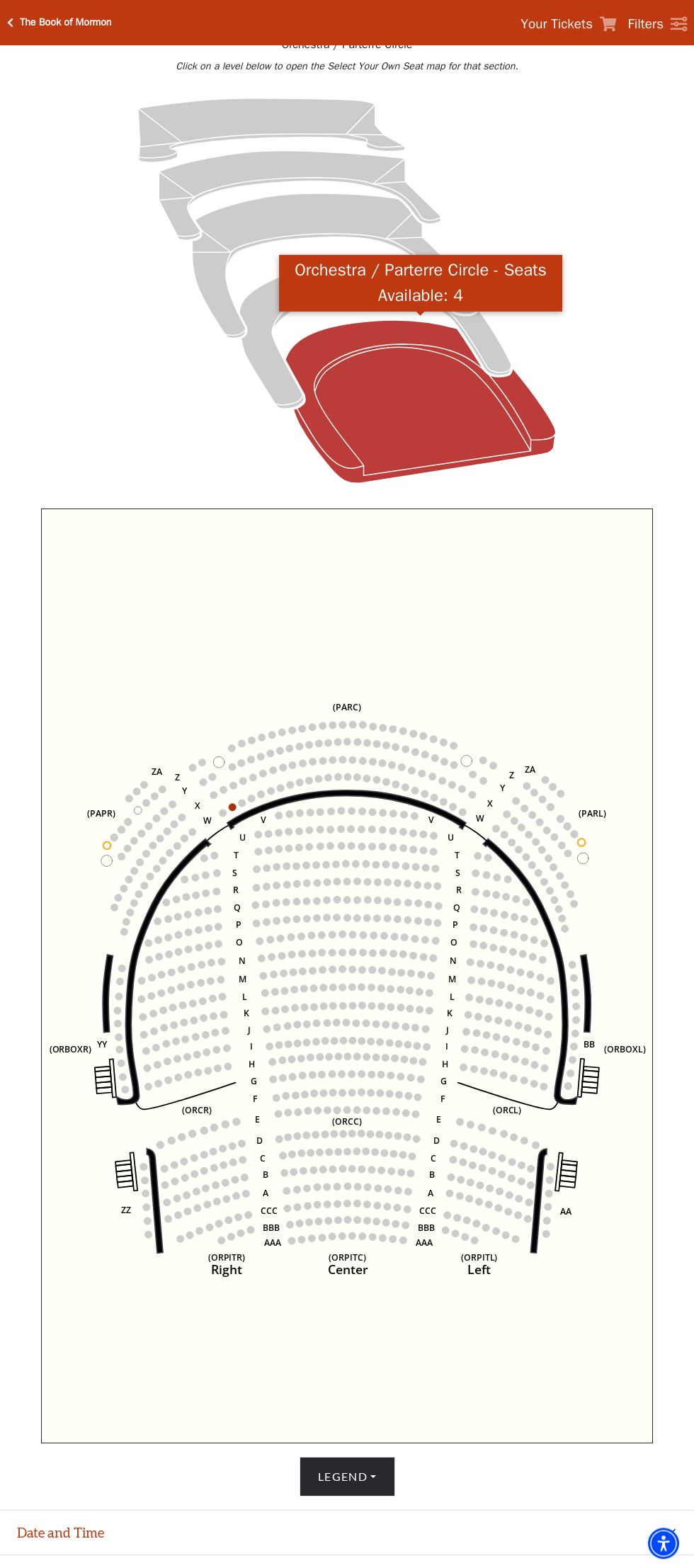 scroll, scrollTop: 155, scrollLeft: 0, axis: vertical 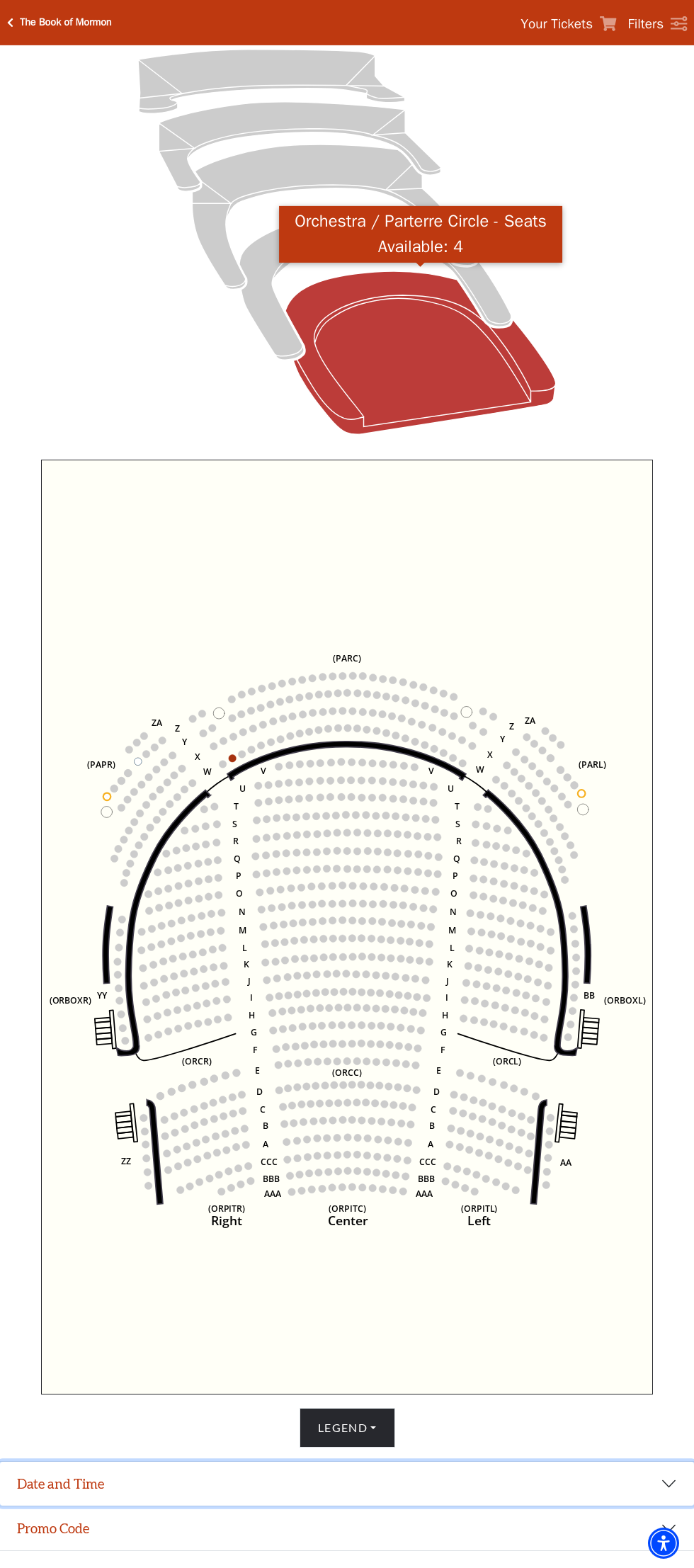 click on "Date and Time" at bounding box center (347, 1484) 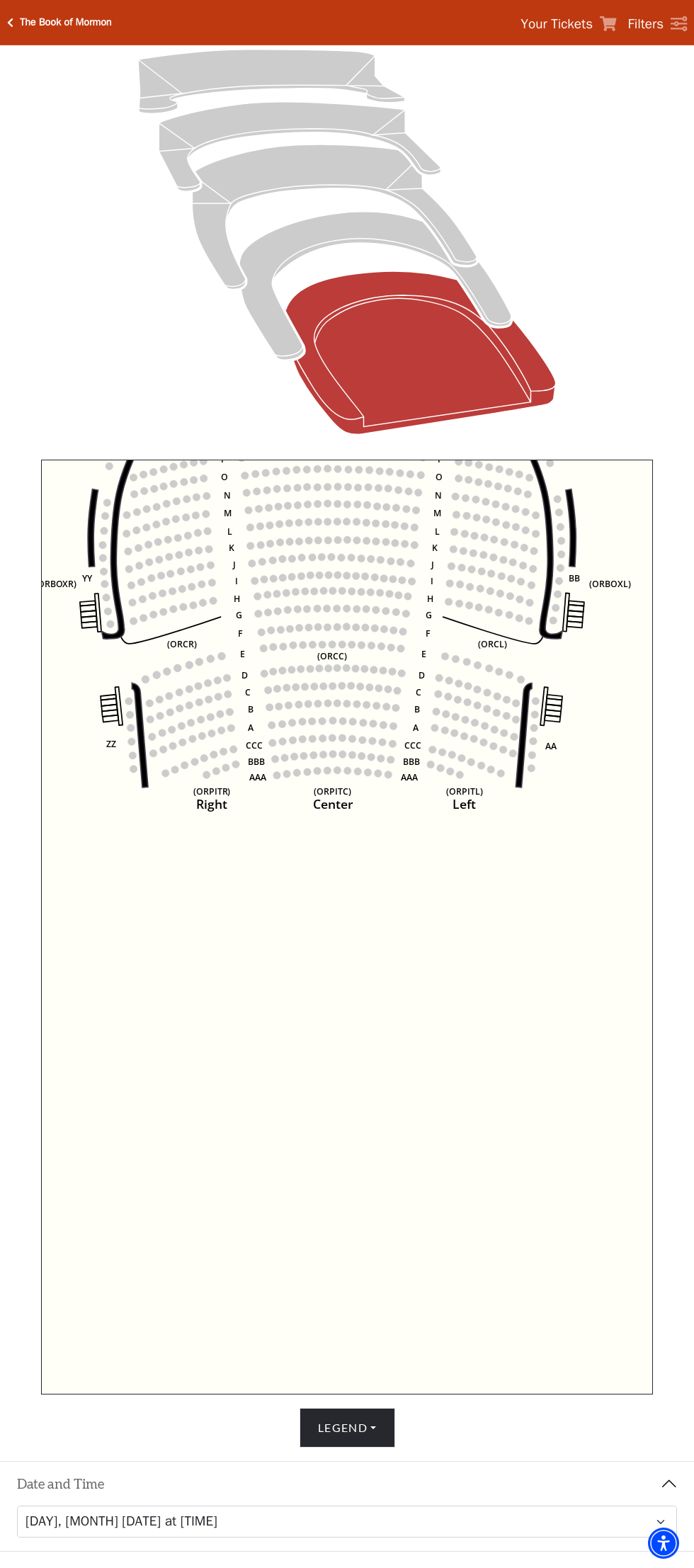 scroll, scrollTop: 200, scrollLeft: 0, axis: vertical 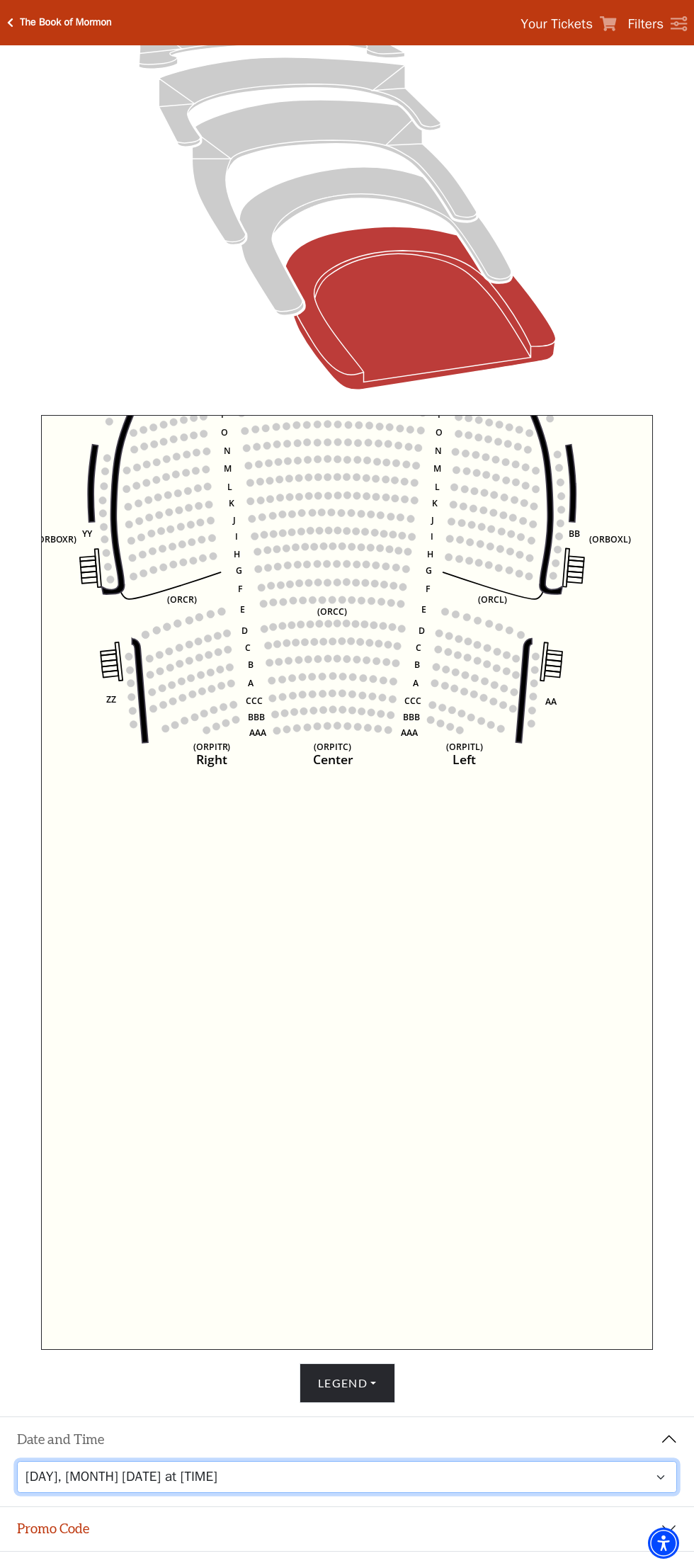 click on "Friday, August 8 at 7:30 PM Saturday, August 9 at 1:30 PM Saturday, August 9 at 7:30 PM Sunday, August 10 at 1:30 PM Sunday, August 10 at 6:30 PM" at bounding box center (347, 1477) 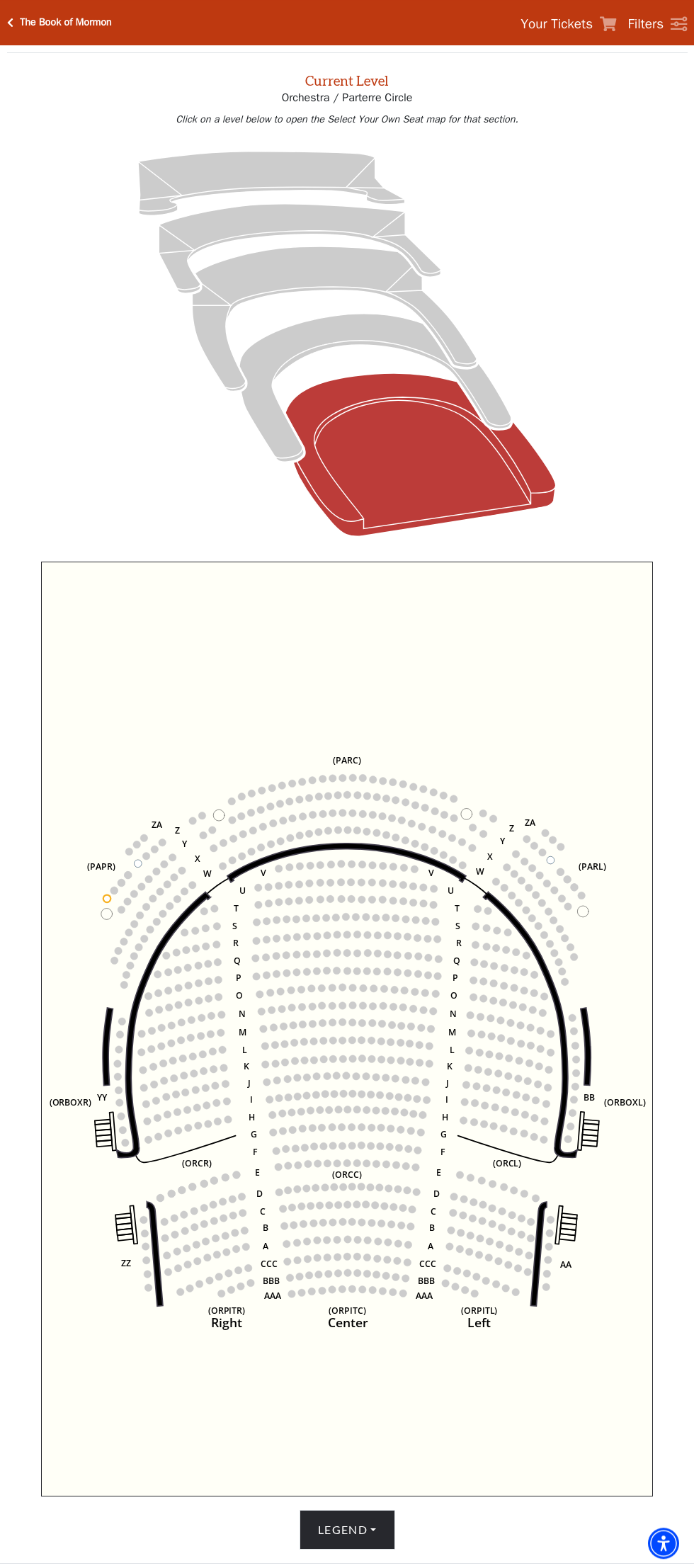 scroll, scrollTop: 54, scrollLeft: 0, axis: vertical 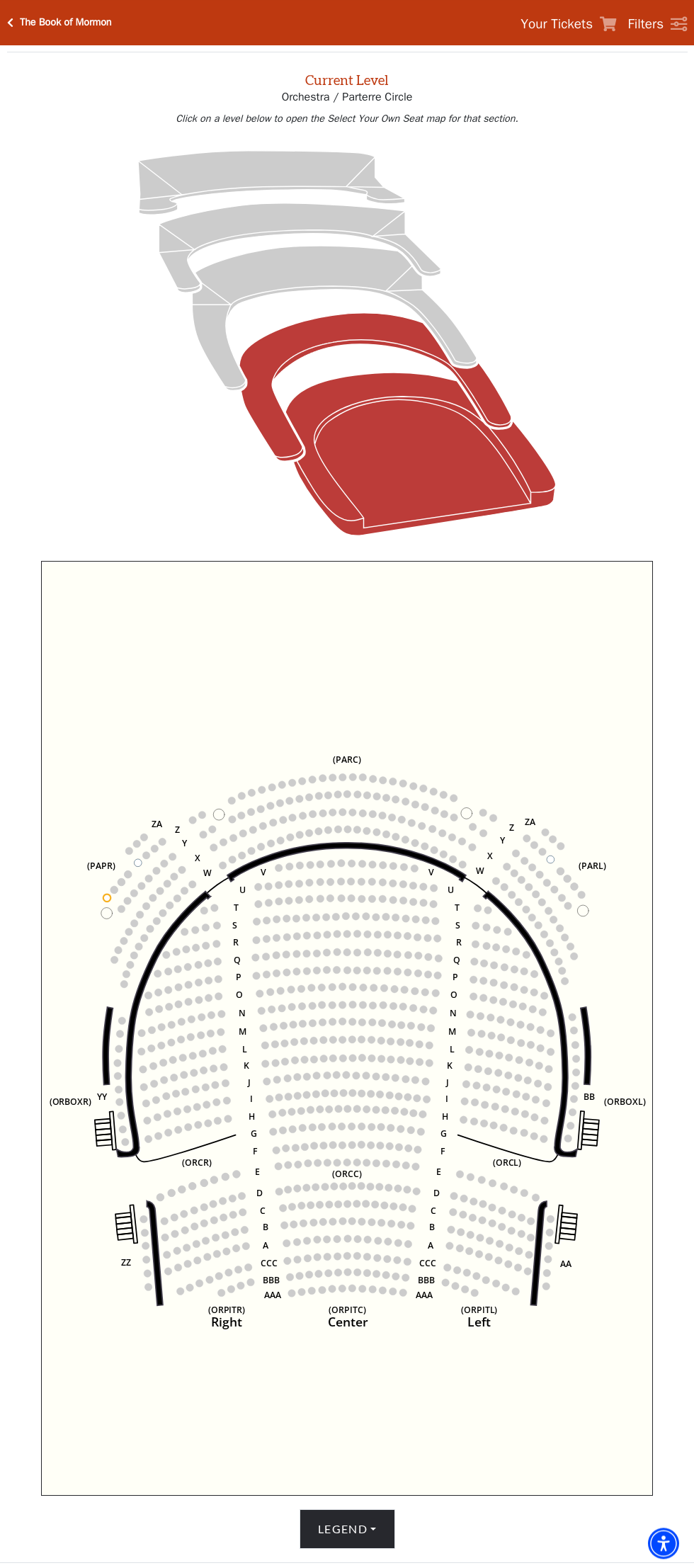 click 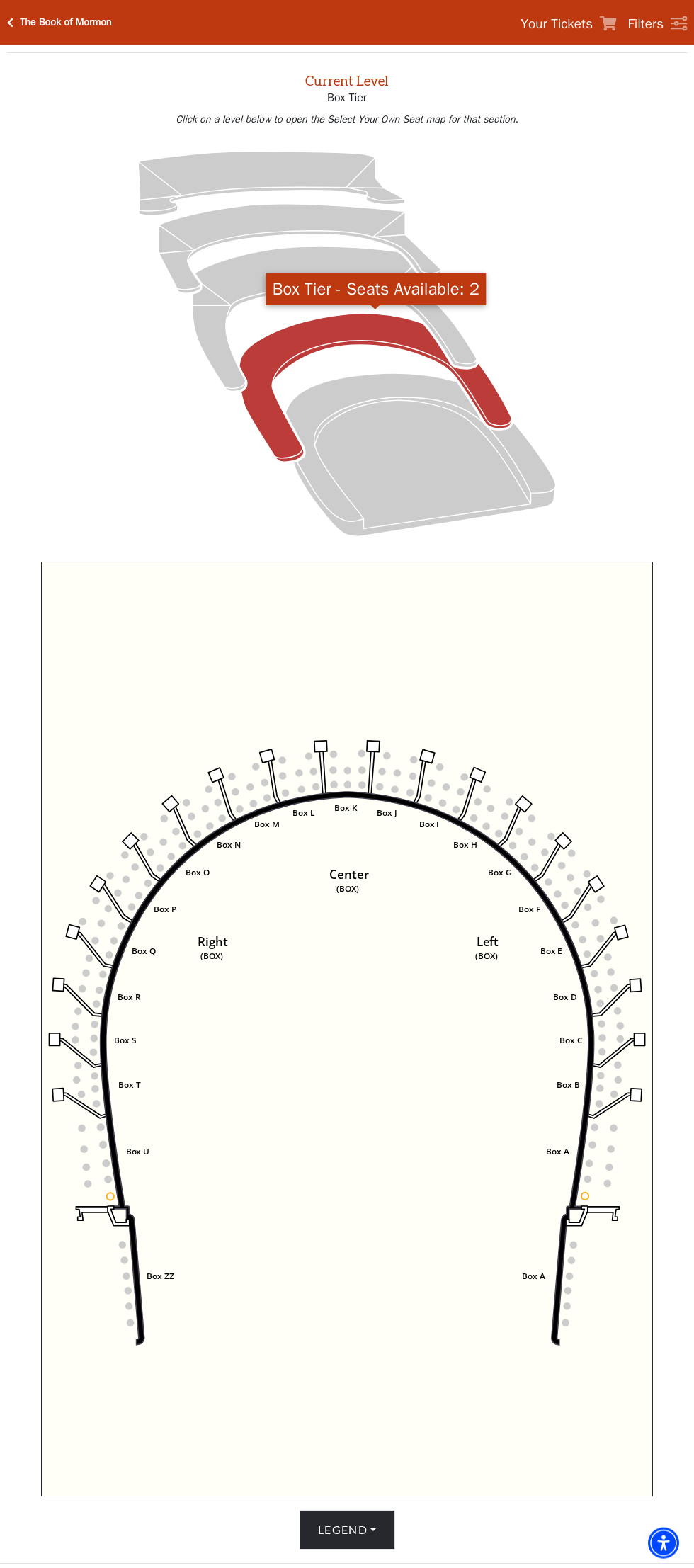 scroll, scrollTop: 54, scrollLeft: 0, axis: vertical 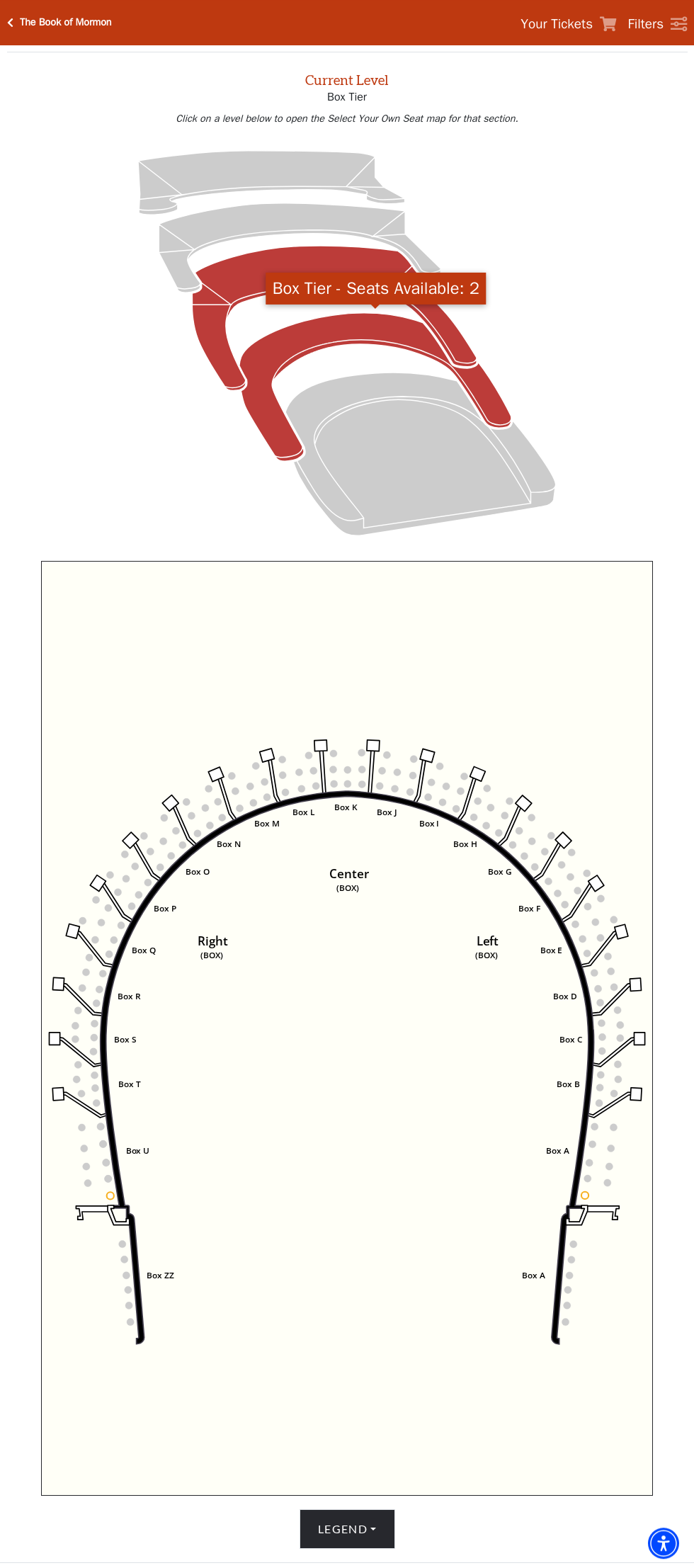 click 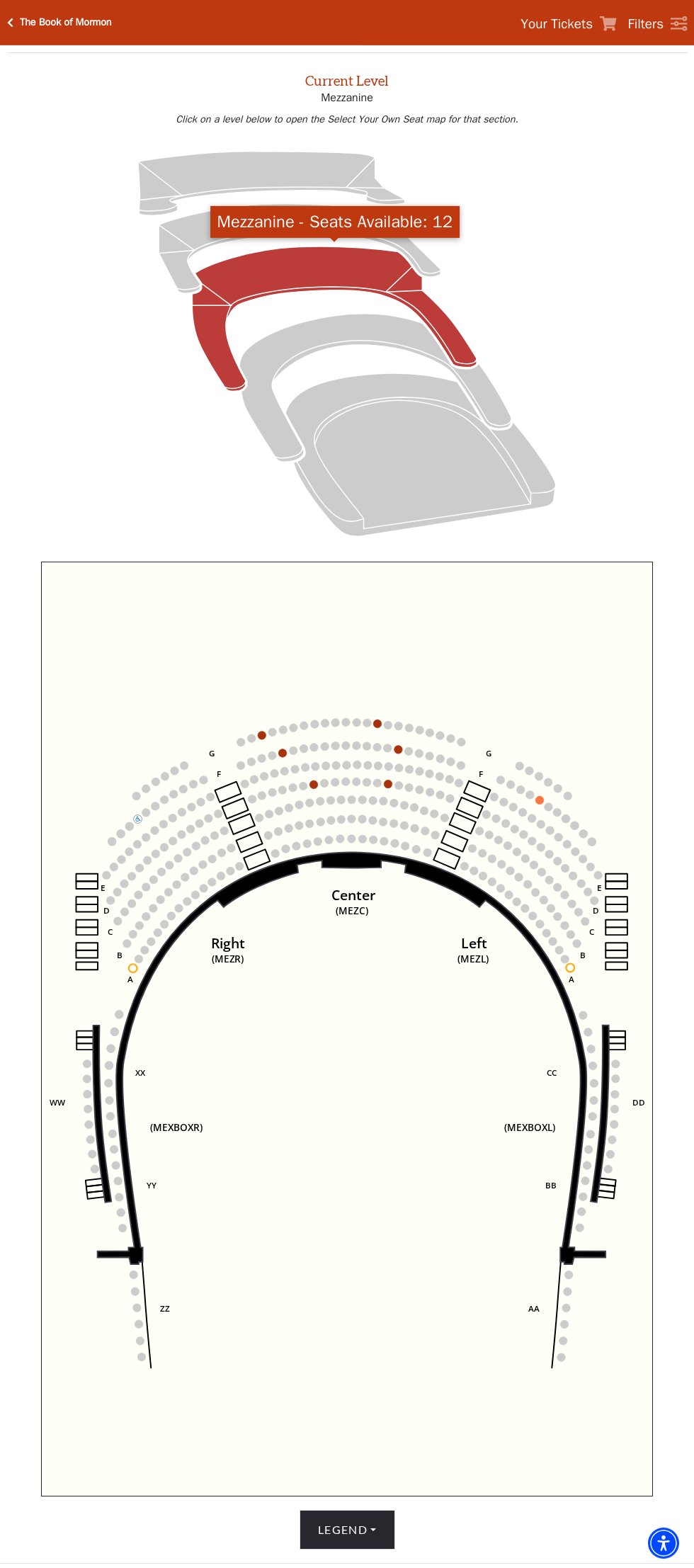 scroll, scrollTop: 54, scrollLeft: 0, axis: vertical 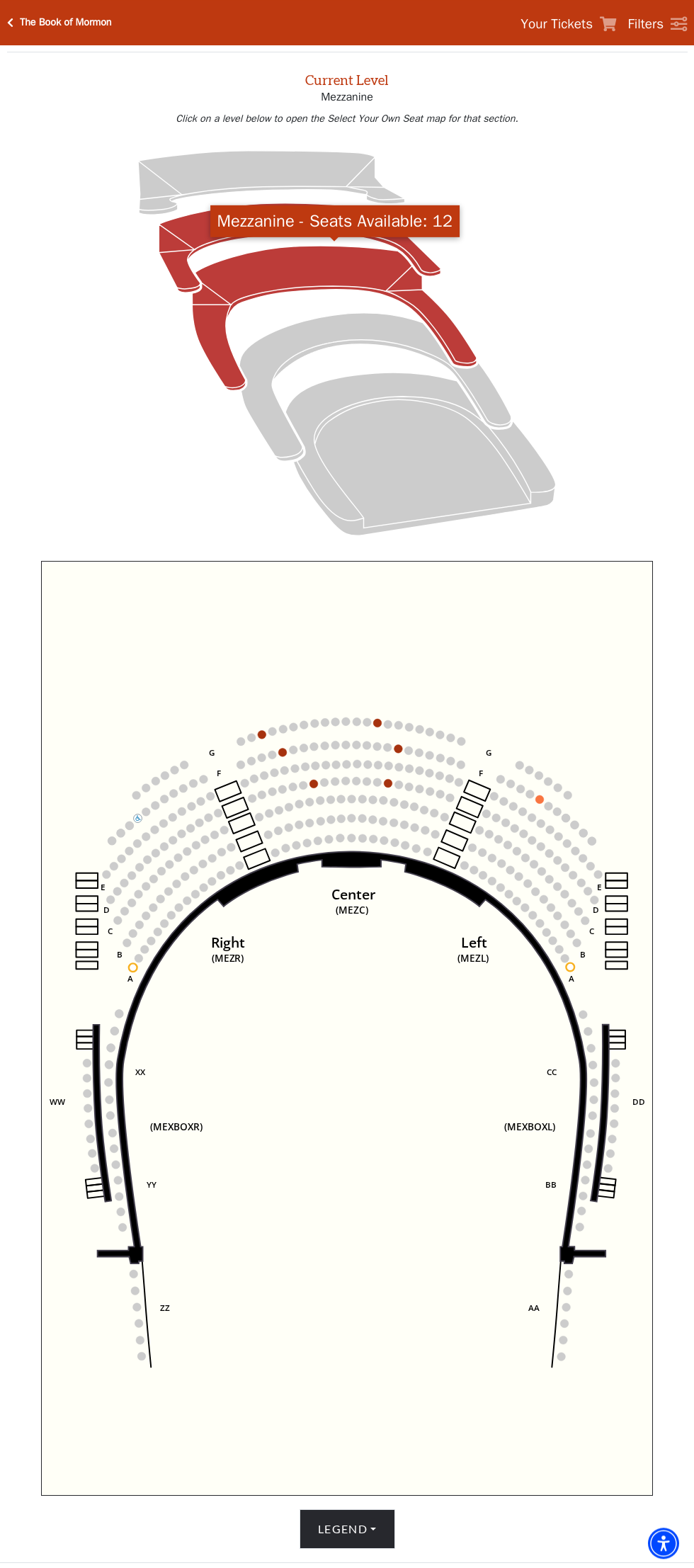 click 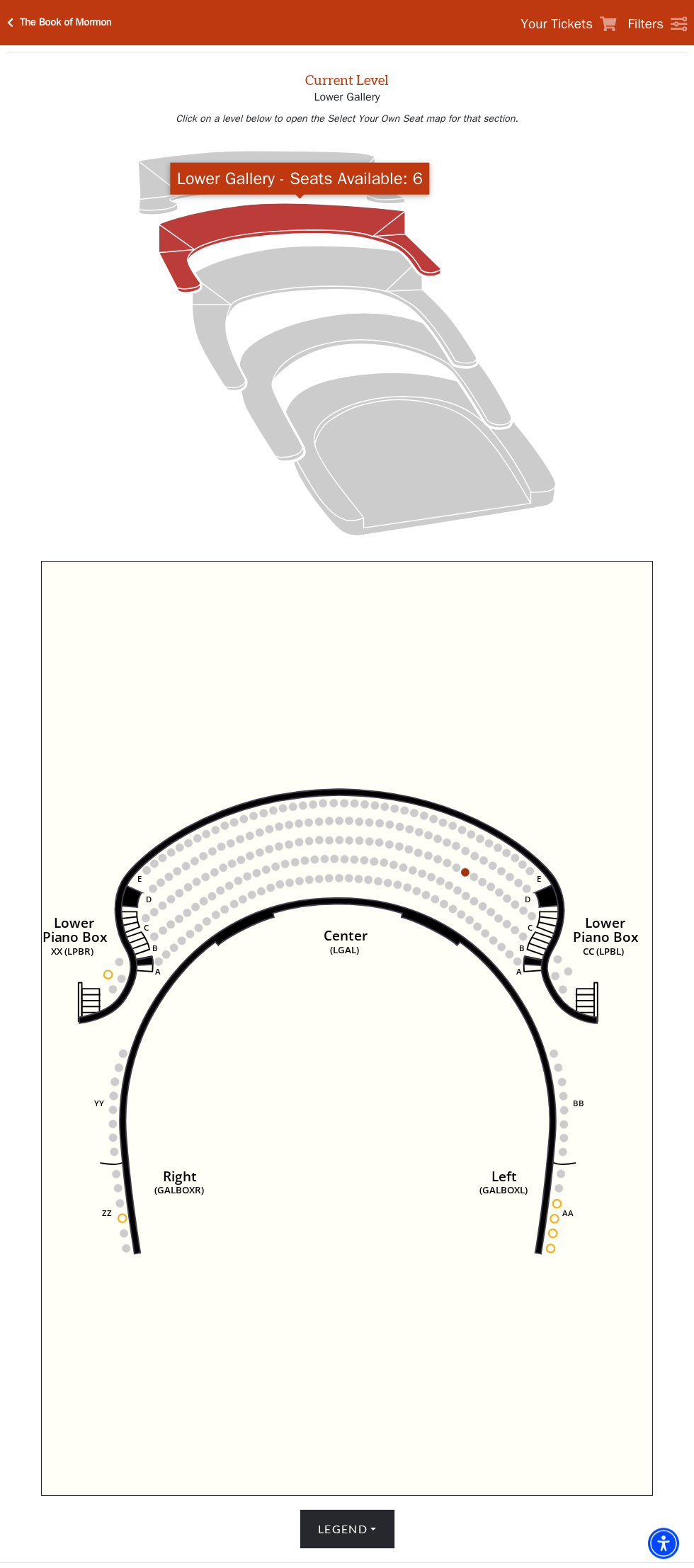 scroll, scrollTop: 155, scrollLeft: 0, axis: vertical 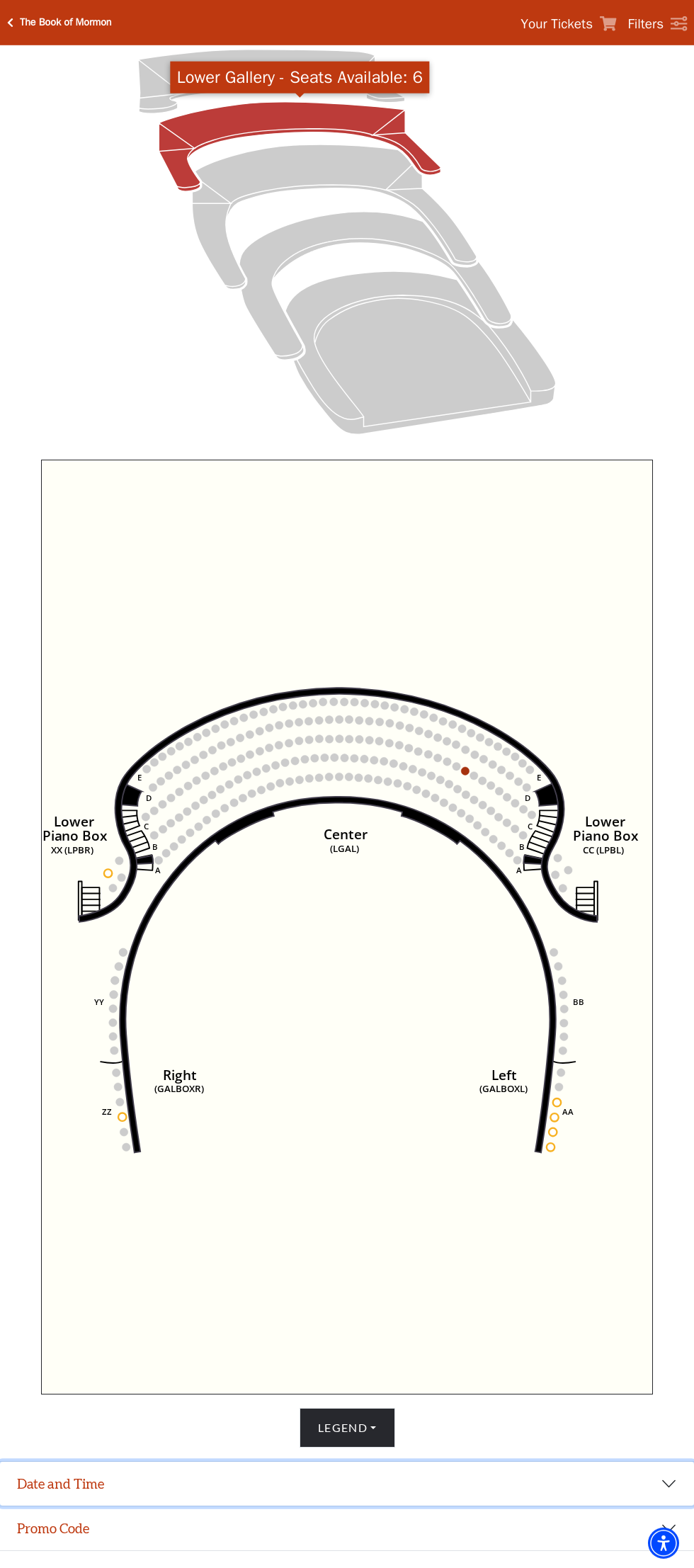 click on "Date and Time" at bounding box center [347, 1484] 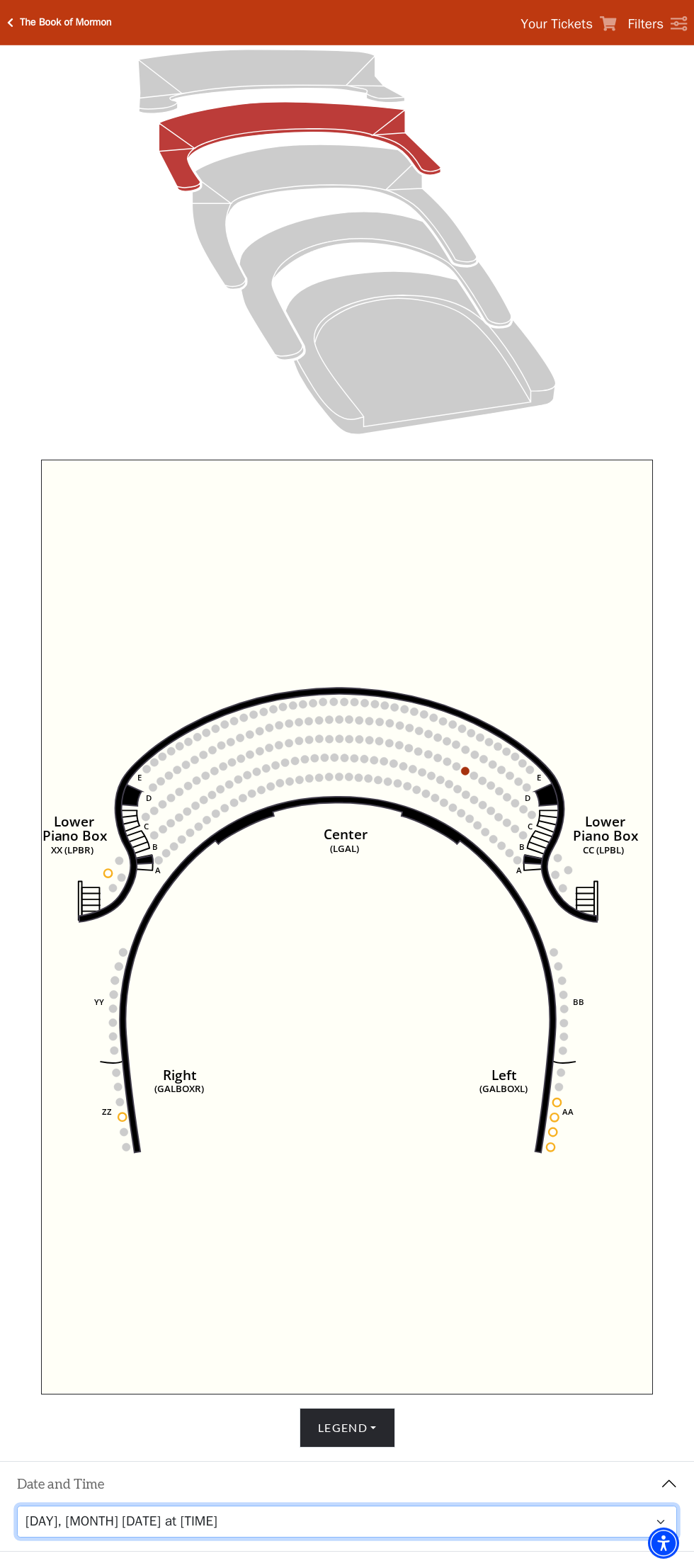 click on "Friday, August 8 at 7:30 PM Saturday, August 9 at 1:30 PM Saturday, August 9 at 7:30 PM Sunday, August 10 at 1:30 PM Sunday, August 10 at 6:30 PM" at bounding box center [347, 1521] 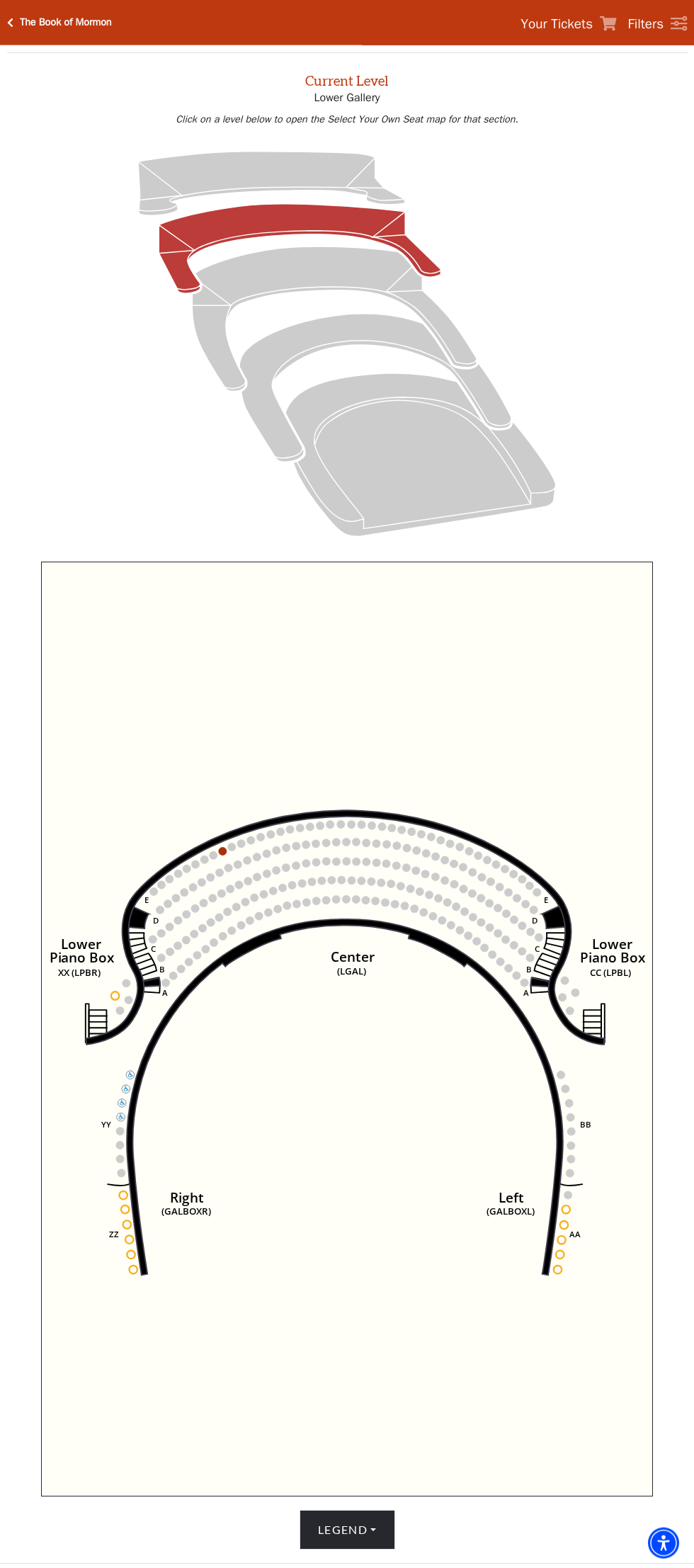 scroll, scrollTop: 54, scrollLeft: 0, axis: vertical 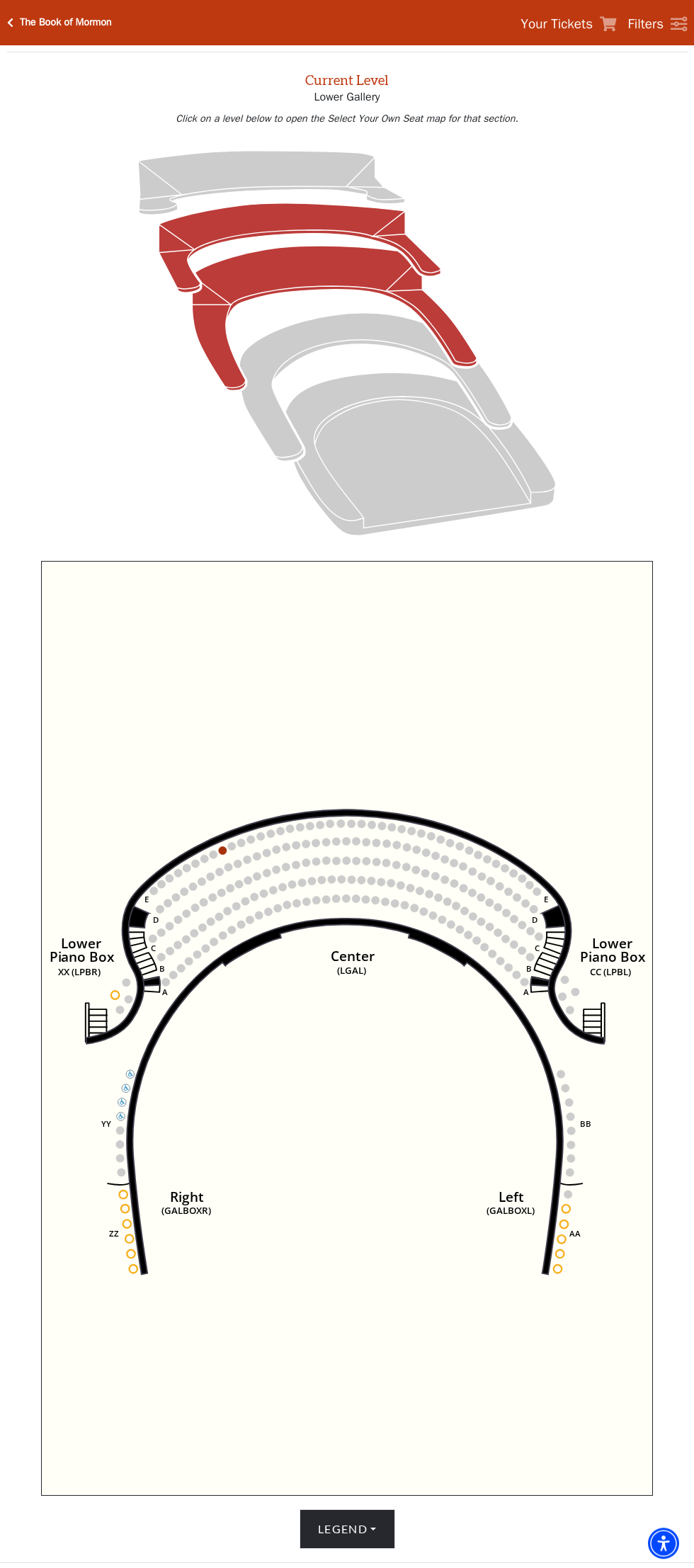 click 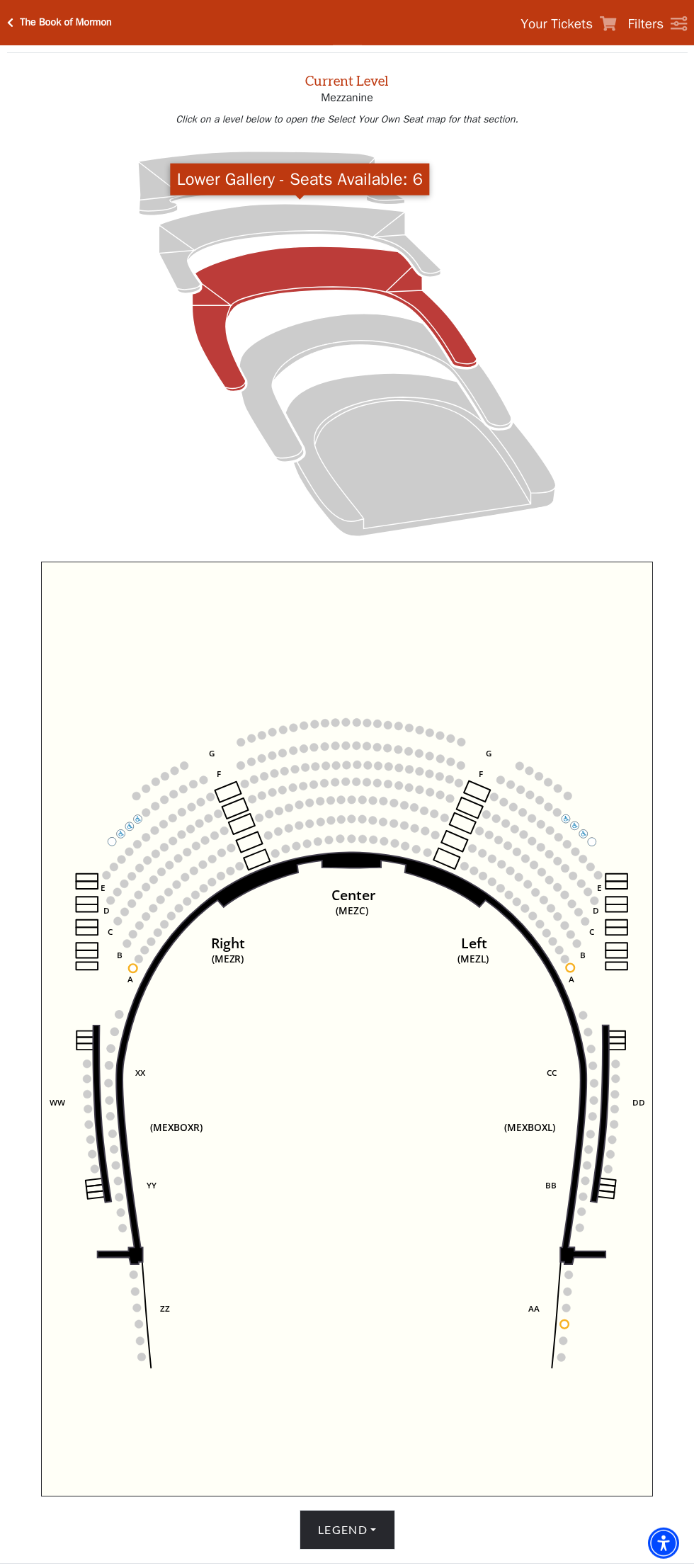 scroll, scrollTop: 54, scrollLeft: 0, axis: vertical 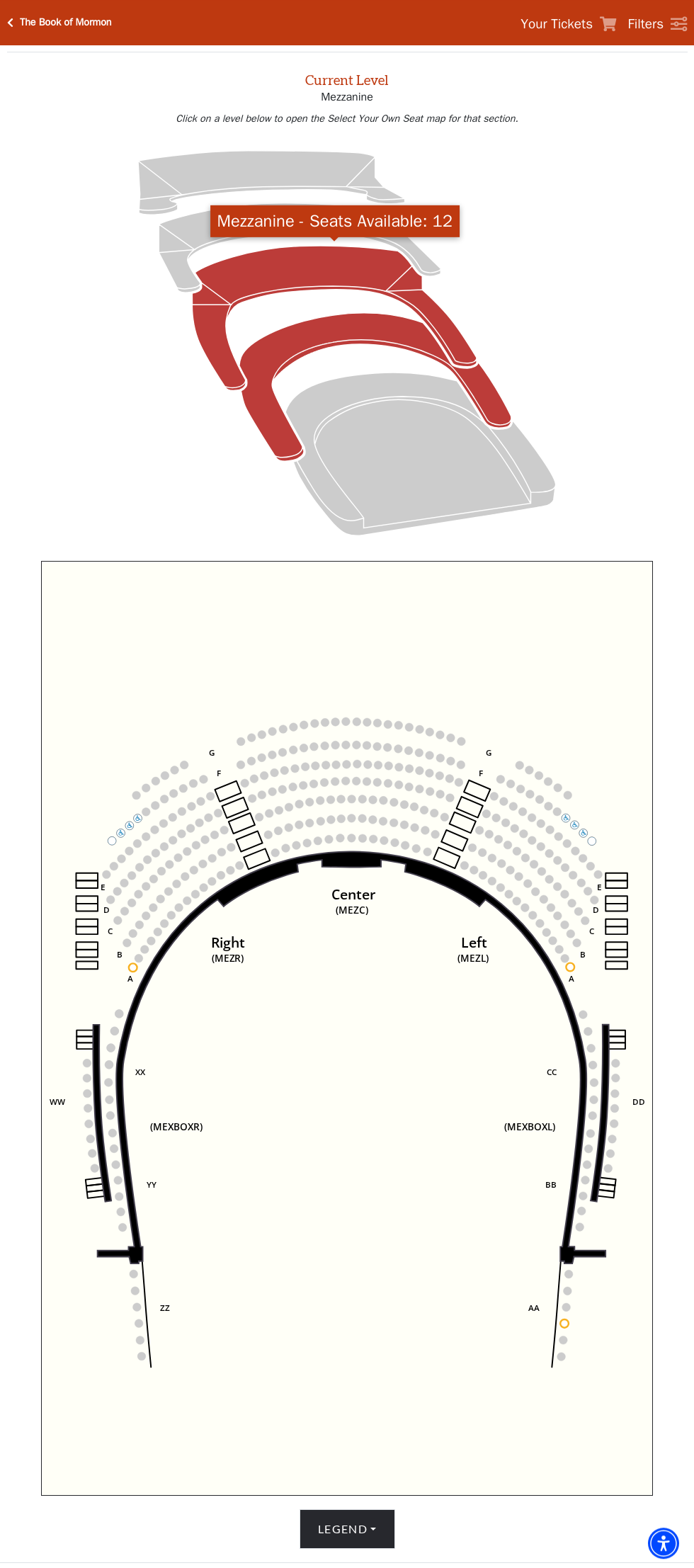 click 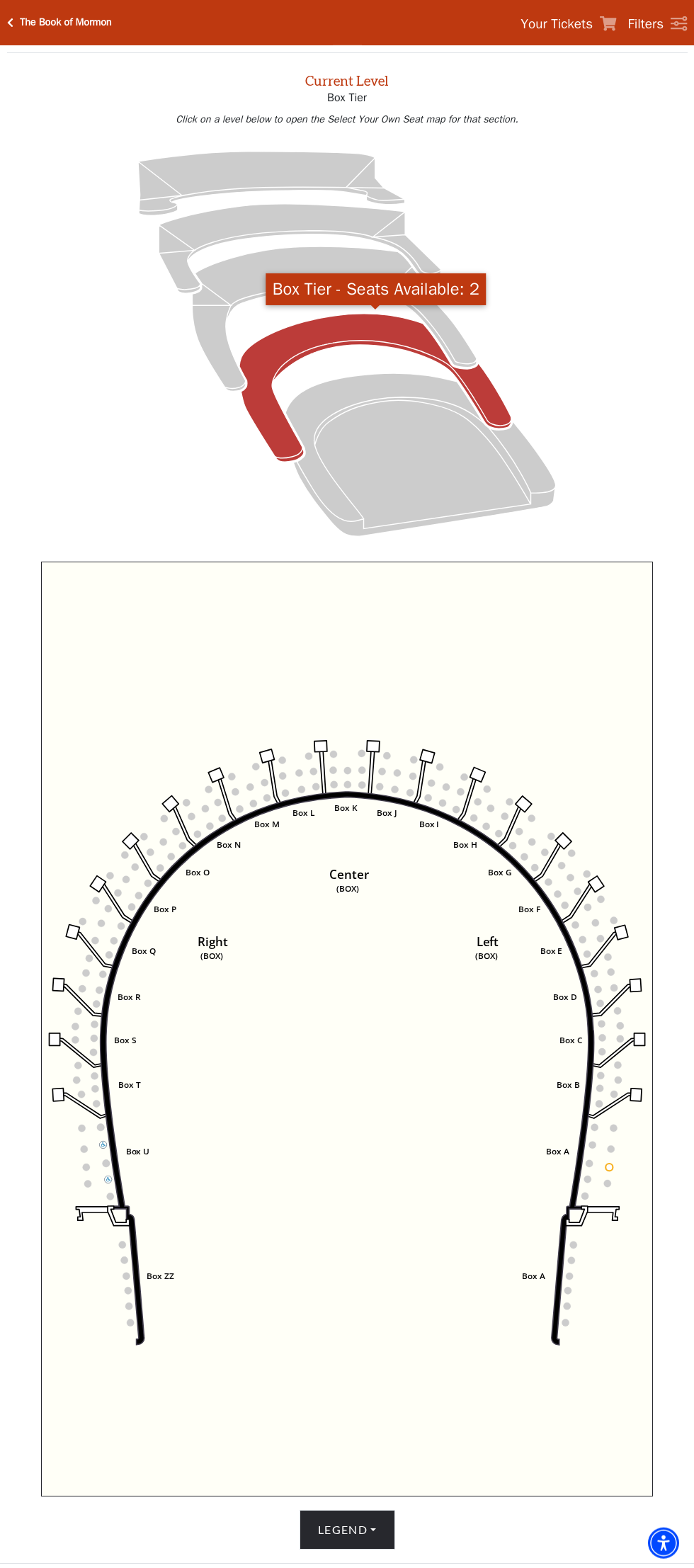 scroll, scrollTop: 54, scrollLeft: 0, axis: vertical 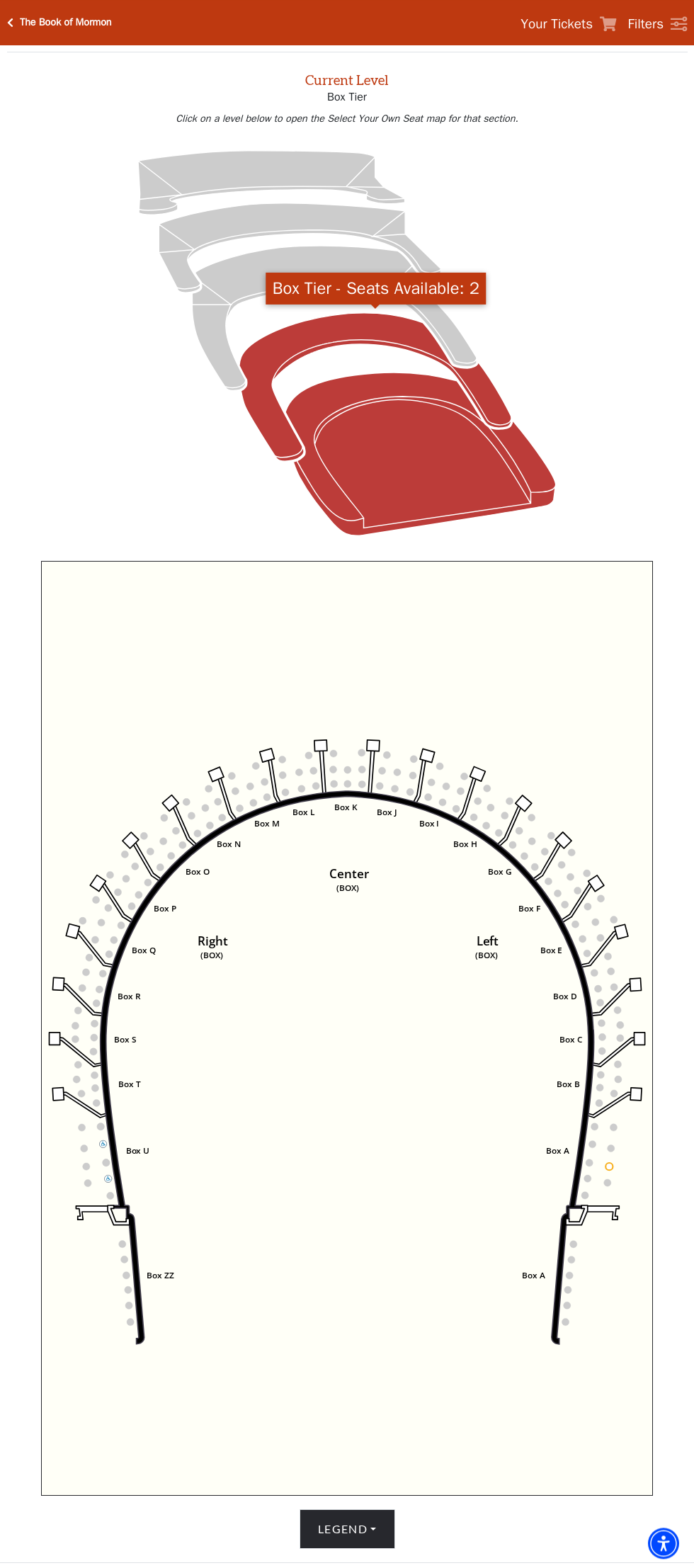 click 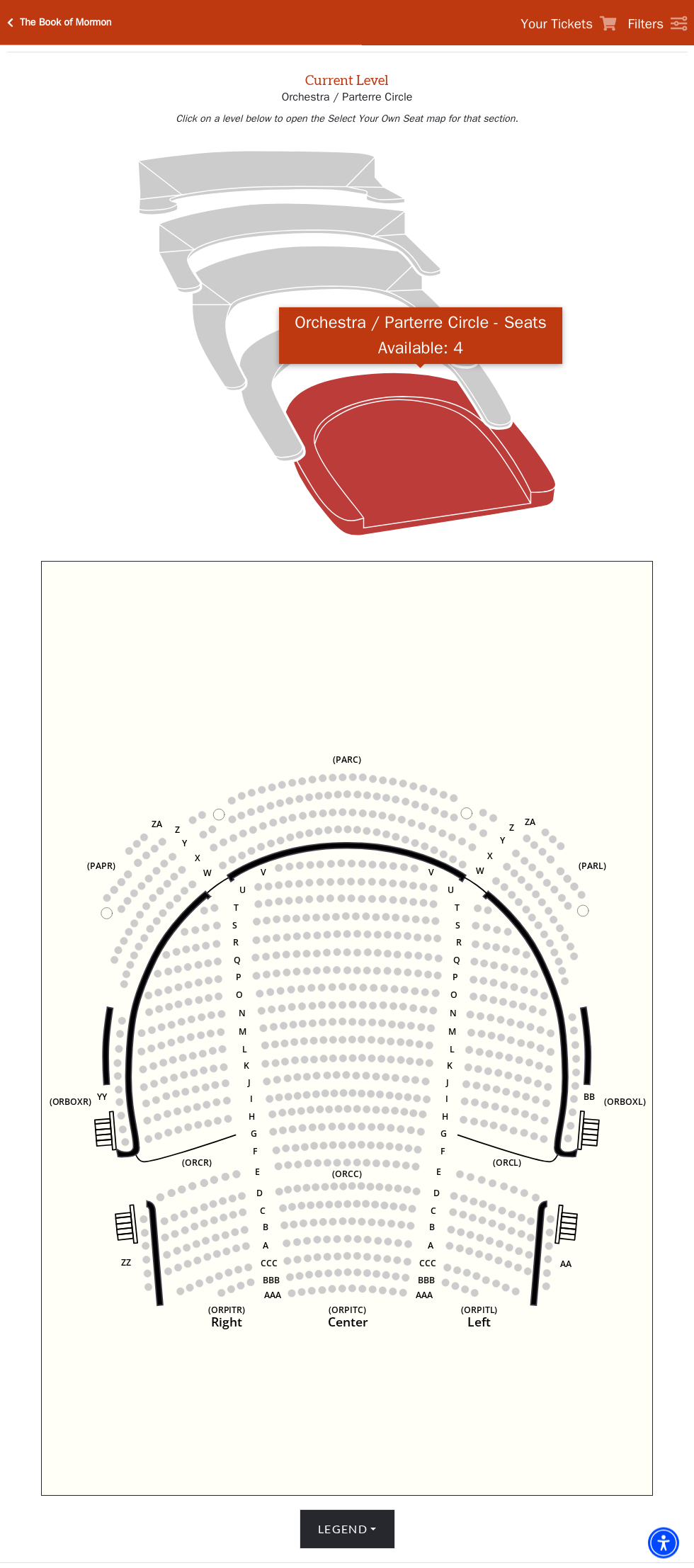 scroll, scrollTop: 54, scrollLeft: 0, axis: vertical 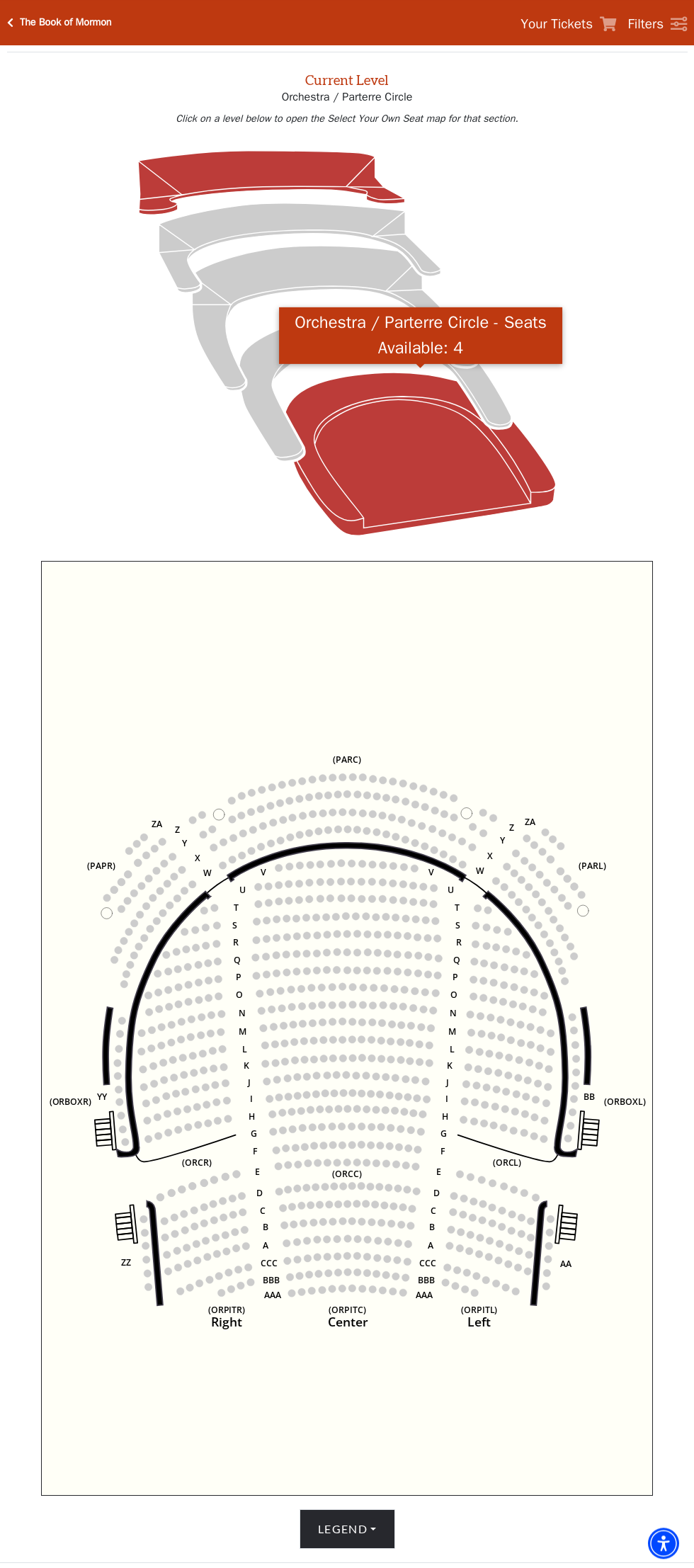 click 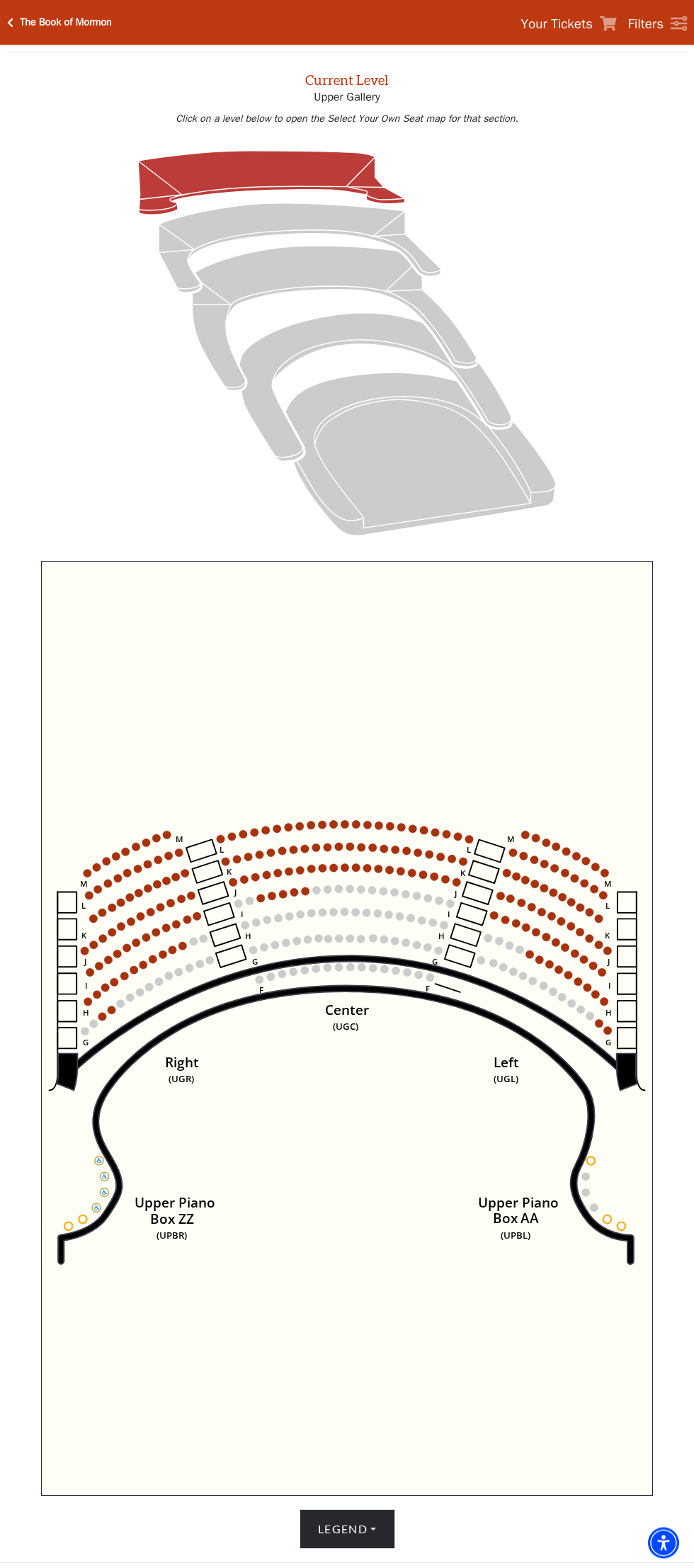 scroll, scrollTop: 54, scrollLeft: 0, axis: vertical 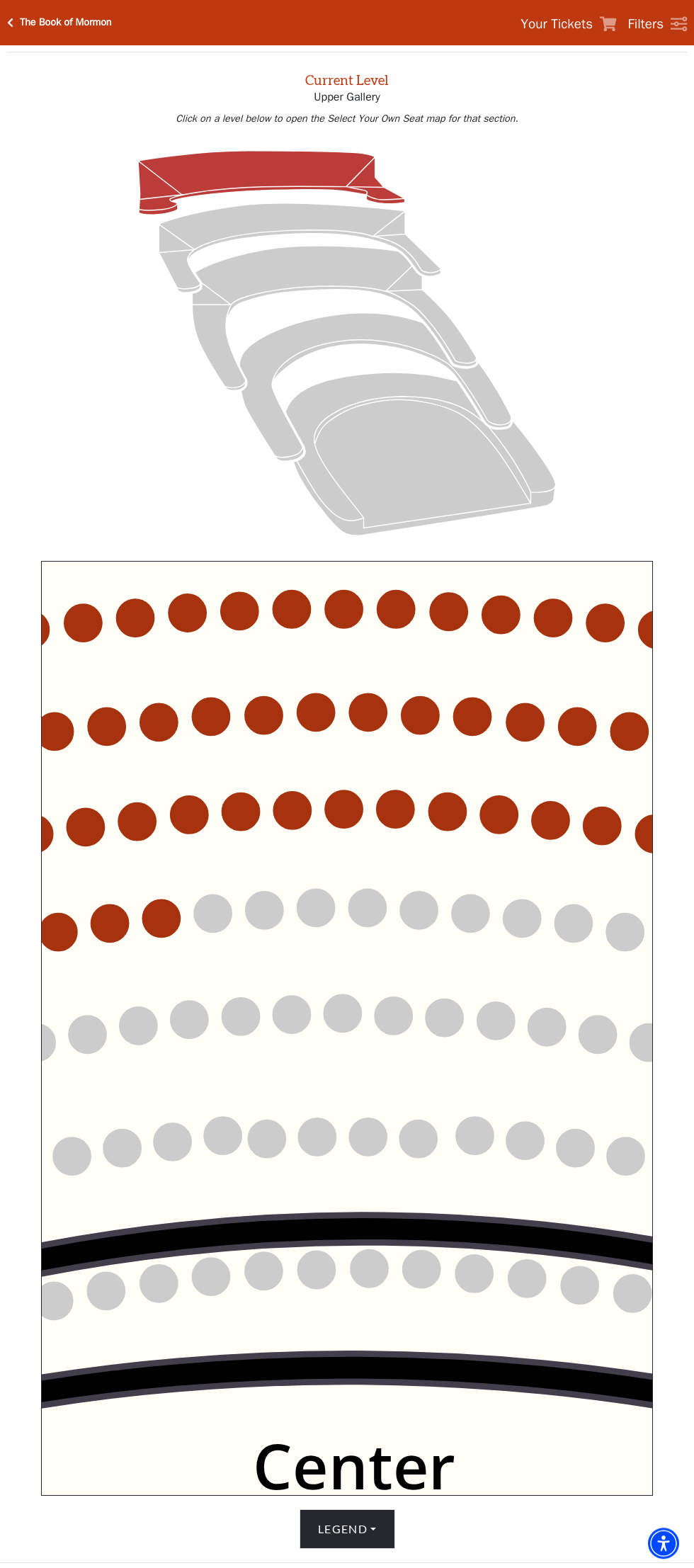 click 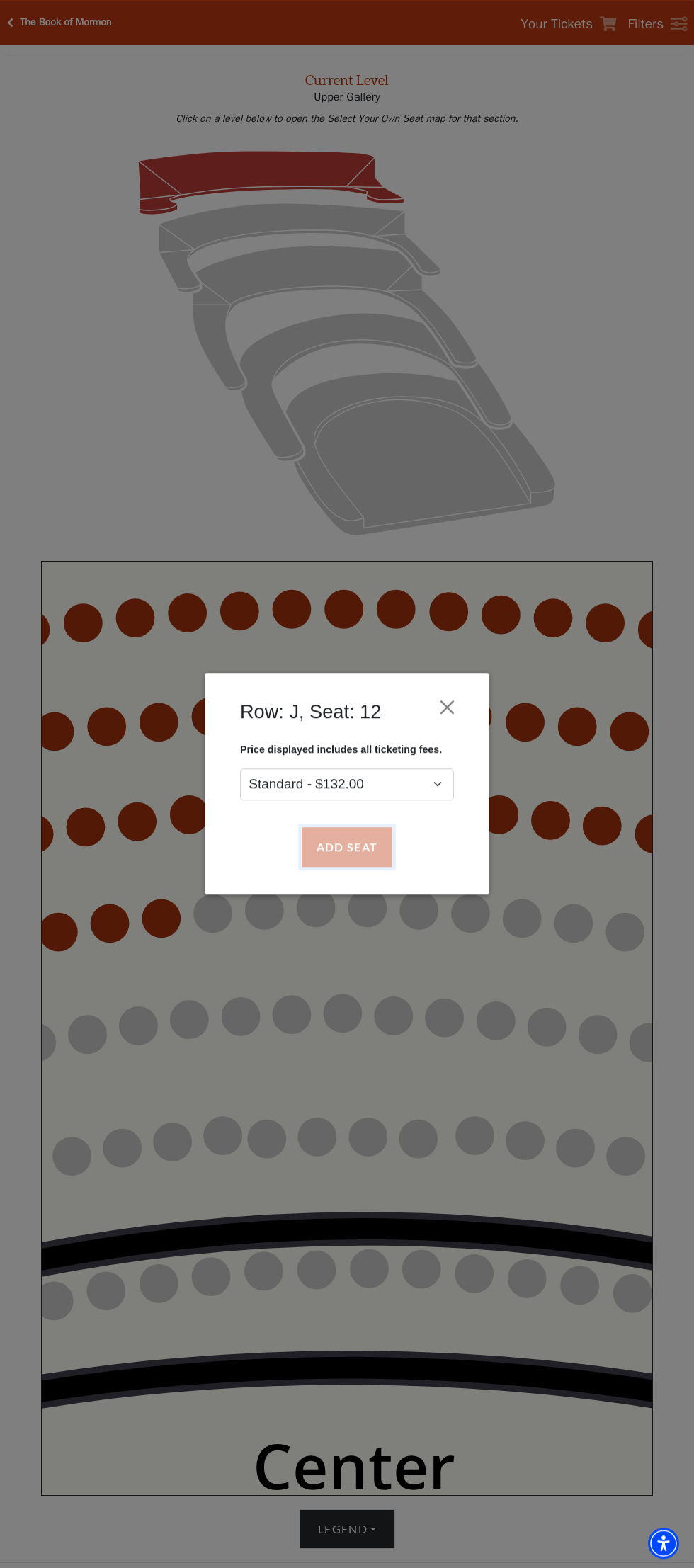 click on "Add Seat" at bounding box center (347, 847) 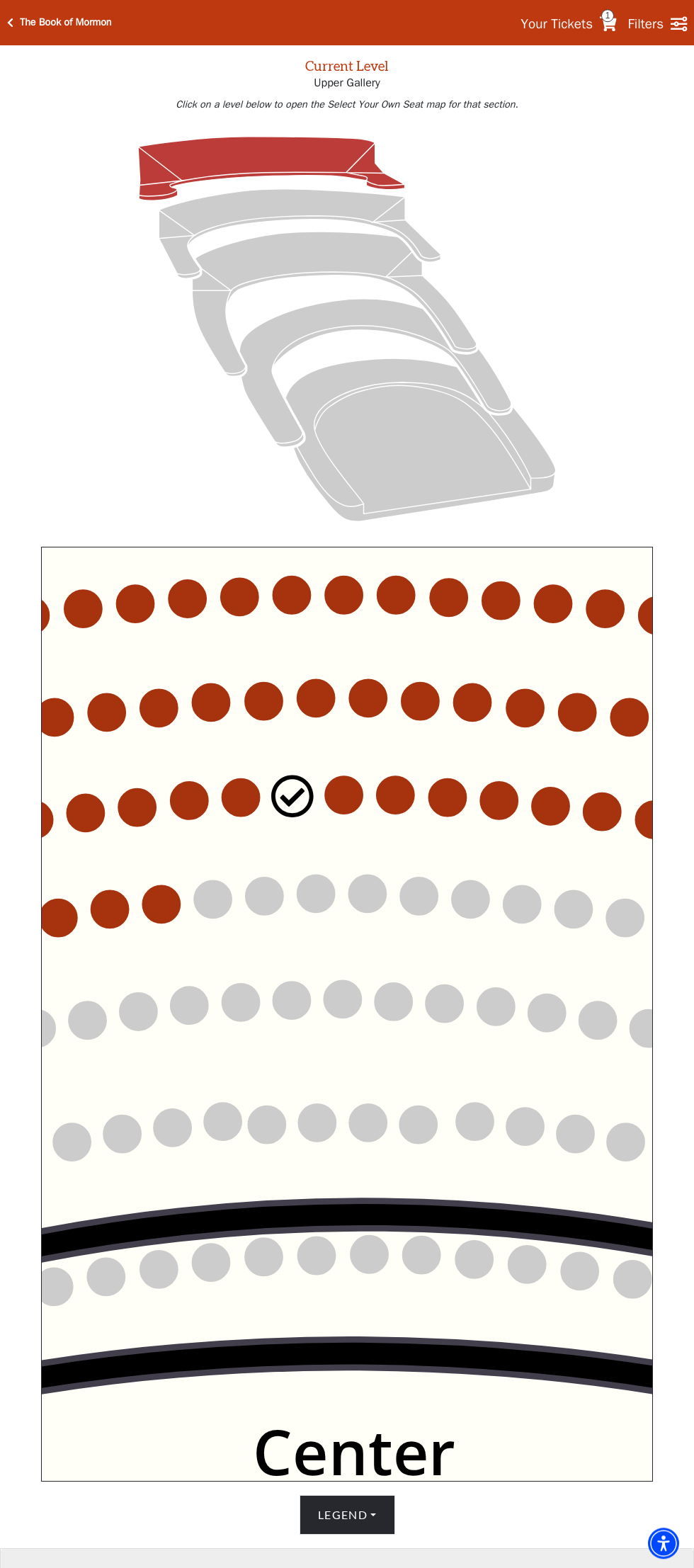 scroll, scrollTop: 232, scrollLeft: 0, axis: vertical 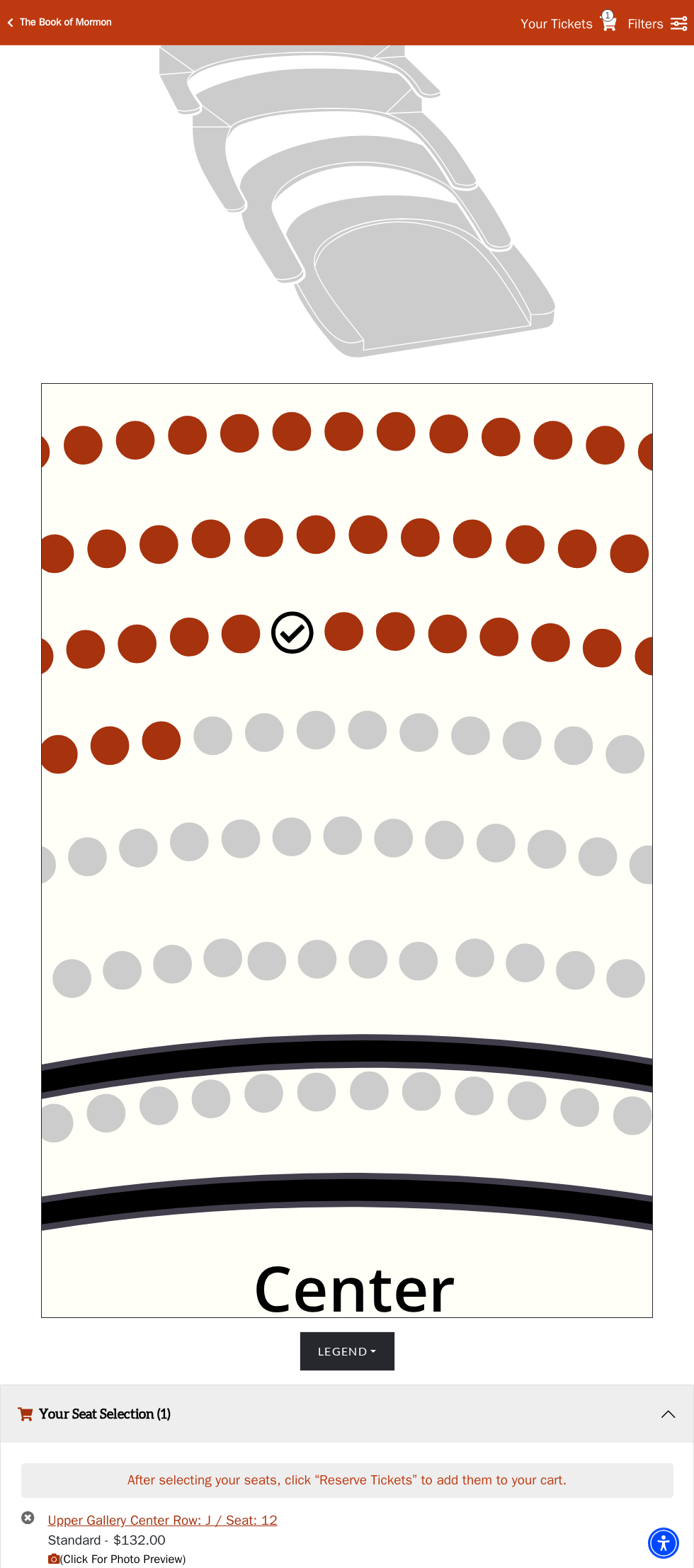 click 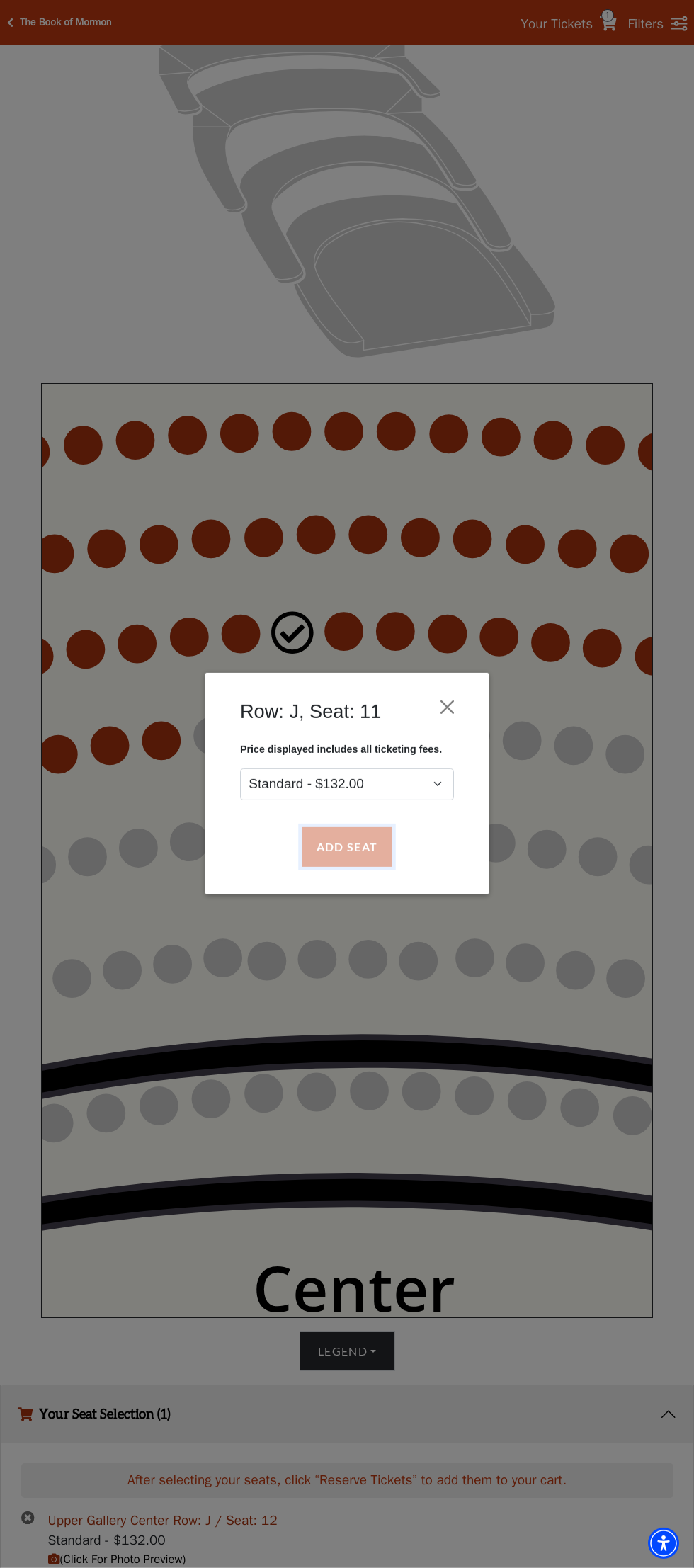 click on "Add Seat" at bounding box center (347, 847) 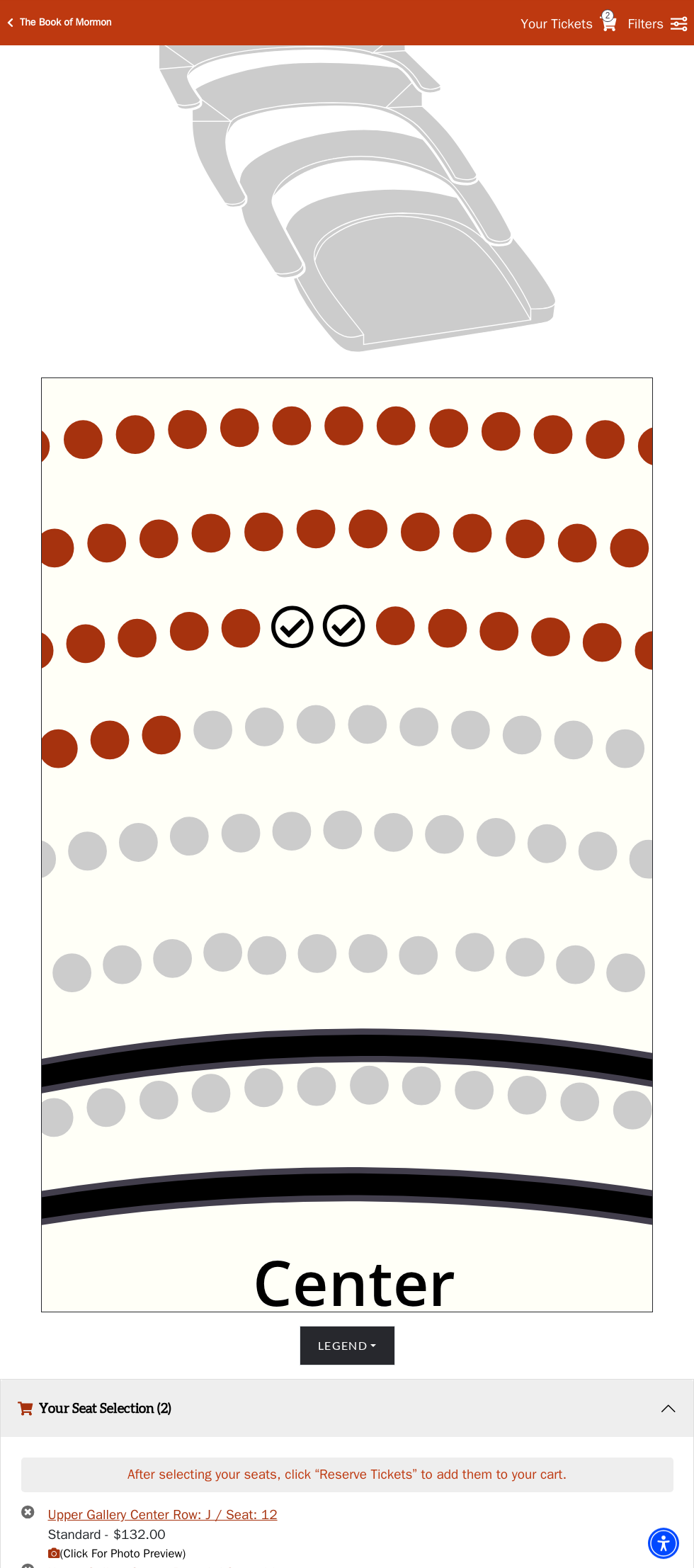 scroll, scrollTop: 290, scrollLeft: 0, axis: vertical 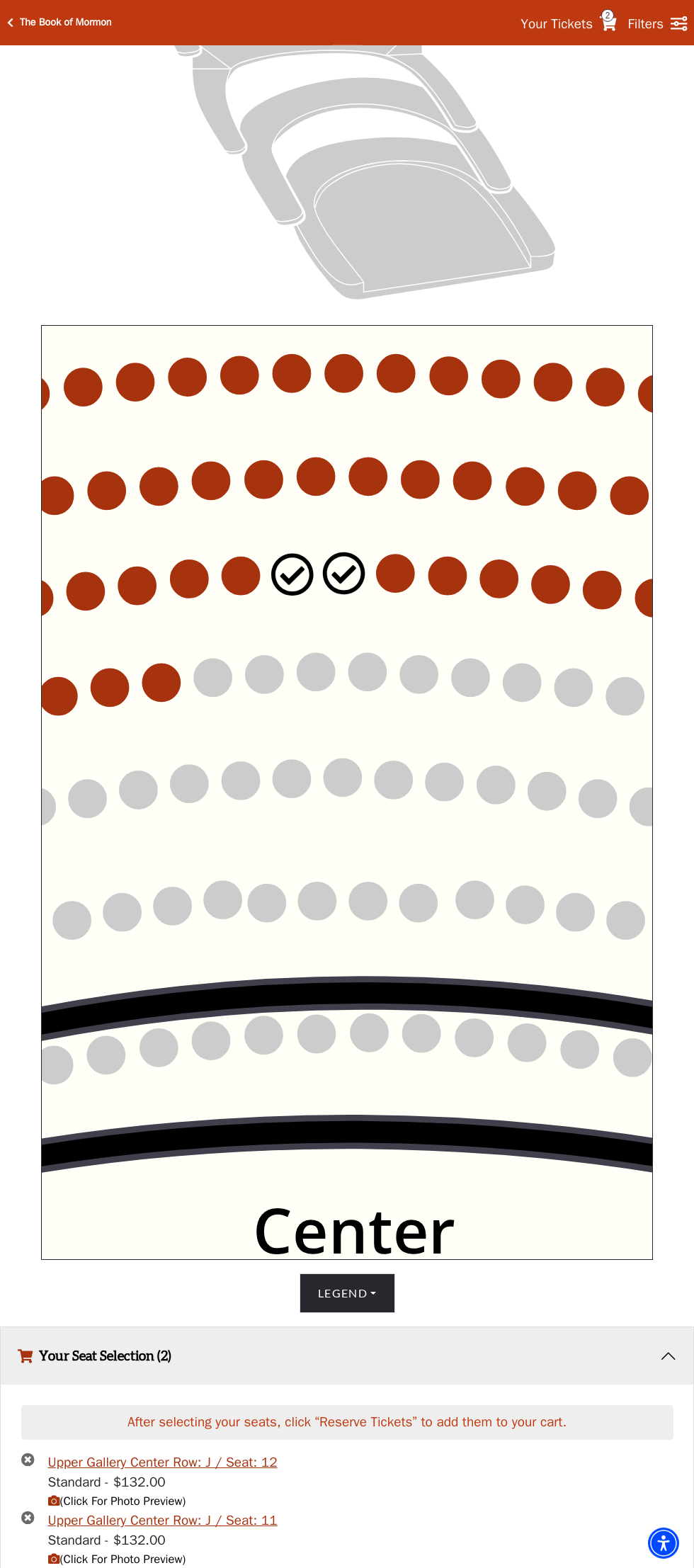 click 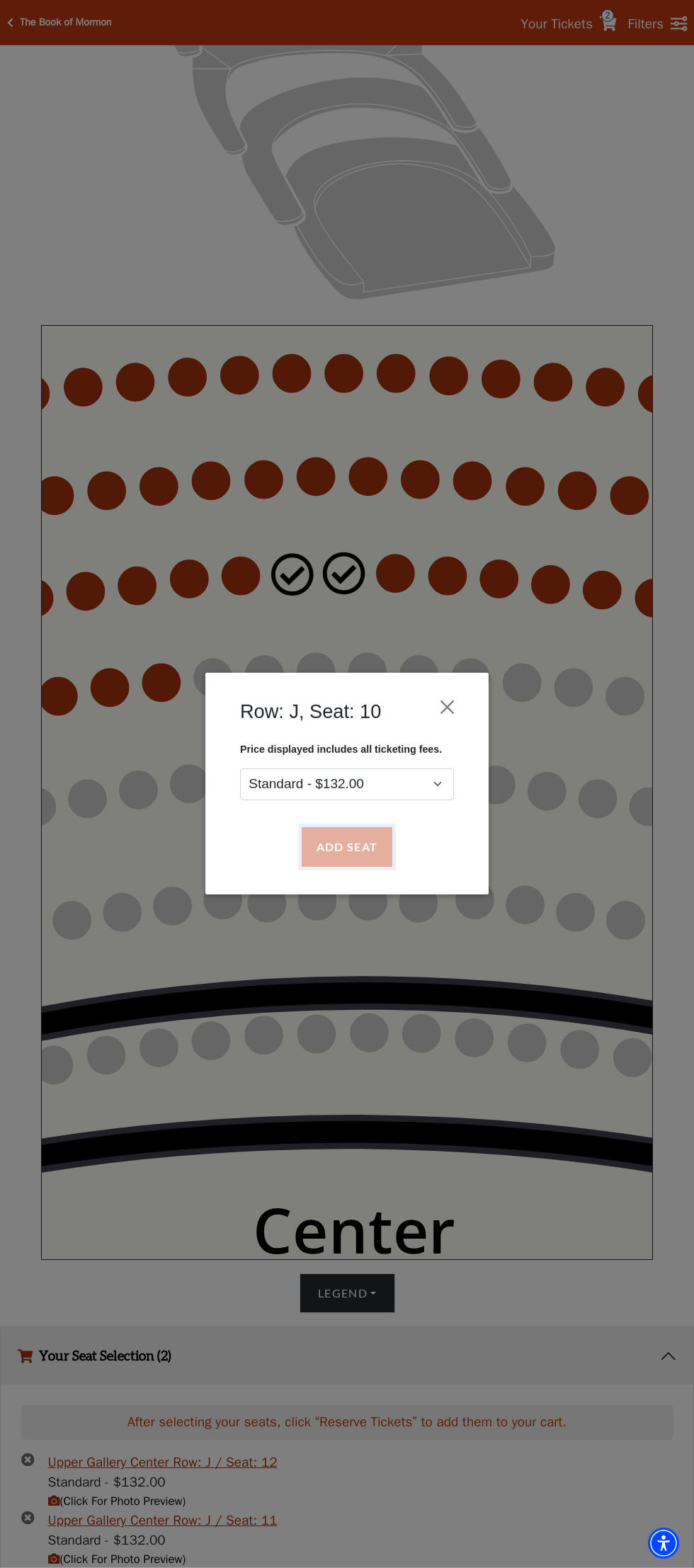click on "Add Seat" at bounding box center (347, 847) 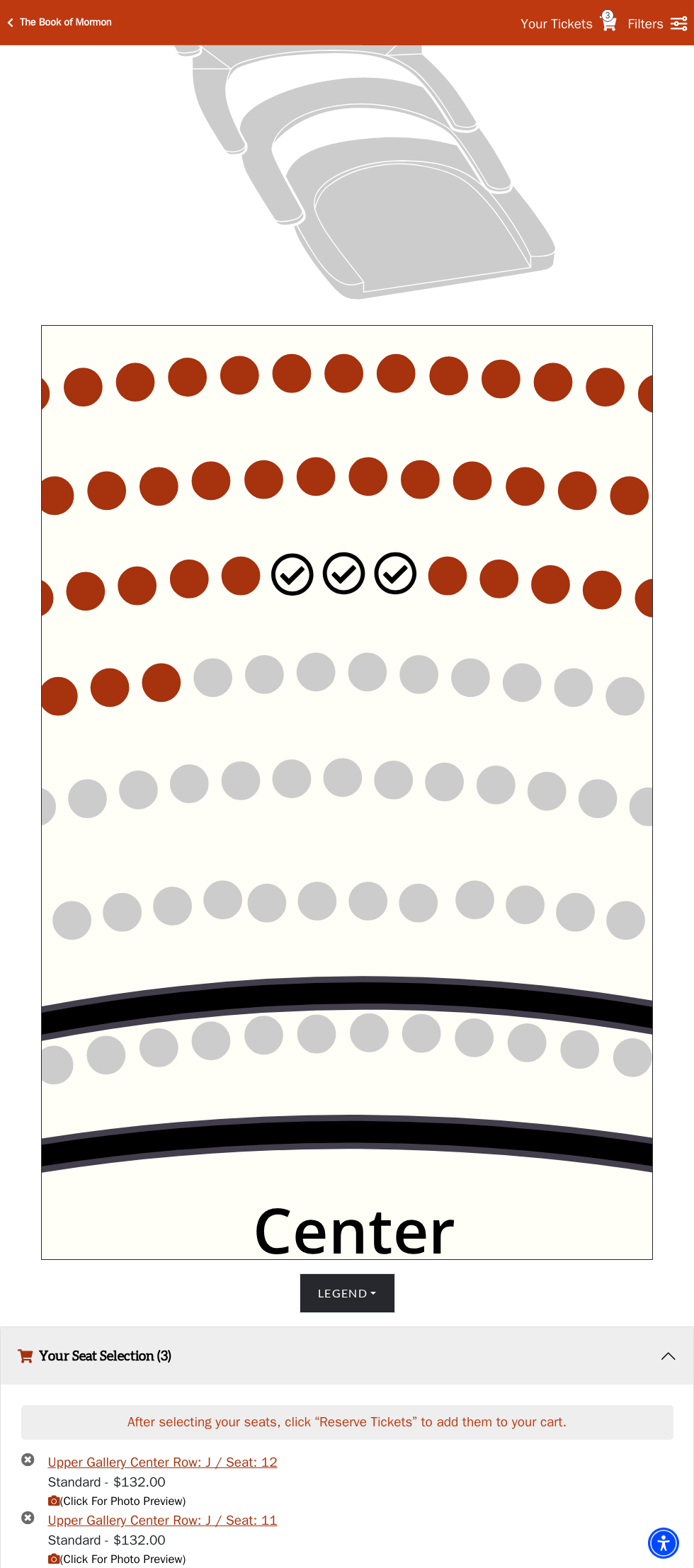 scroll, scrollTop: 347, scrollLeft: 0, axis: vertical 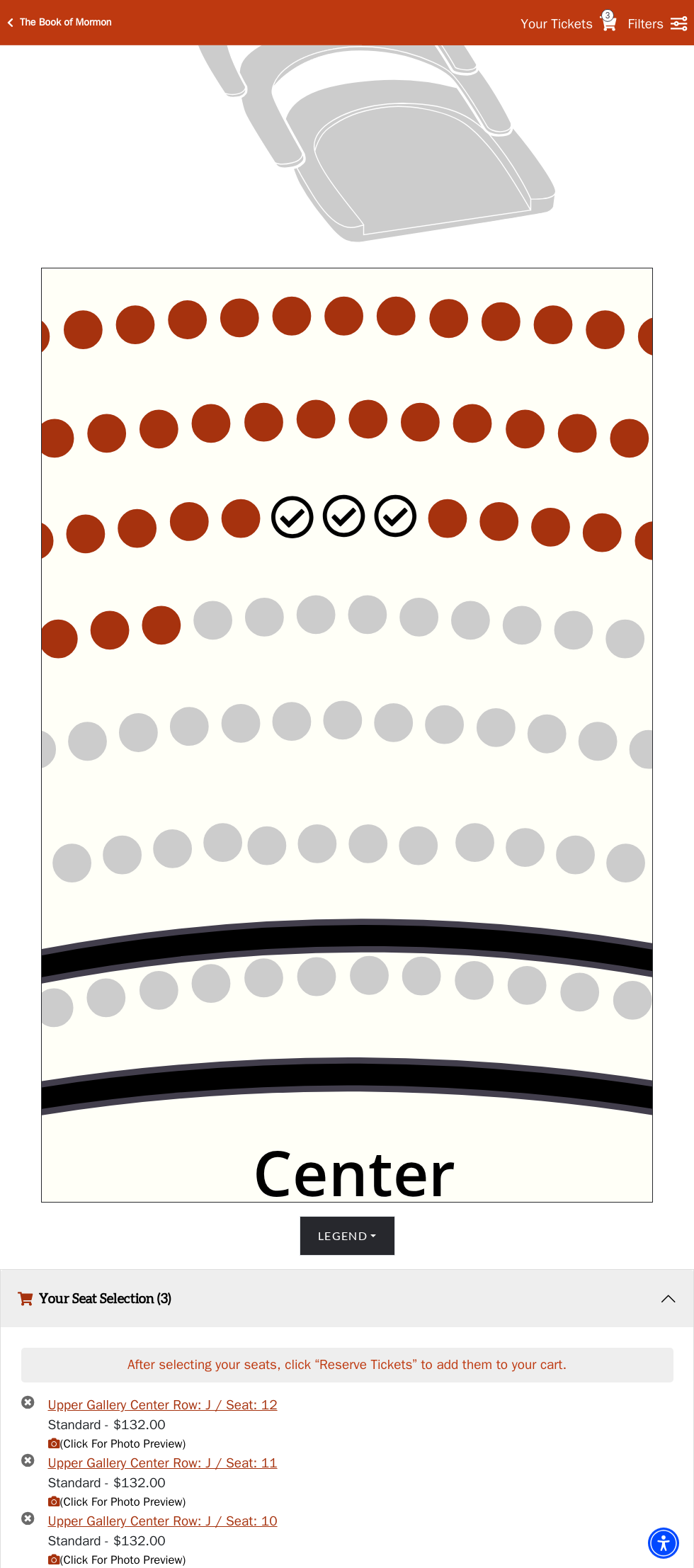 click 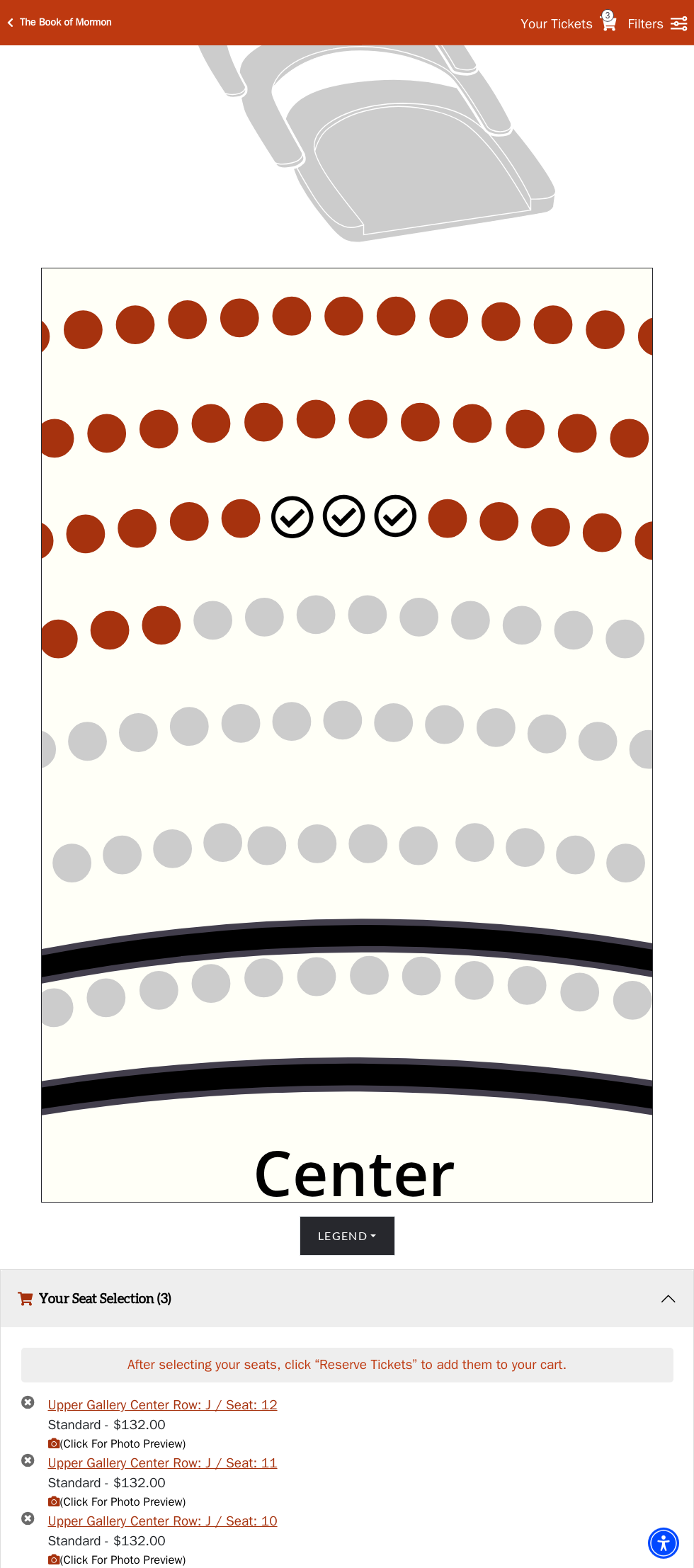 click 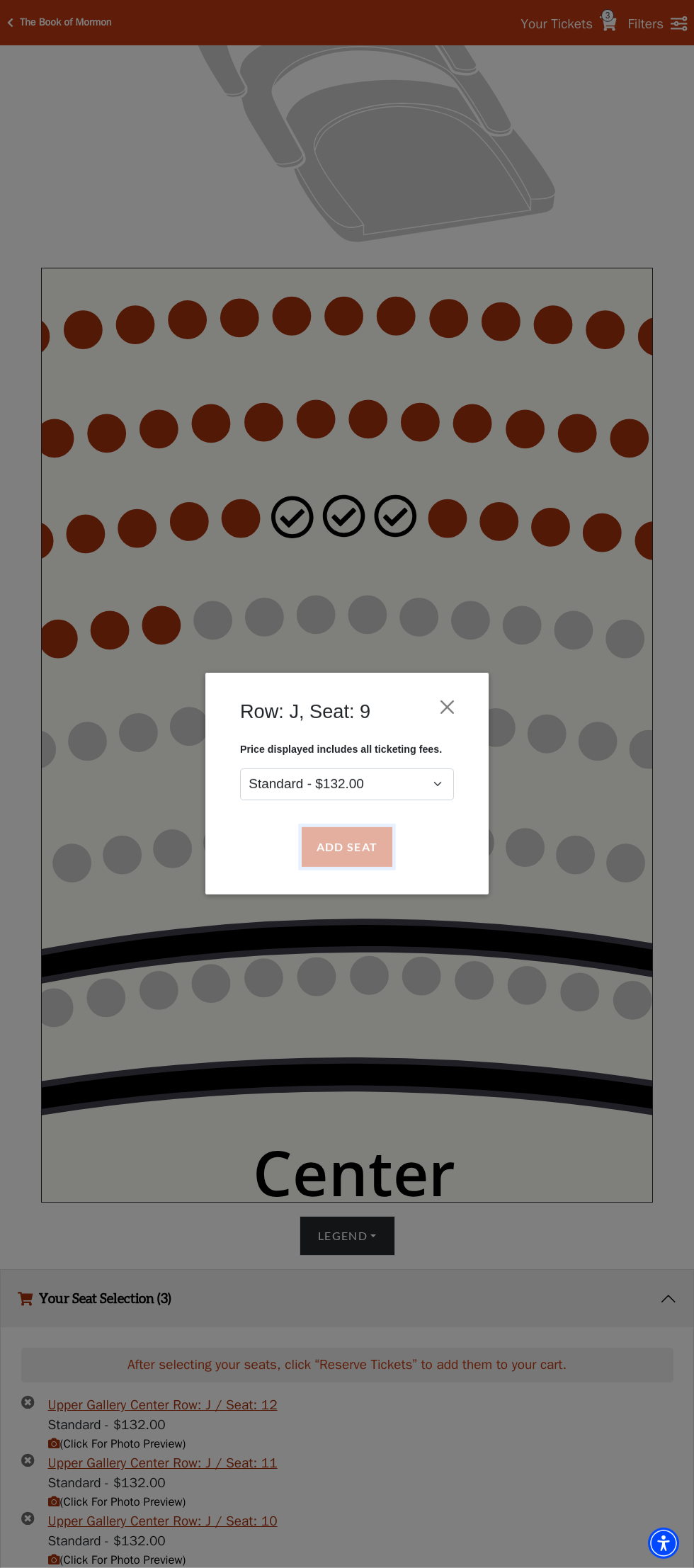click on "Add Seat" at bounding box center (347, 847) 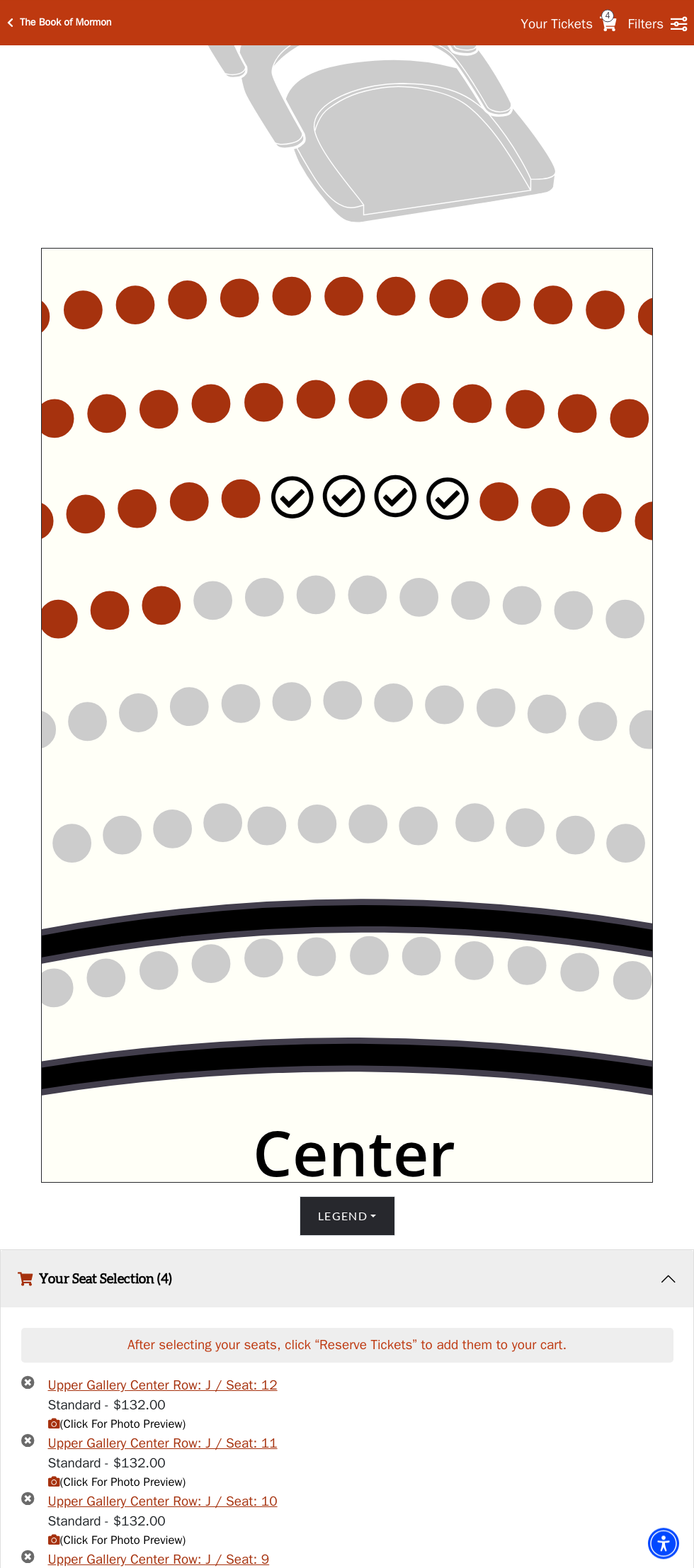 scroll, scrollTop: 405, scrollLeft: 0, axis: vertical 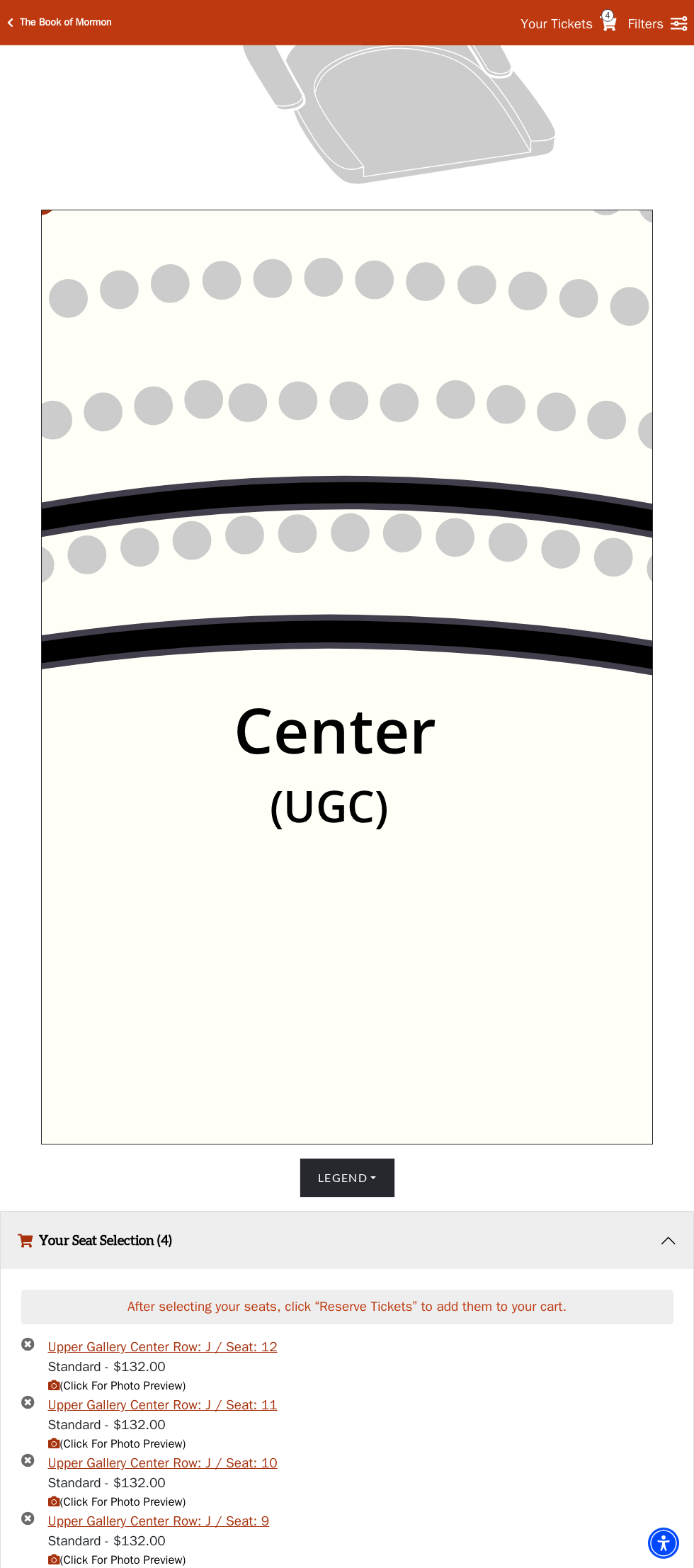 click on "Reserve Tickets" at bounding box center [347, 1603] 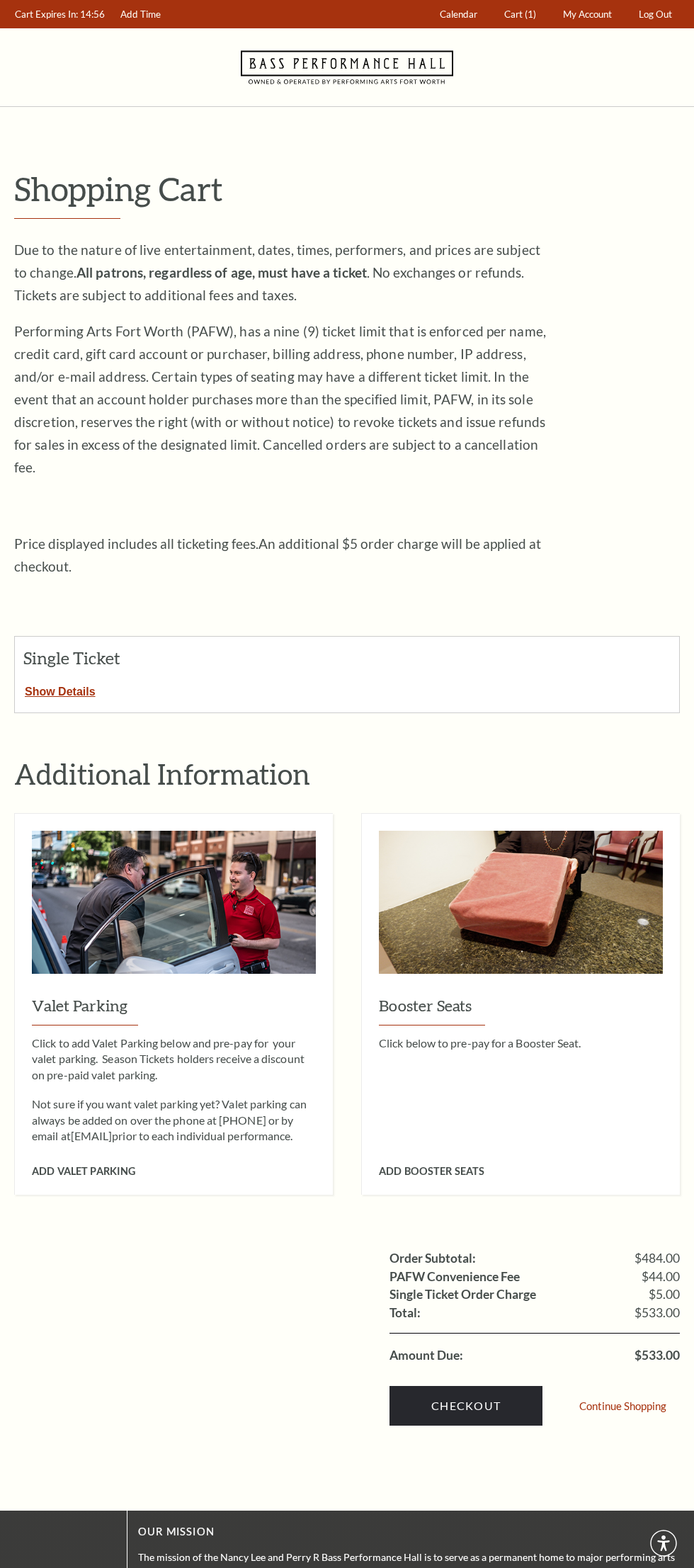 scroll, scrollTop: 0, scrollLeft: 0, axis: both 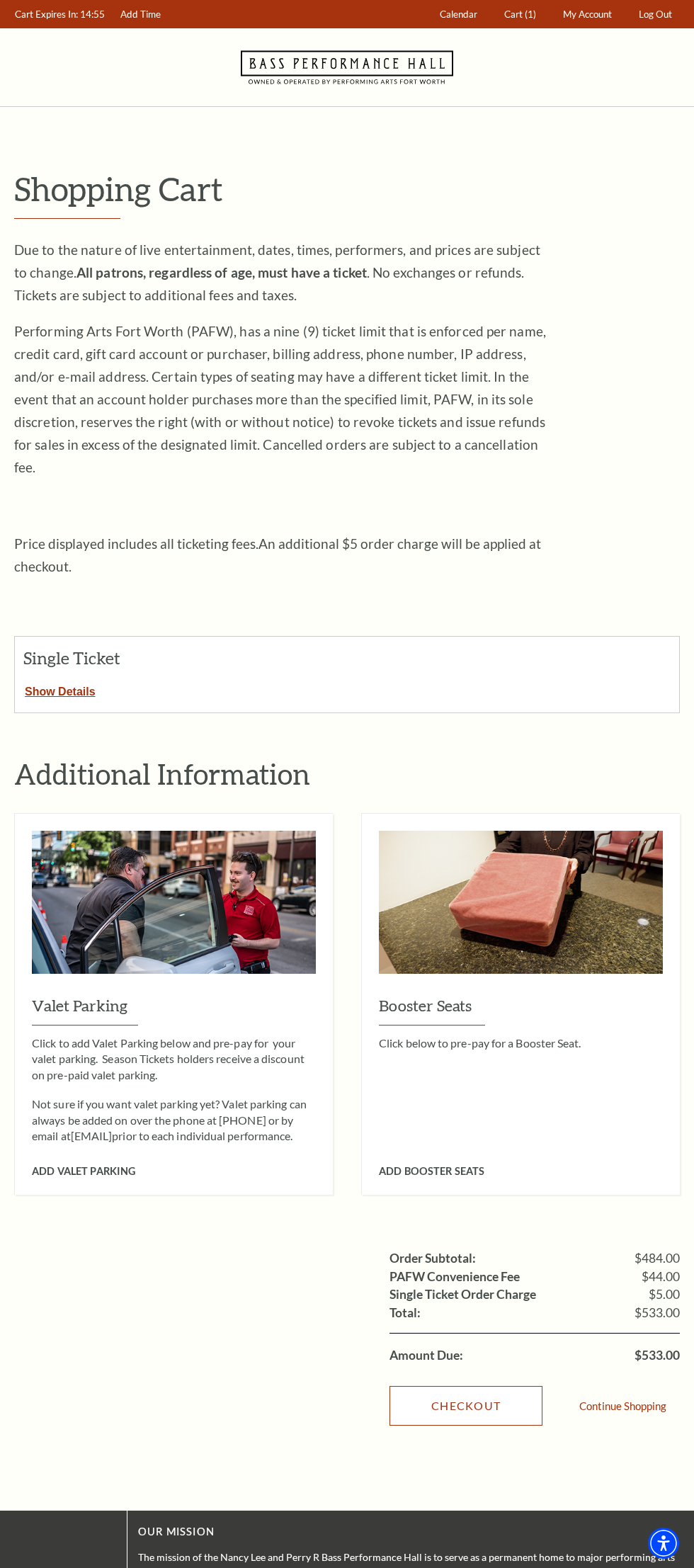 click on "Checkout" at bounding box center (466, 1406) 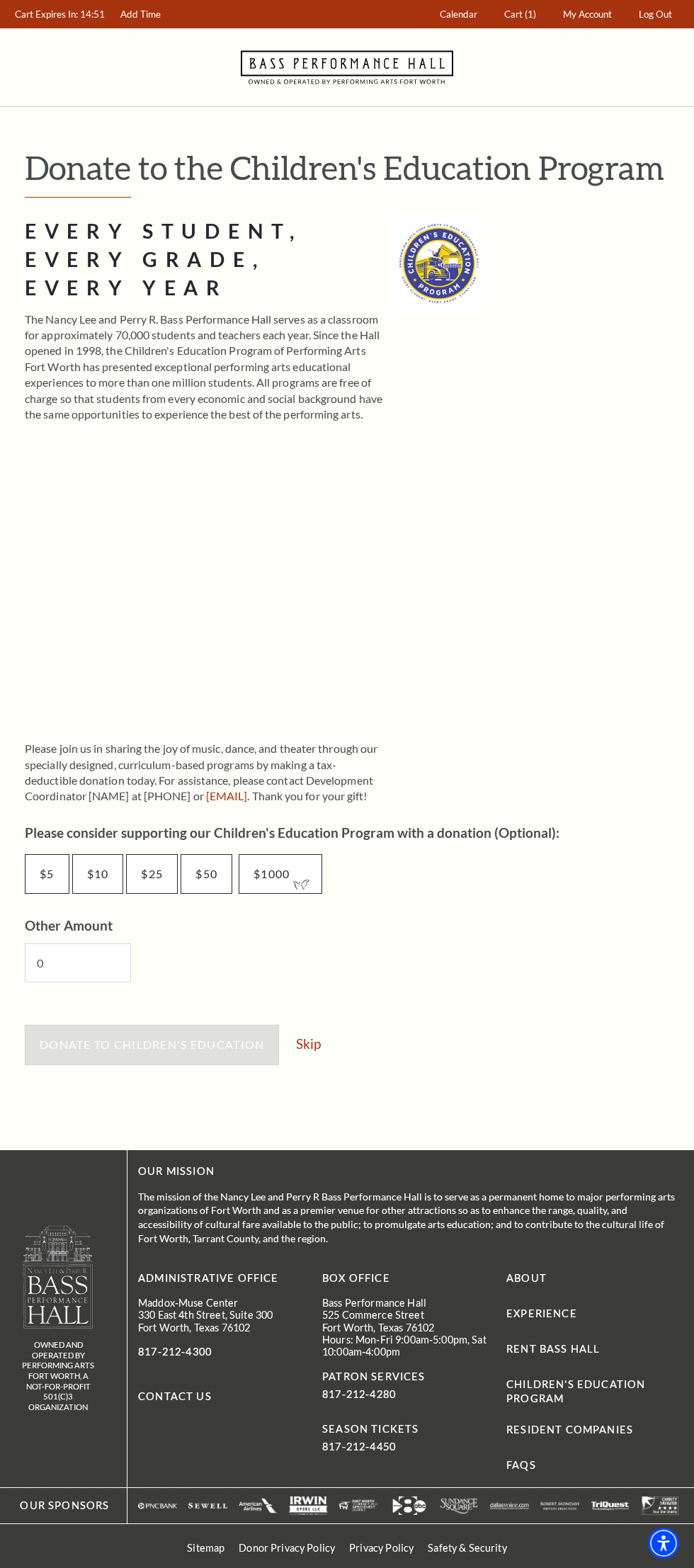 scroll, scrollTop: 0, scrollLeft: 0, axis: both 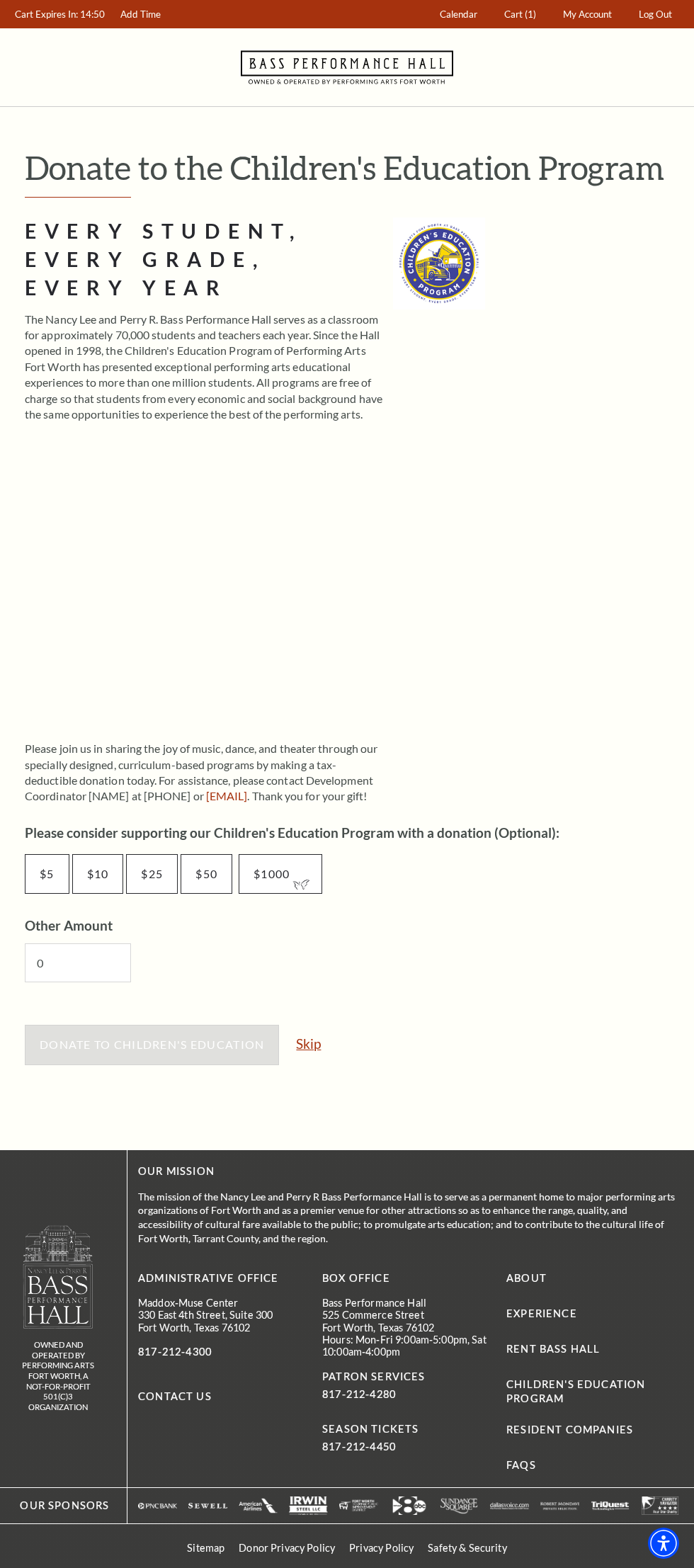 click on "Skip" at bounding box center [308, 1043] 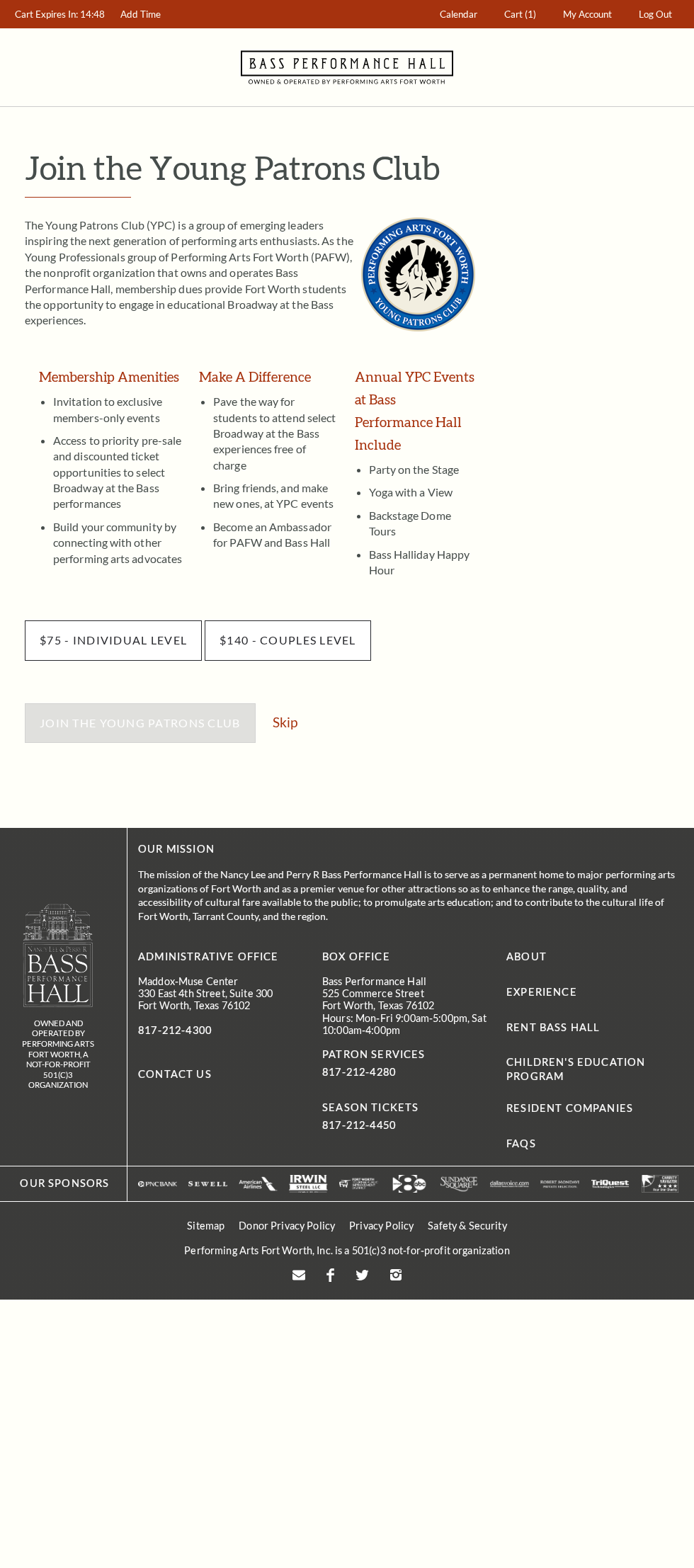 scroll, scrollTop: 0, scrollLeft: 0, axis: both 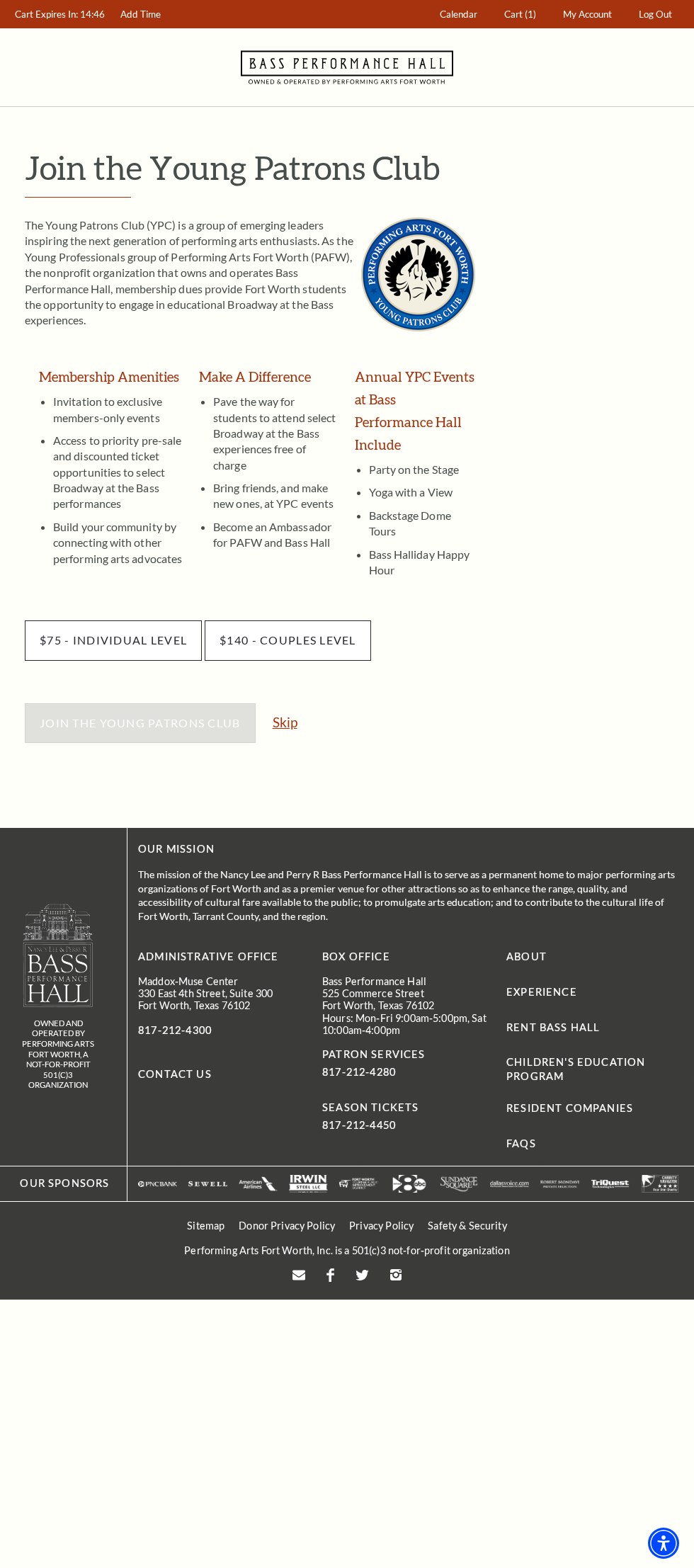 click on "Skip" at bounding box center [285, 722] 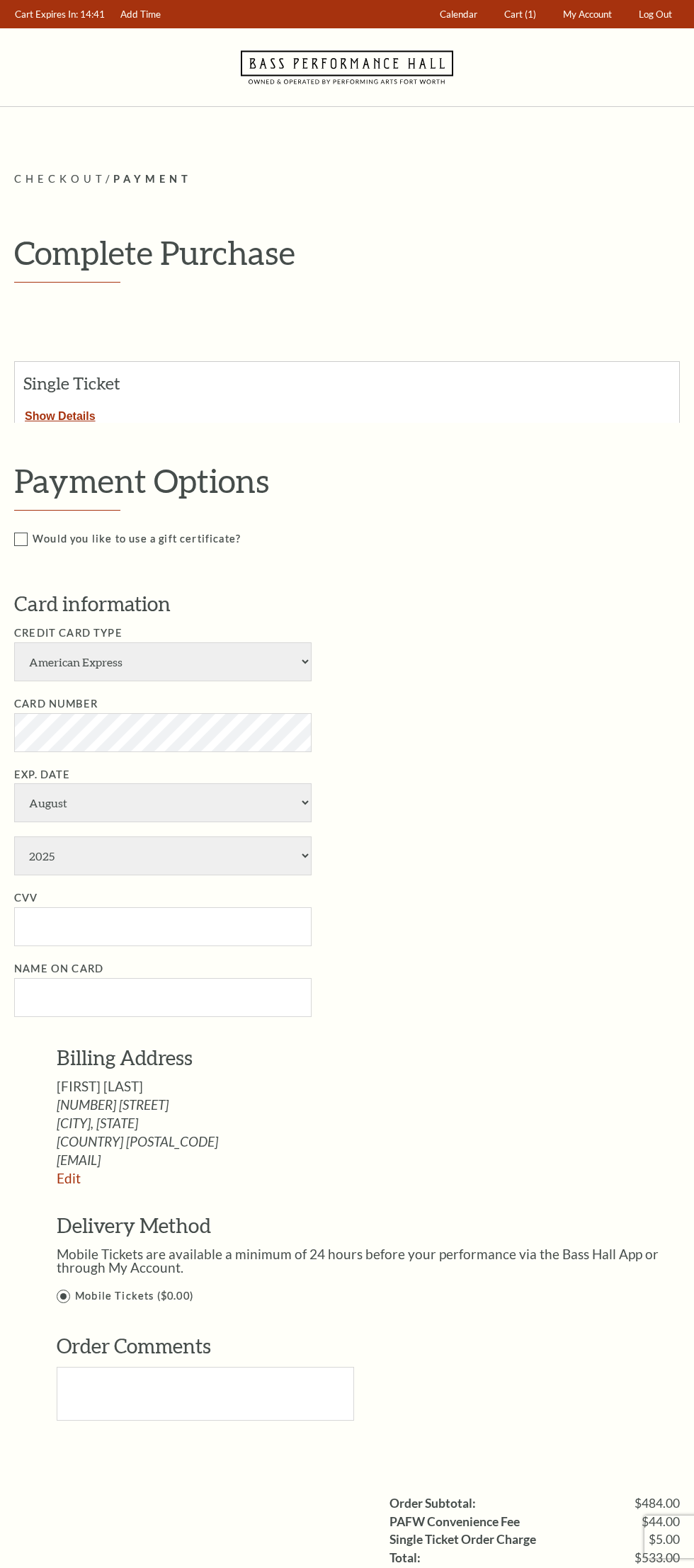 scroll, scrollTop: 0, scrollLeft: 0, axis: both 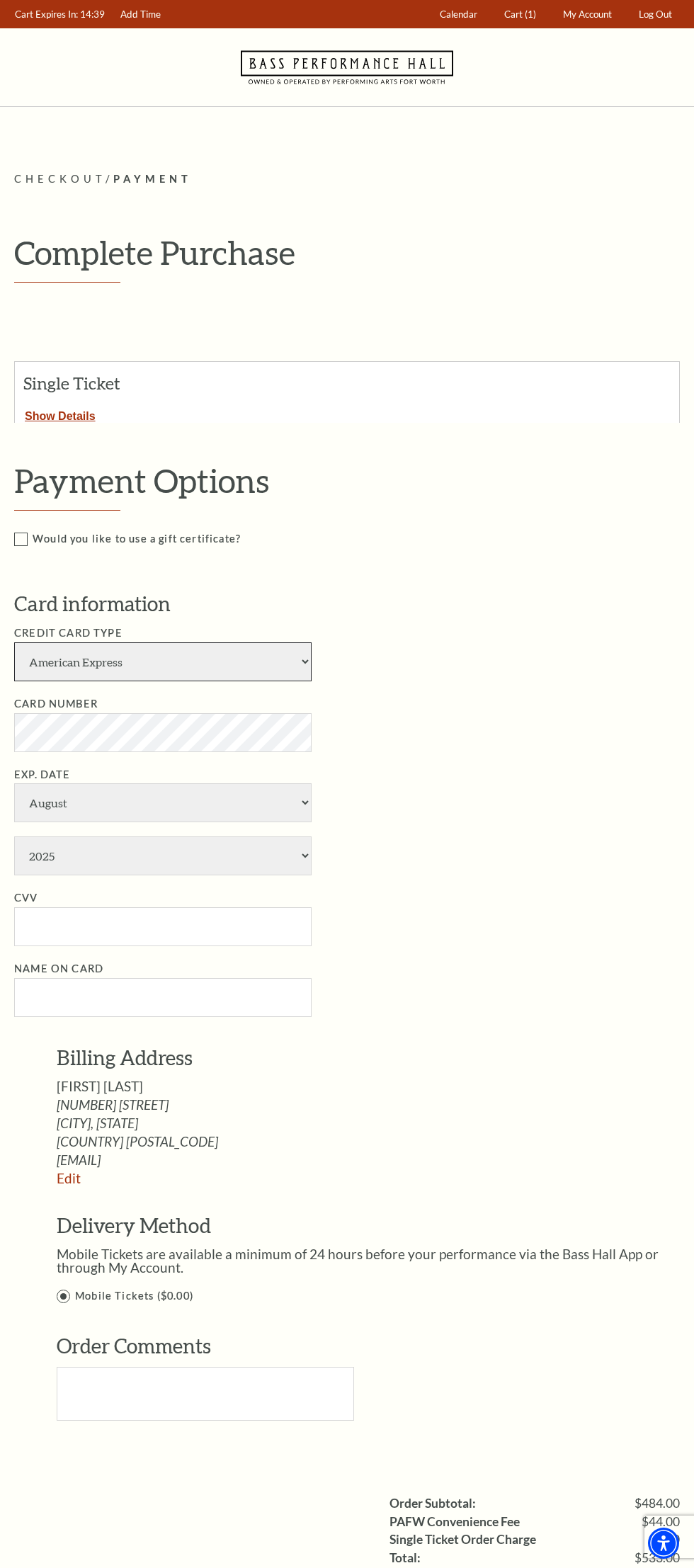 click on "American Express
Visa
Master Card
Discover" at bounding box center [163, 661] 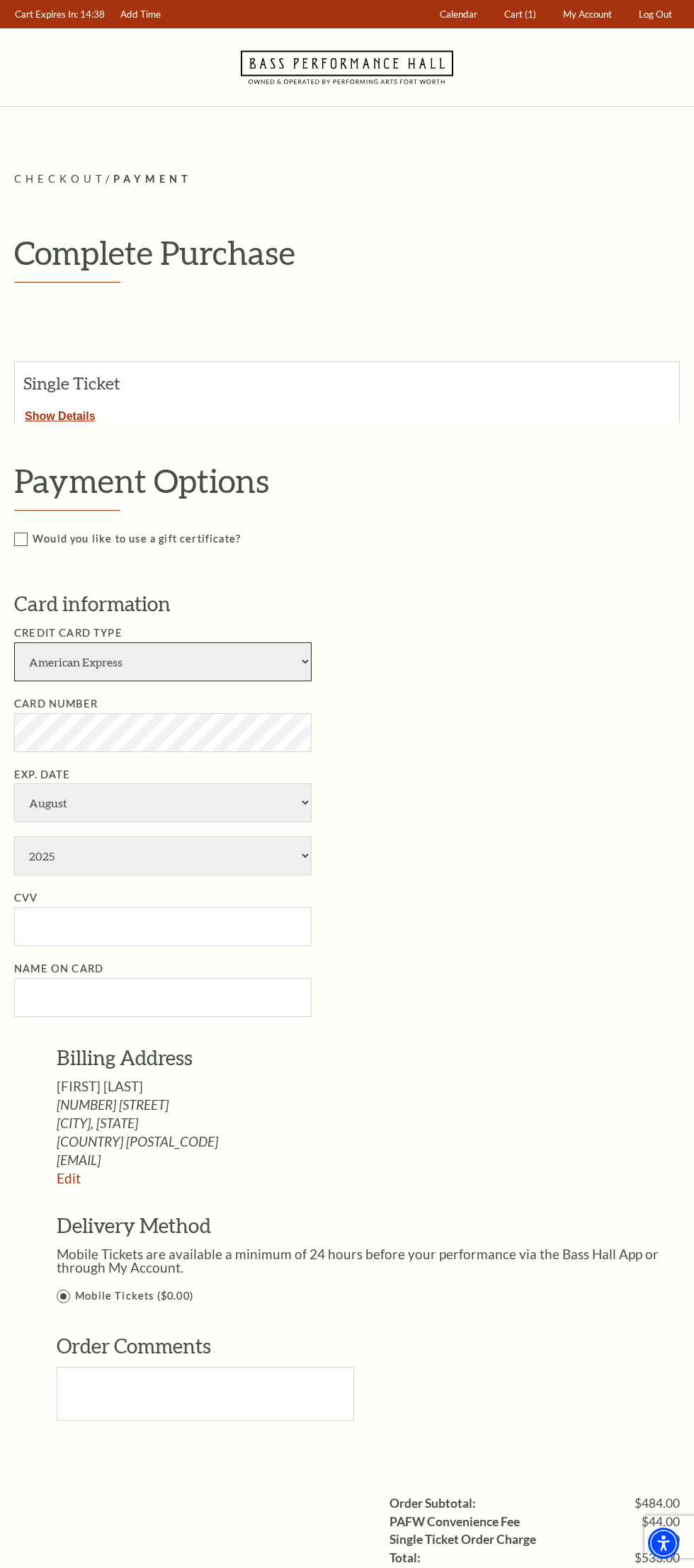 select on "24" 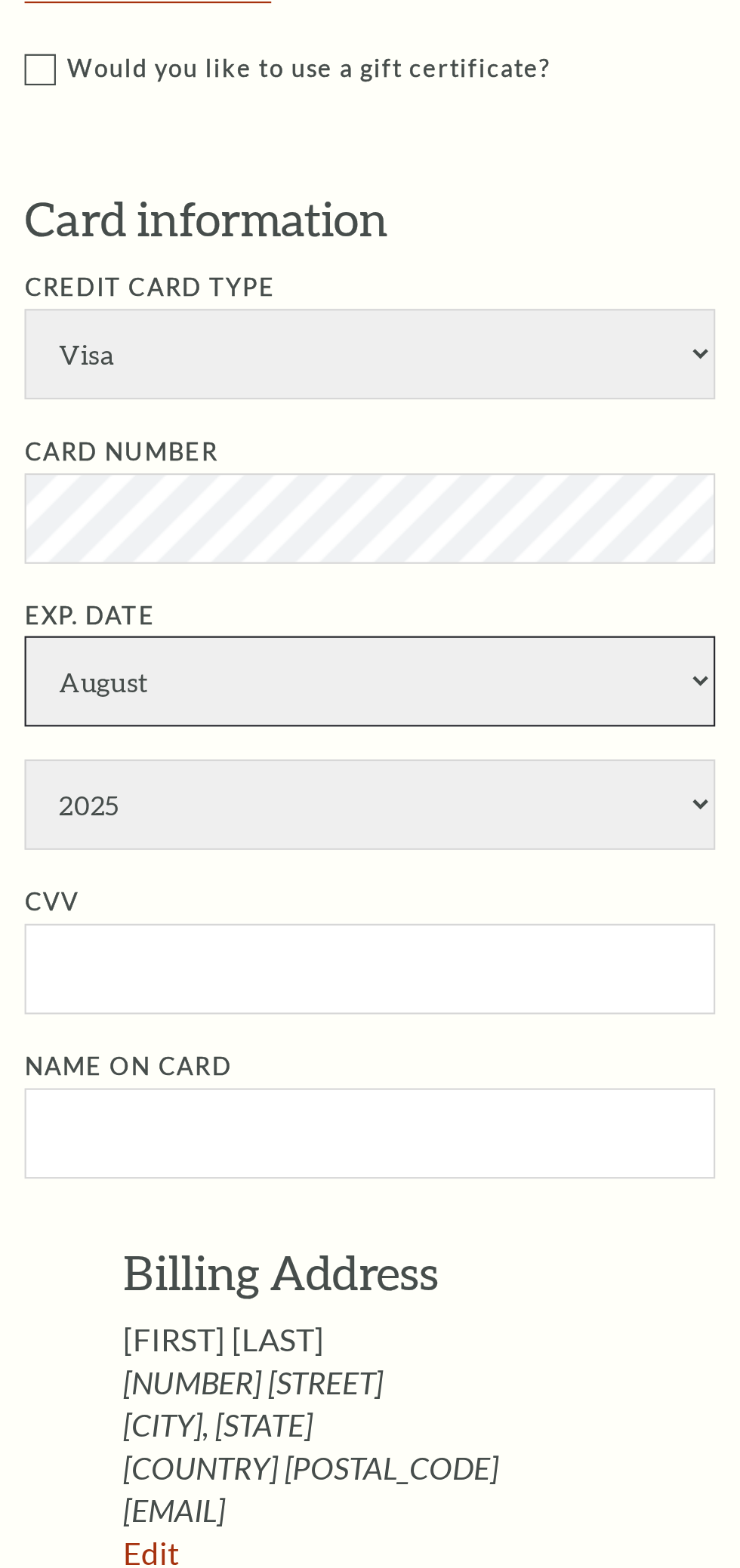 click on "January
February
March
April
May
June
July
August
September
October
November
December" at bounding box center [174, 855] 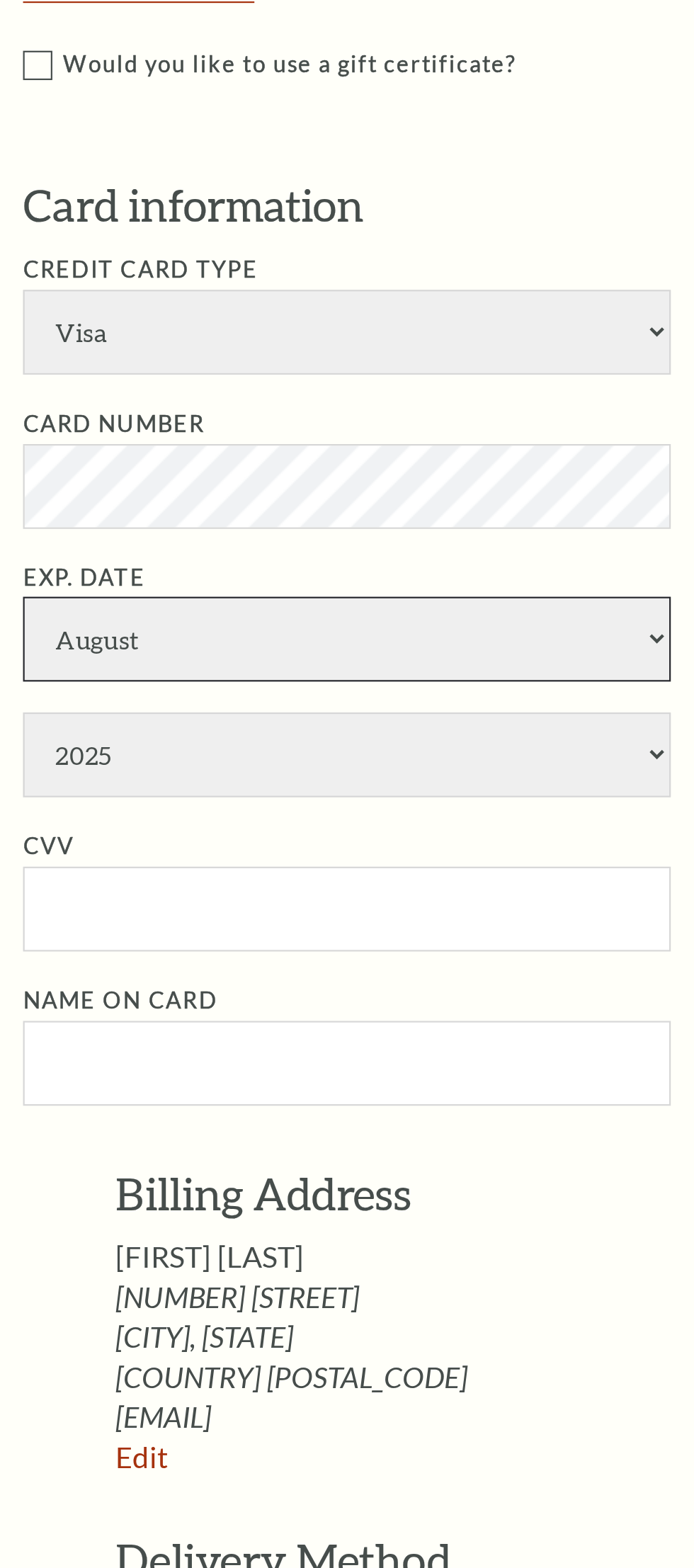 select on "11" 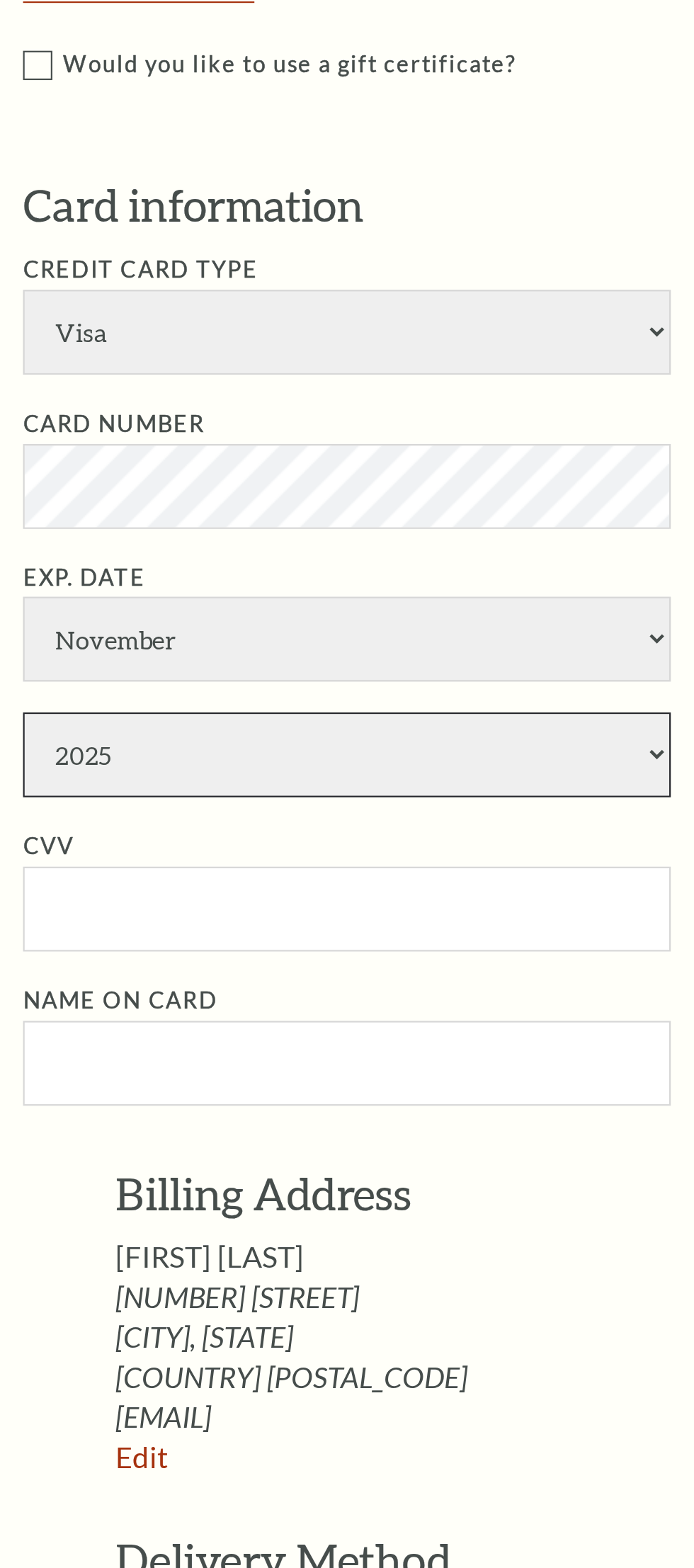 click on "2025
2026
2027
2028
2029
2030
2031
2032
2033
2034" at bounding box center (163, 856) 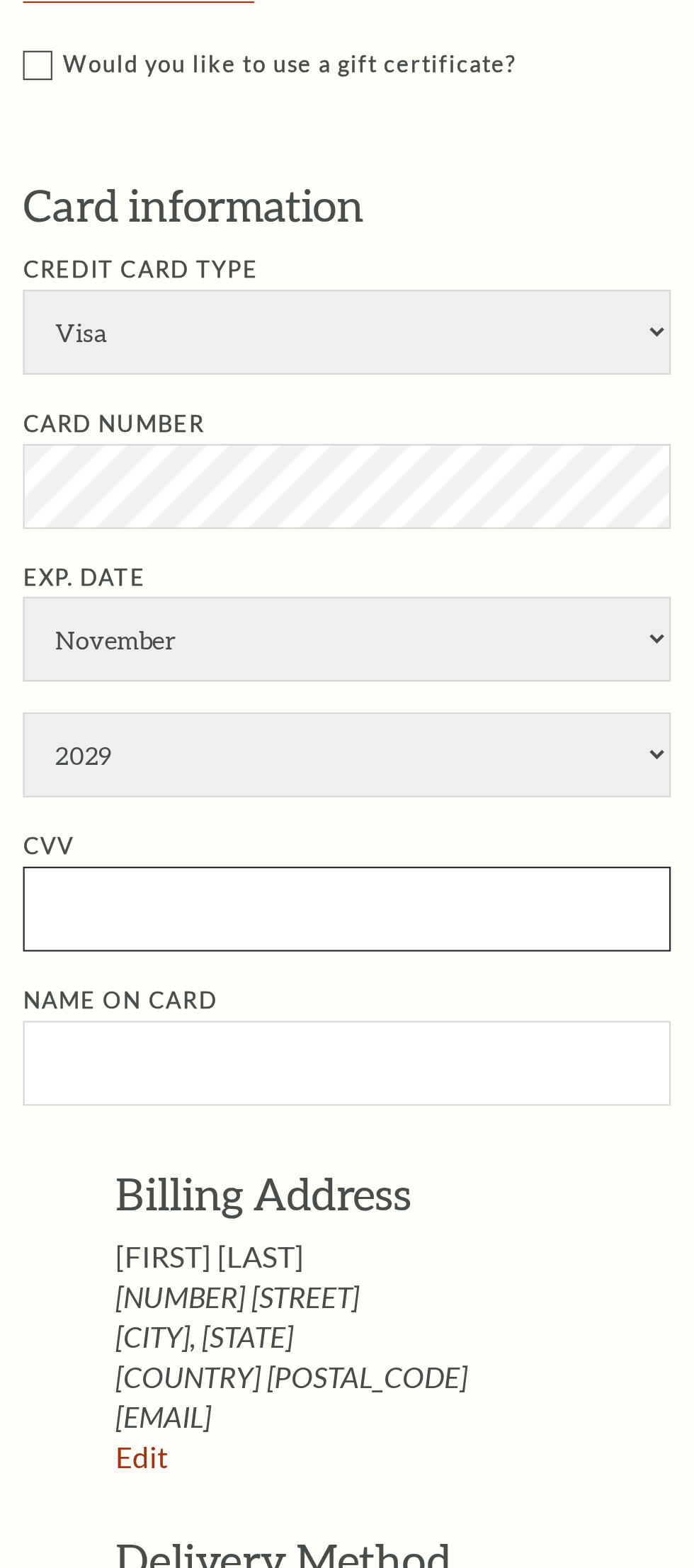 click on "CVV" at bounding box center [163, 926] 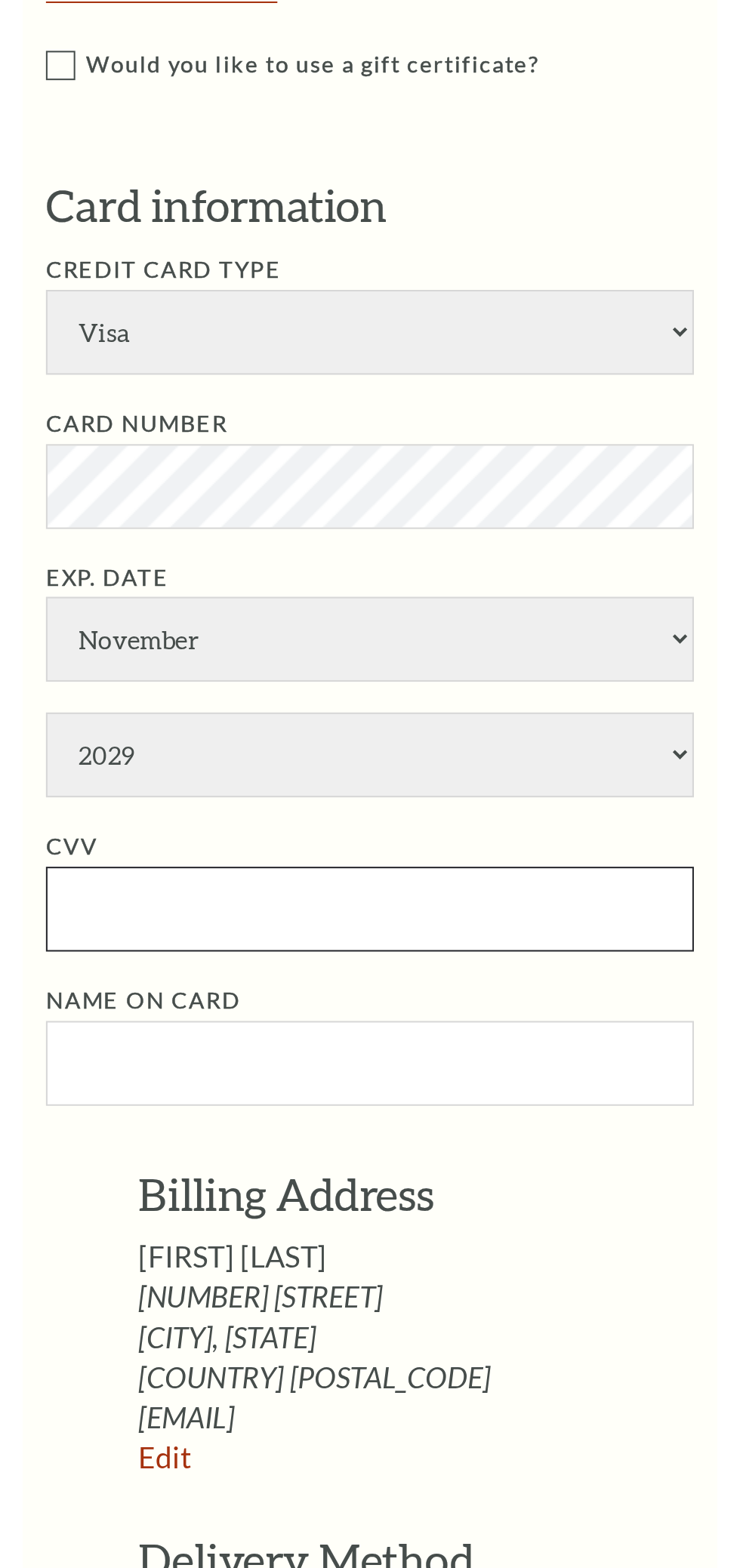 scroll, scrollTop: 775, scrollLeft: 0, axis: vertical 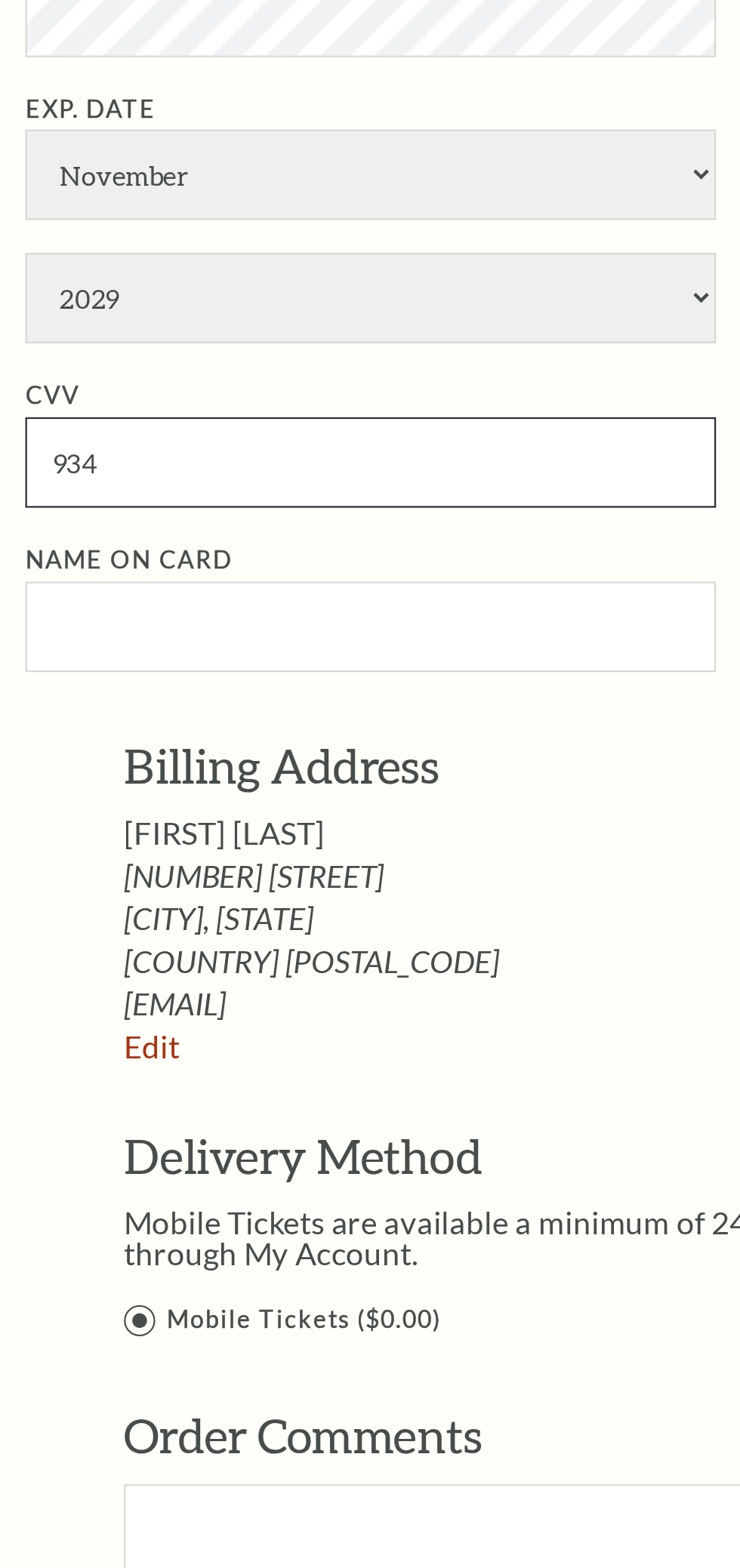type on "934" 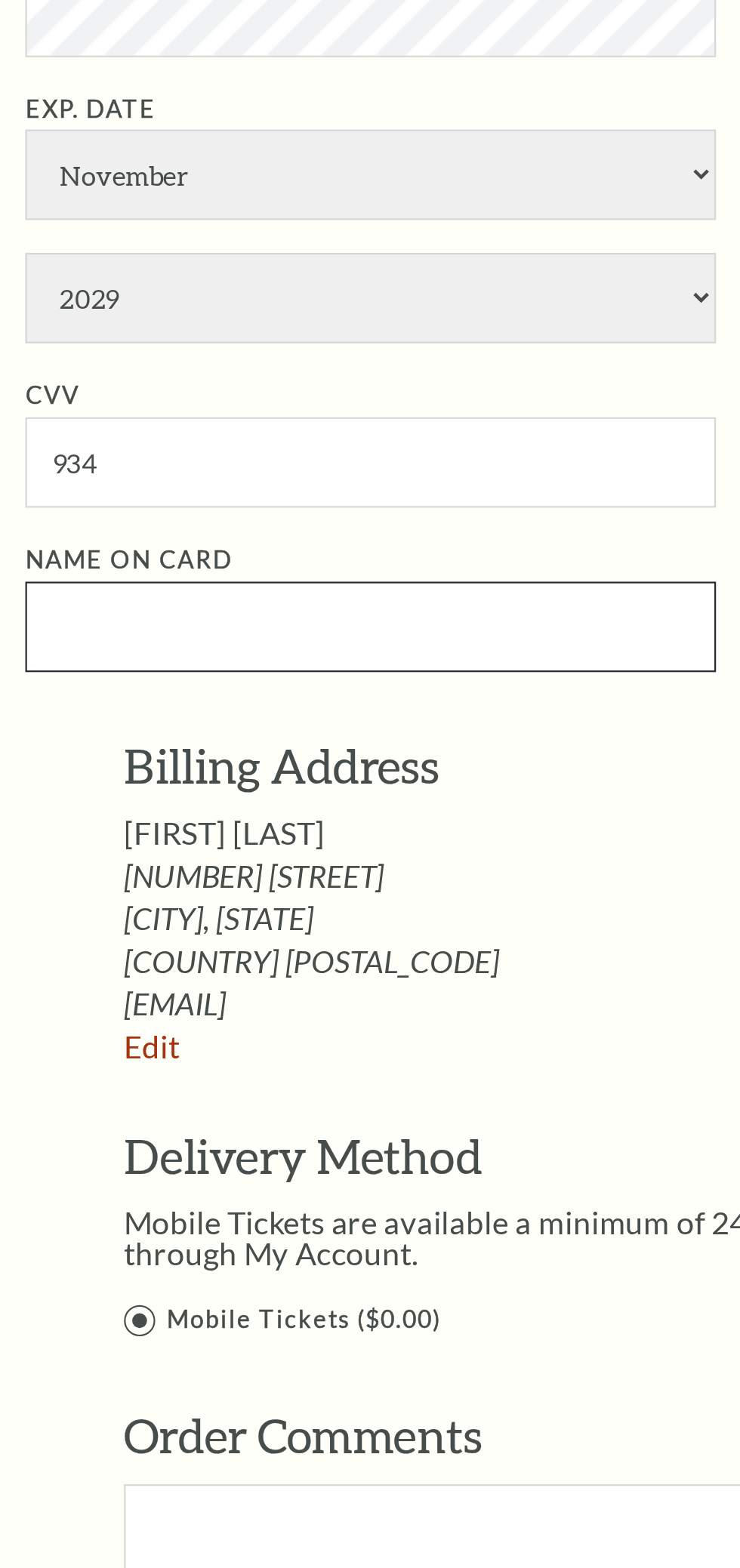 click on "Name on Card" at bounding box center (174, 288) 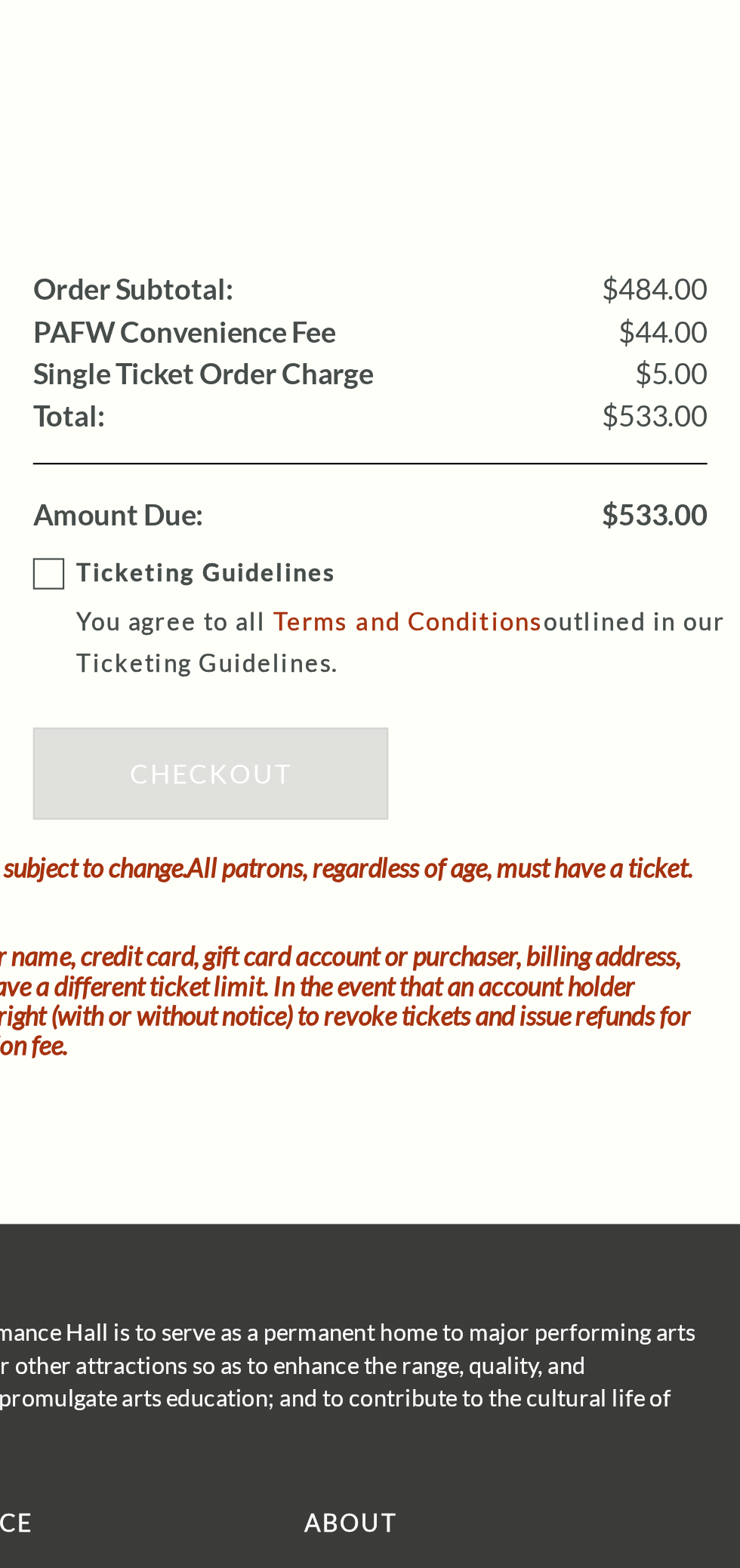 type on "M Hoffer" 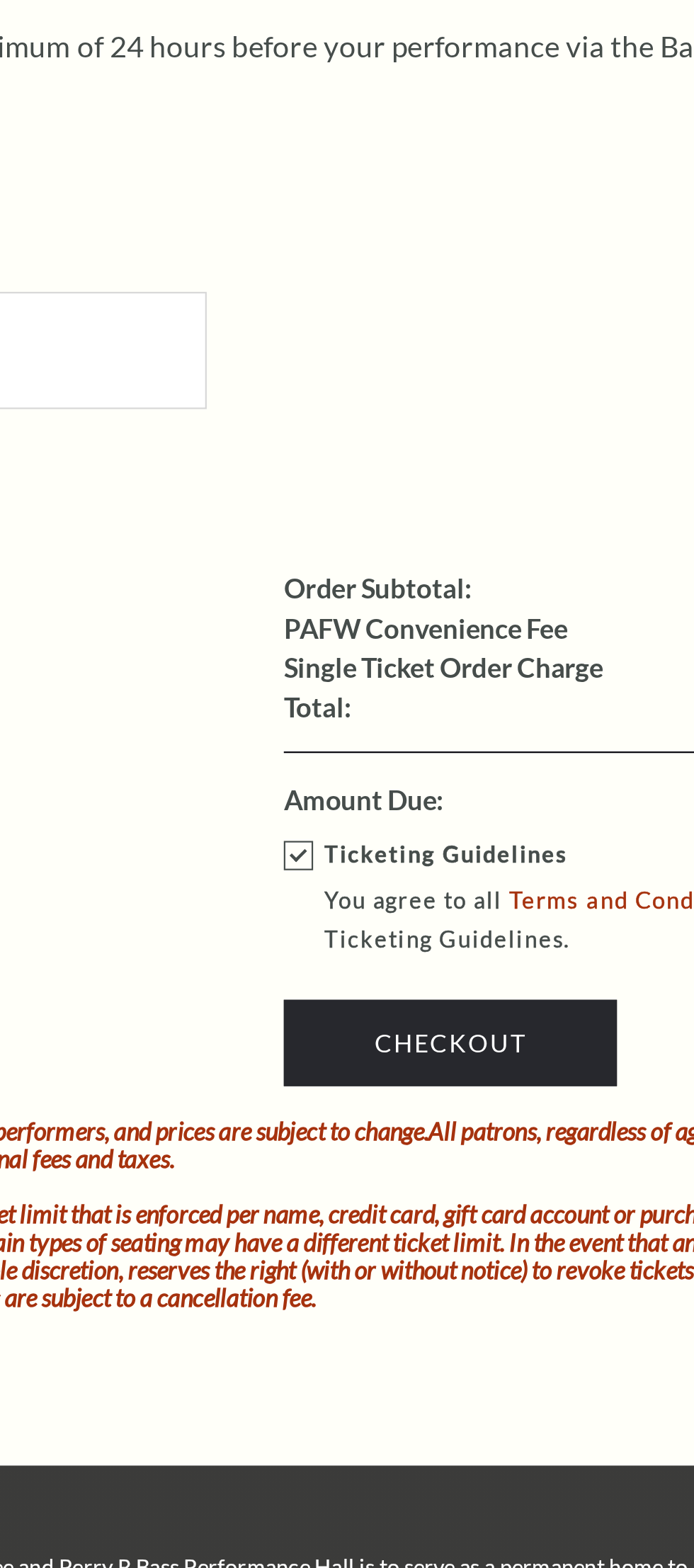 scroll, scrollTop: 699, scrollLeft: 0, axis: vertical 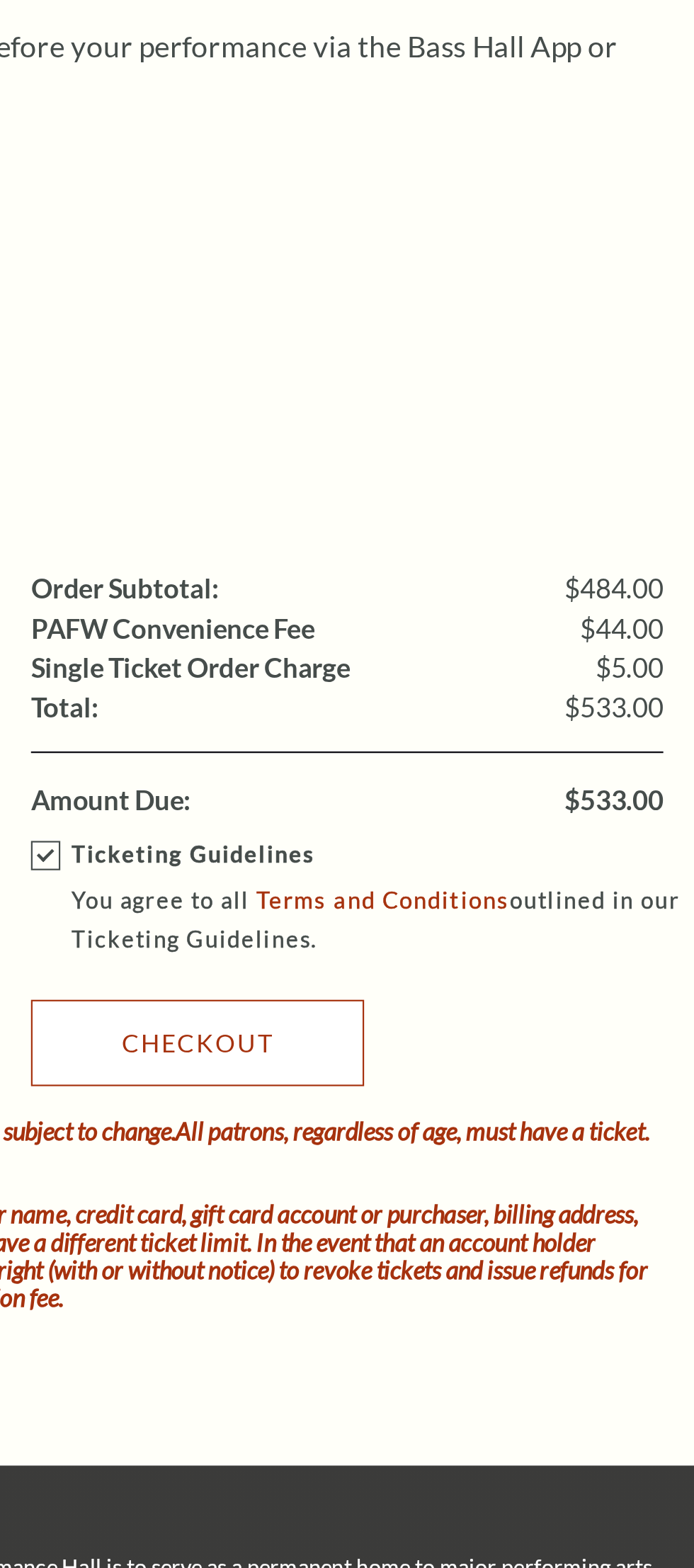 click on "Checkout" at bounding box center (466, 1013) 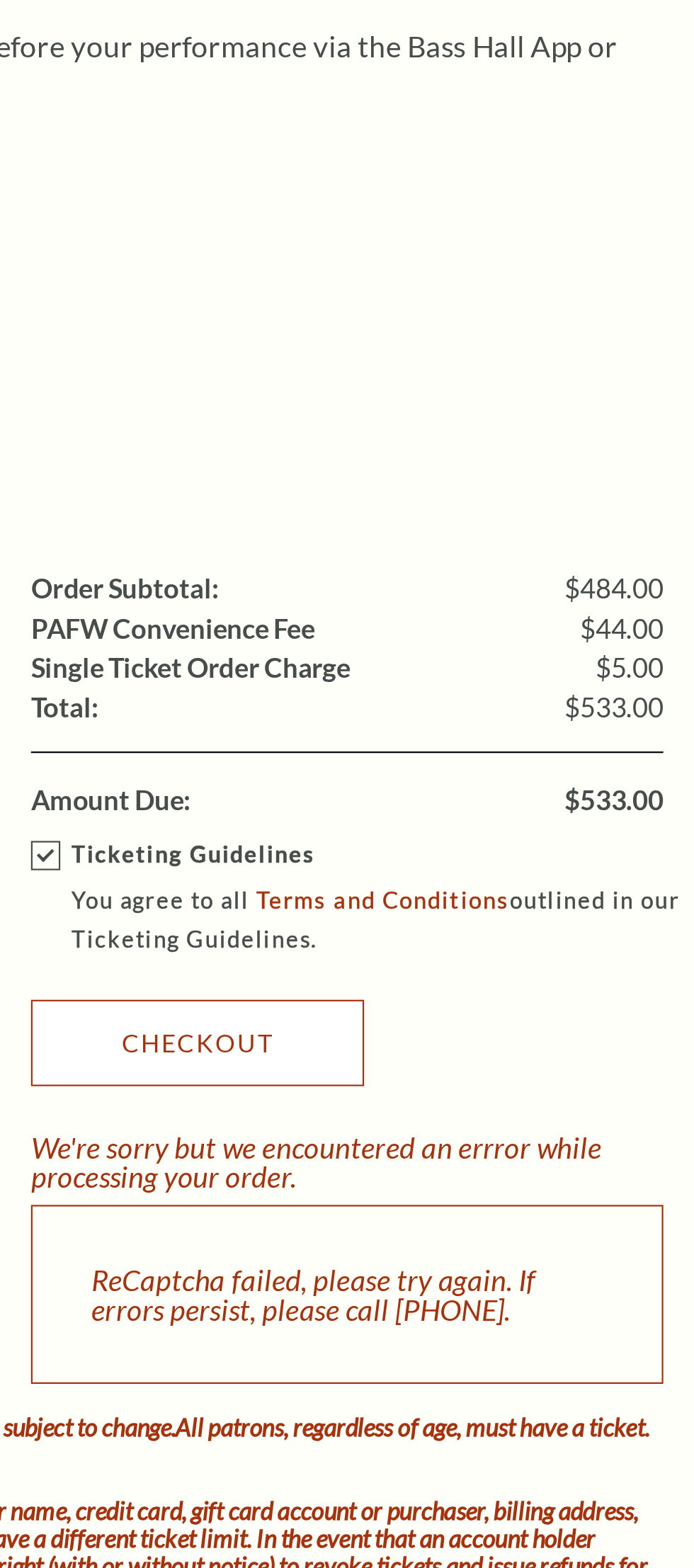 click on "Checkout" at bounding box center [466, 1013] 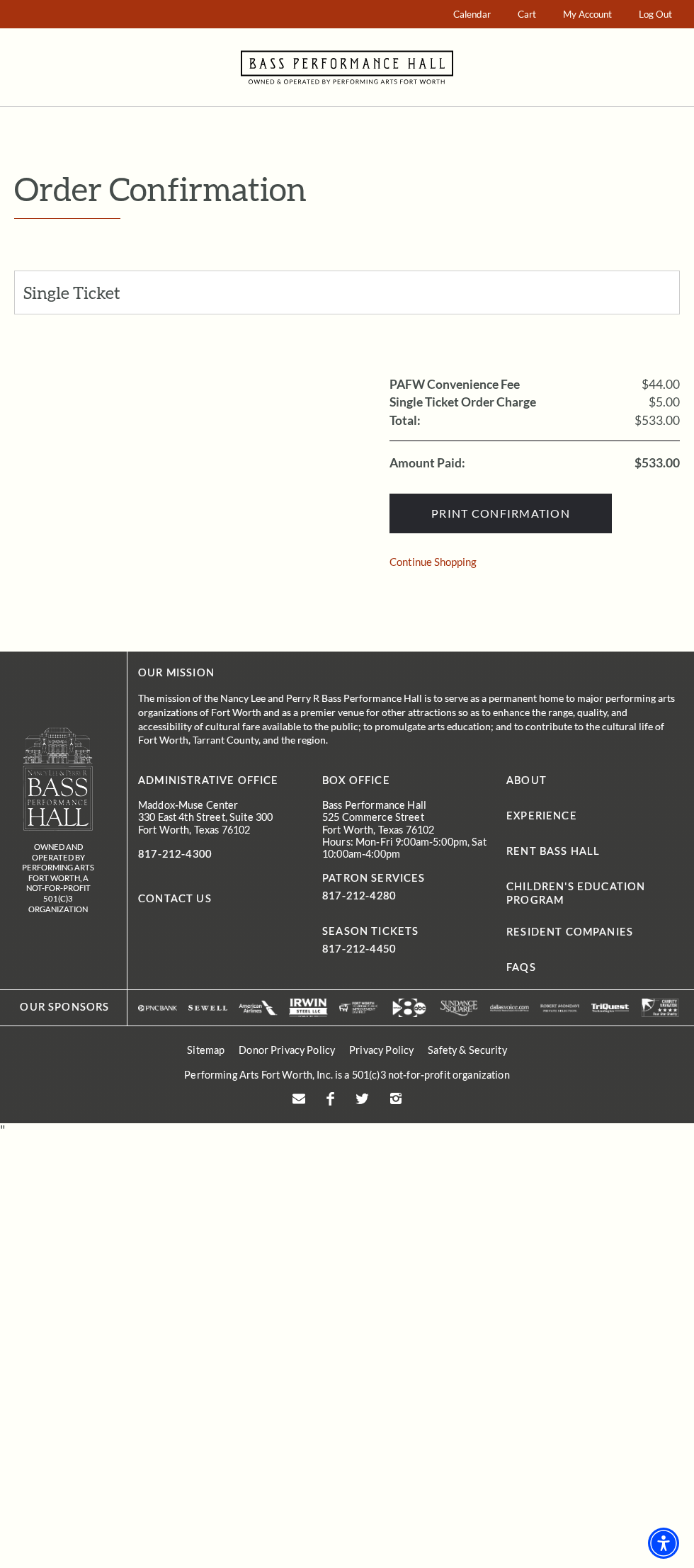scroll, scrollTop: 0, scrollLeft: 0, axis: both 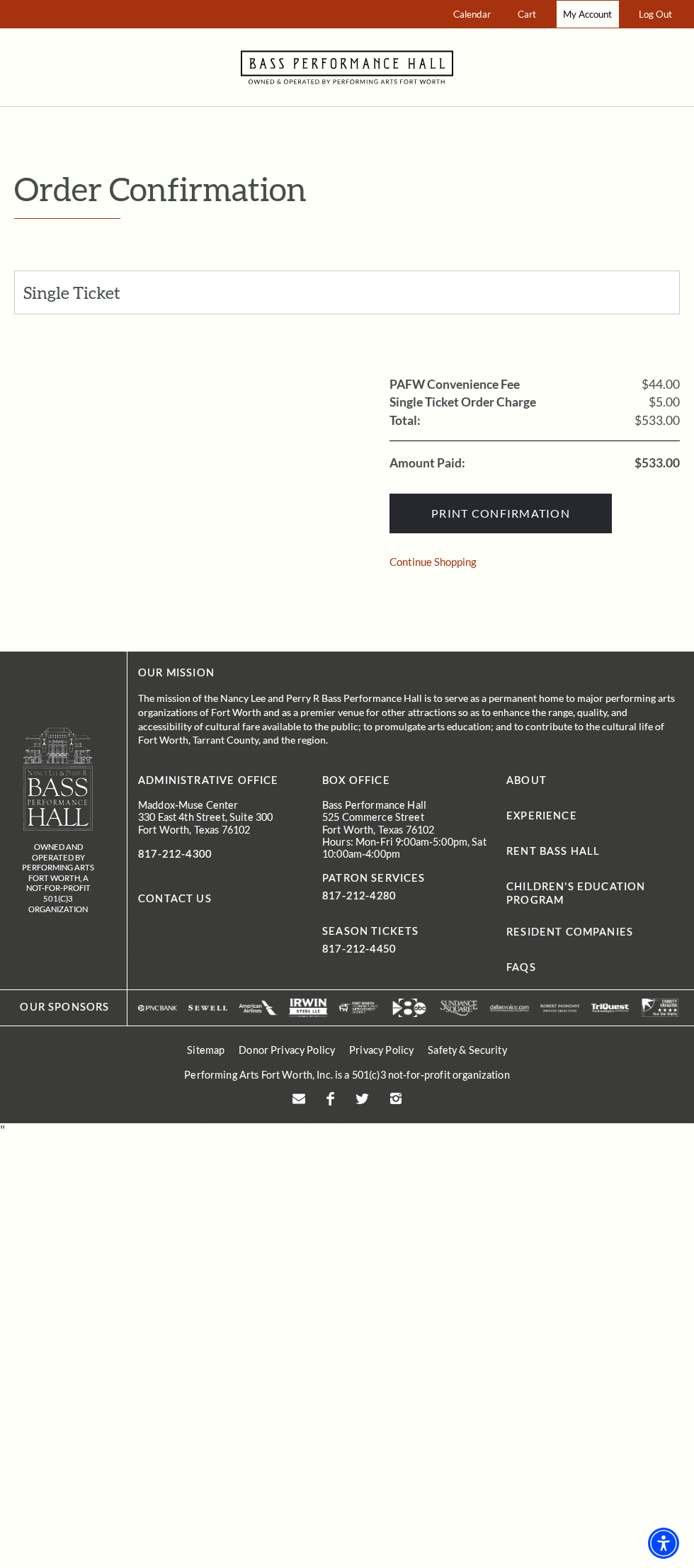 click on "My Account" at bounding box center [587, 14] 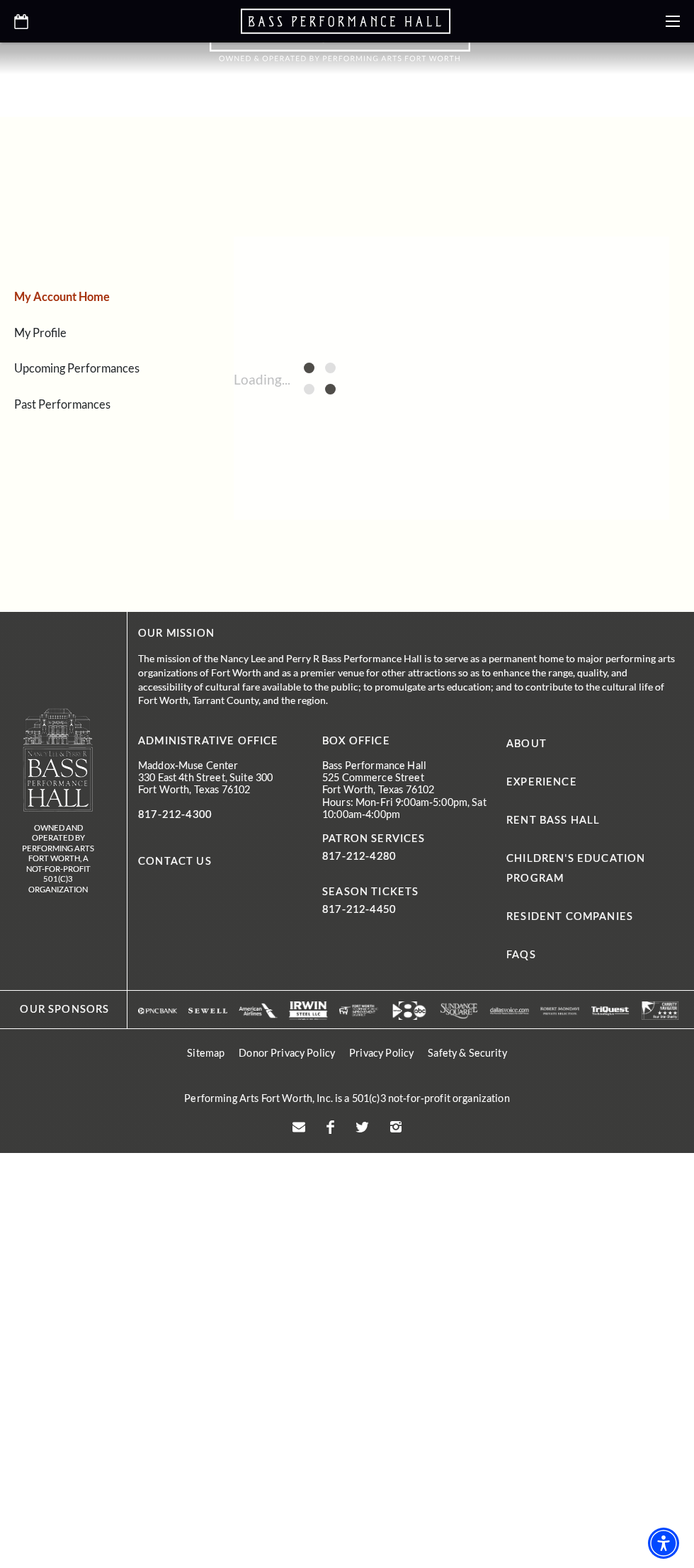 scroll, scrollTop: 0, scrollLeft: 0, axis: both 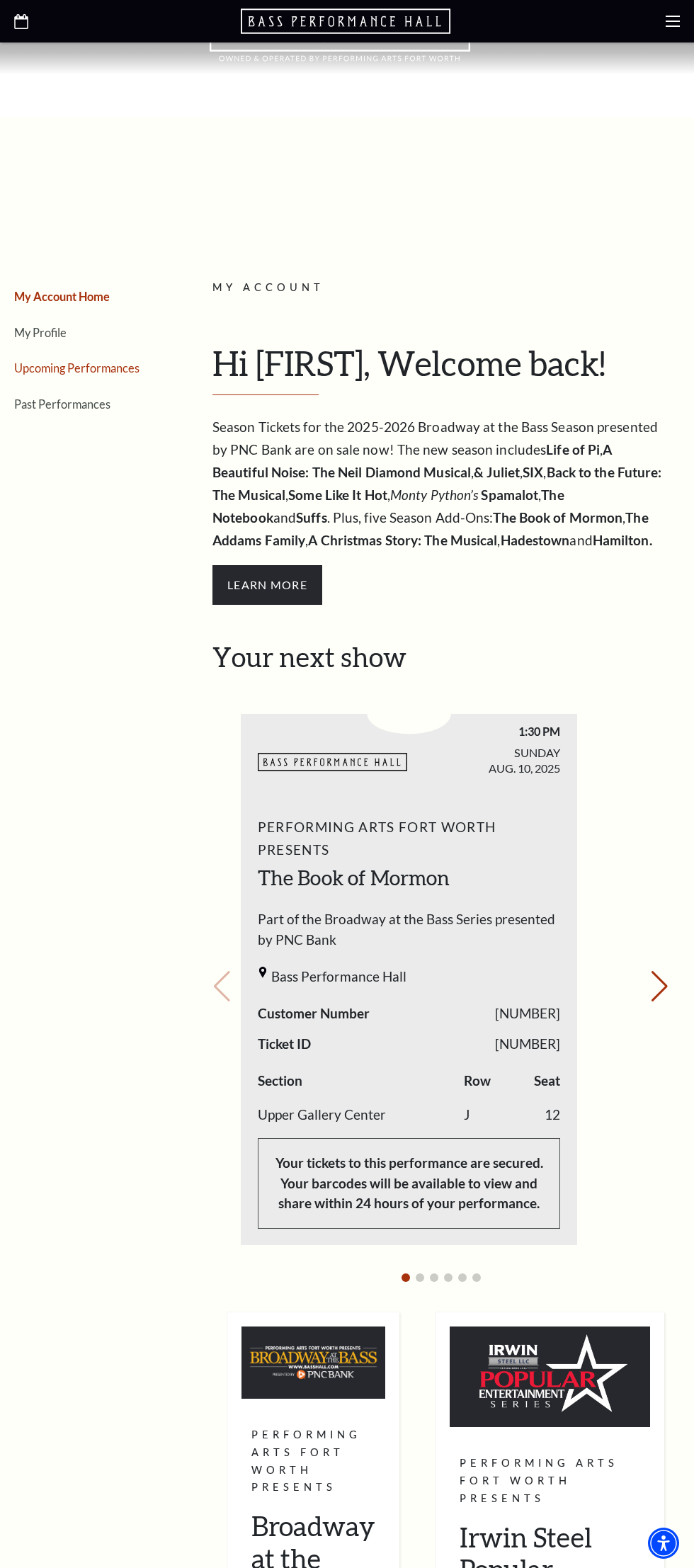 click on "Upcoming Performances" at bounding box center [76, 368] 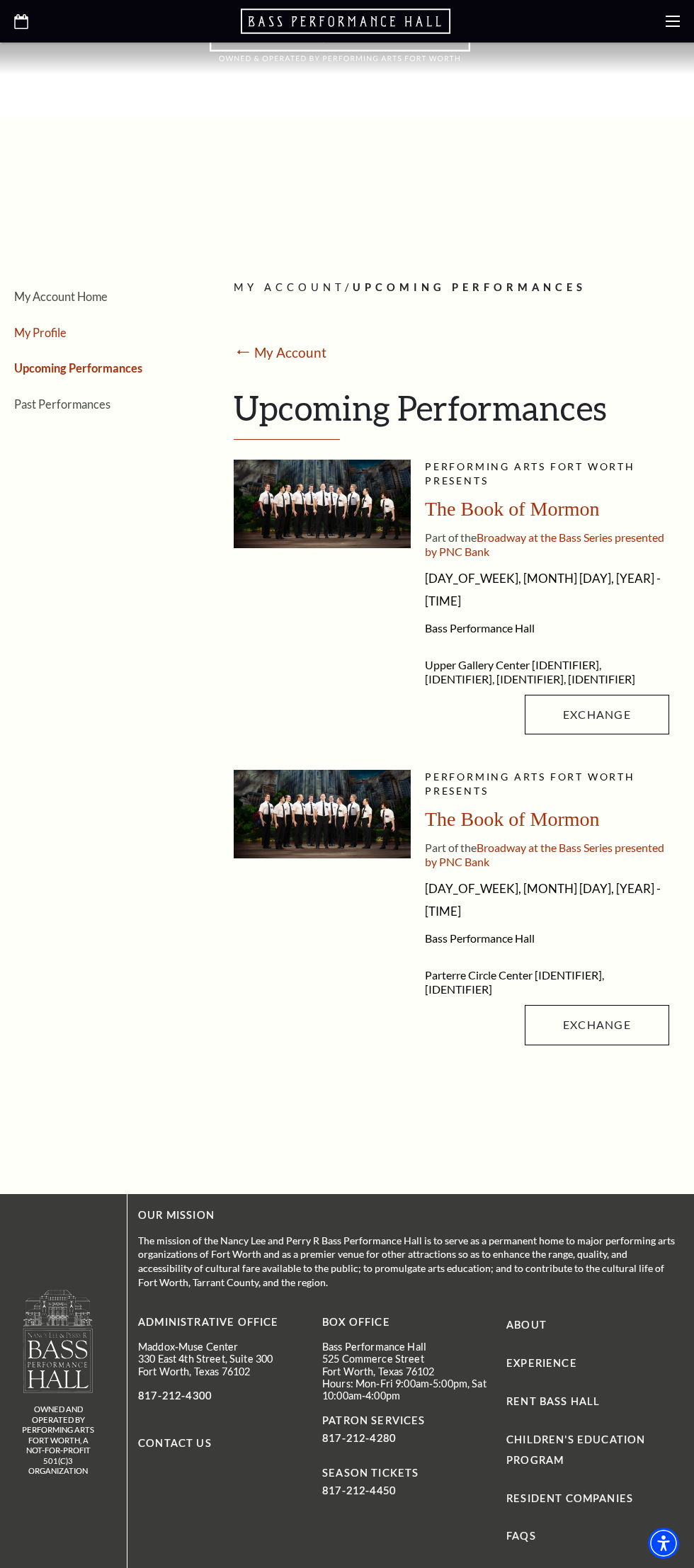 click on "My Profile" at bounding box center (40, 332) 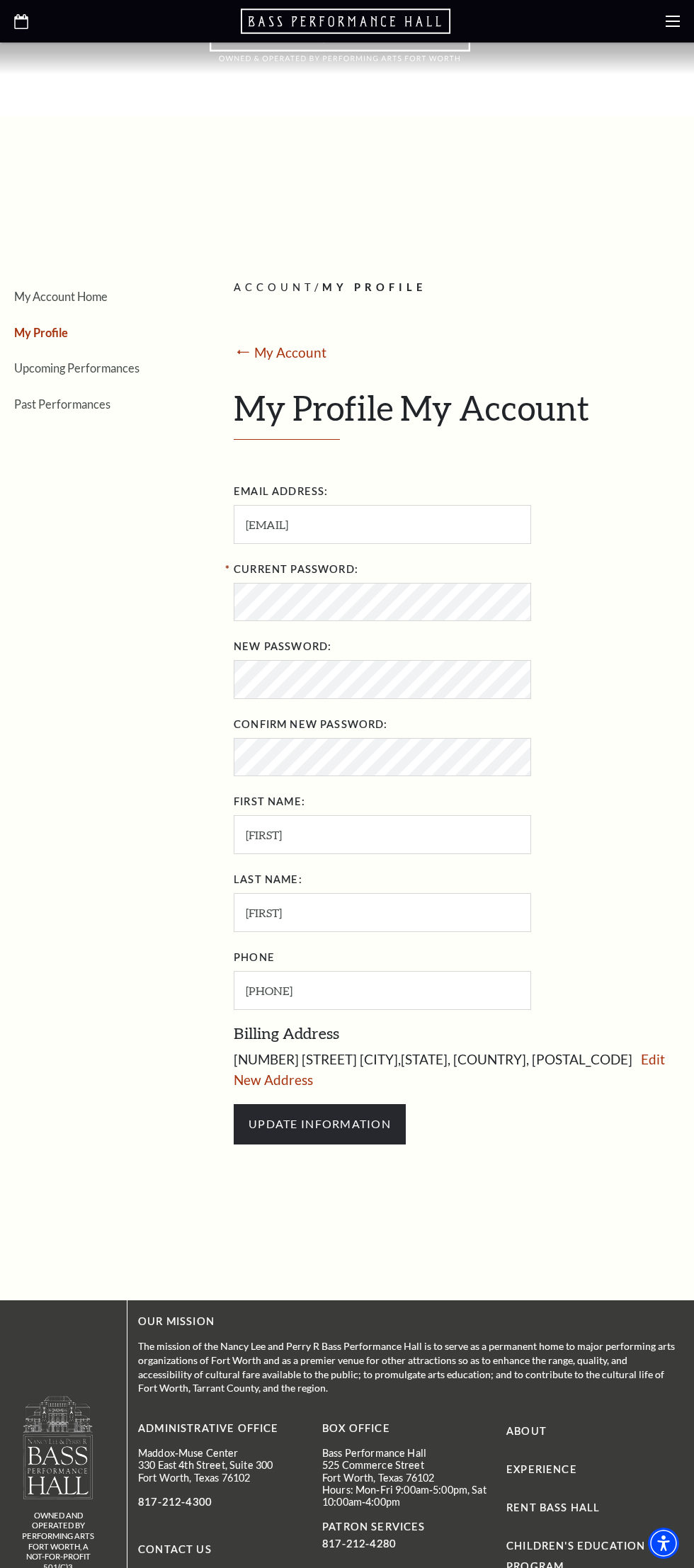 scroll, scrollTop: 1, scrollLeft: 0, axis: vertical 